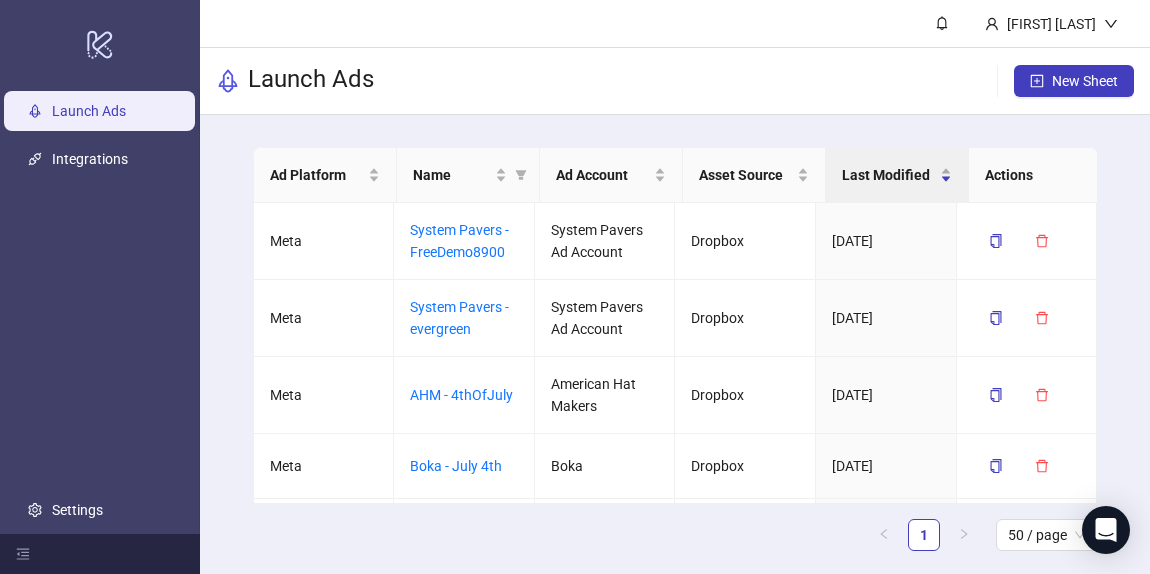 scroll, scrollTop: 0, scrollLeft: 0, axis: both 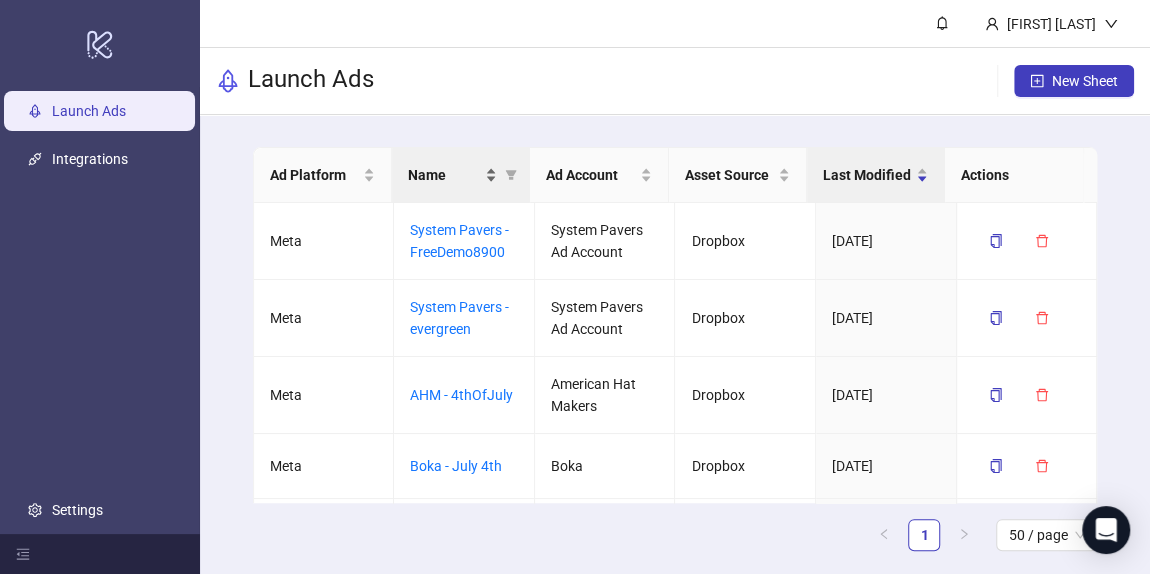 click on "Name" at bounding box center (444, 175) 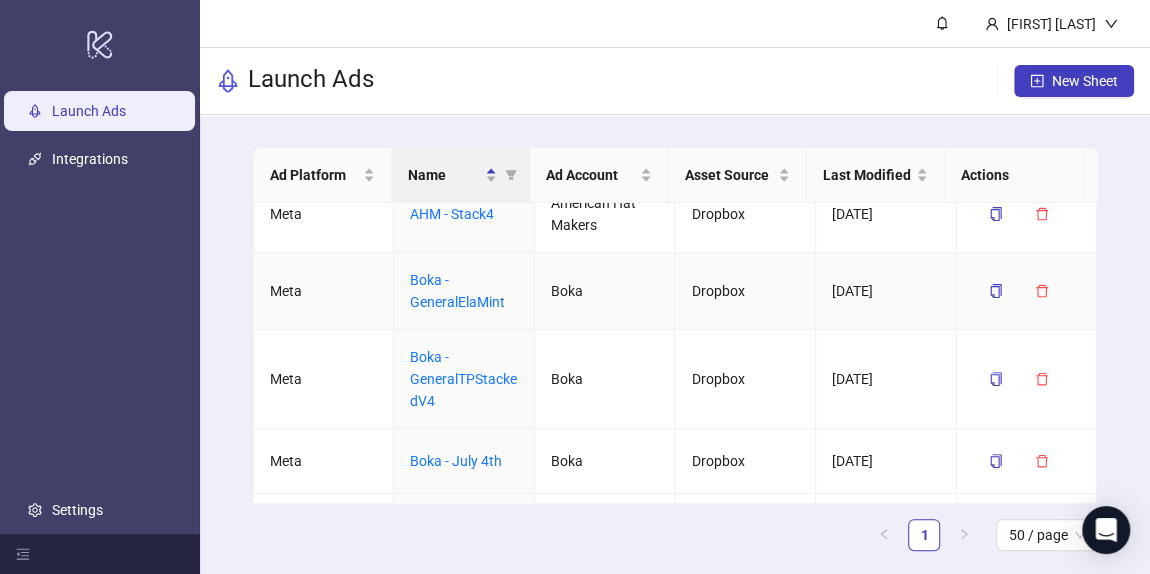 scroll, scrollTop: 363, scrollLeft: 0, axis: vertical 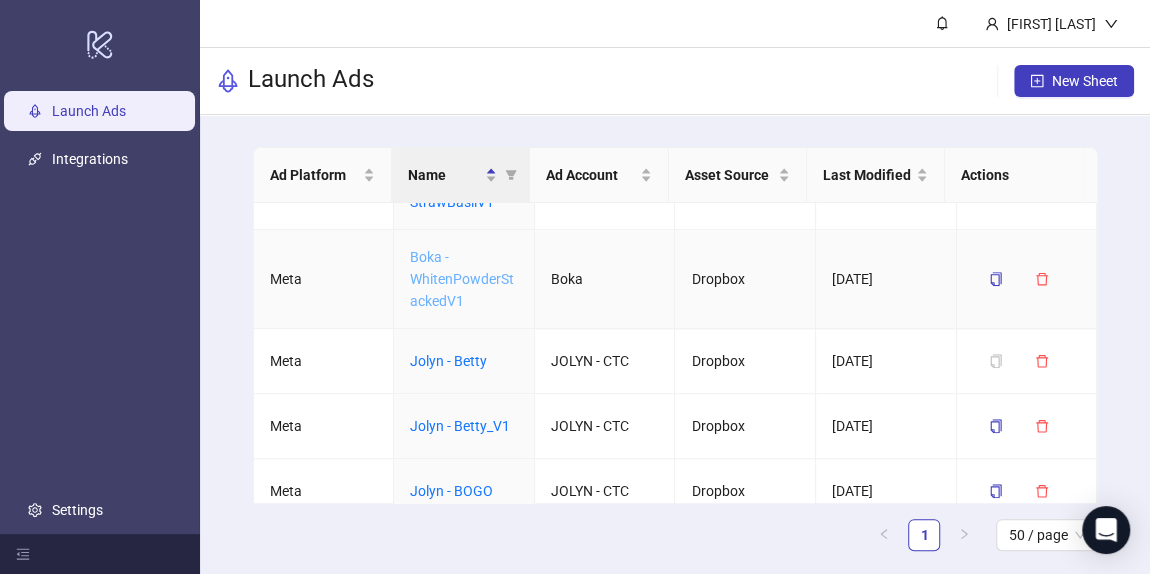 click on "Boka - WhitenPowderStackedV1" at bounding box center (462, 279) 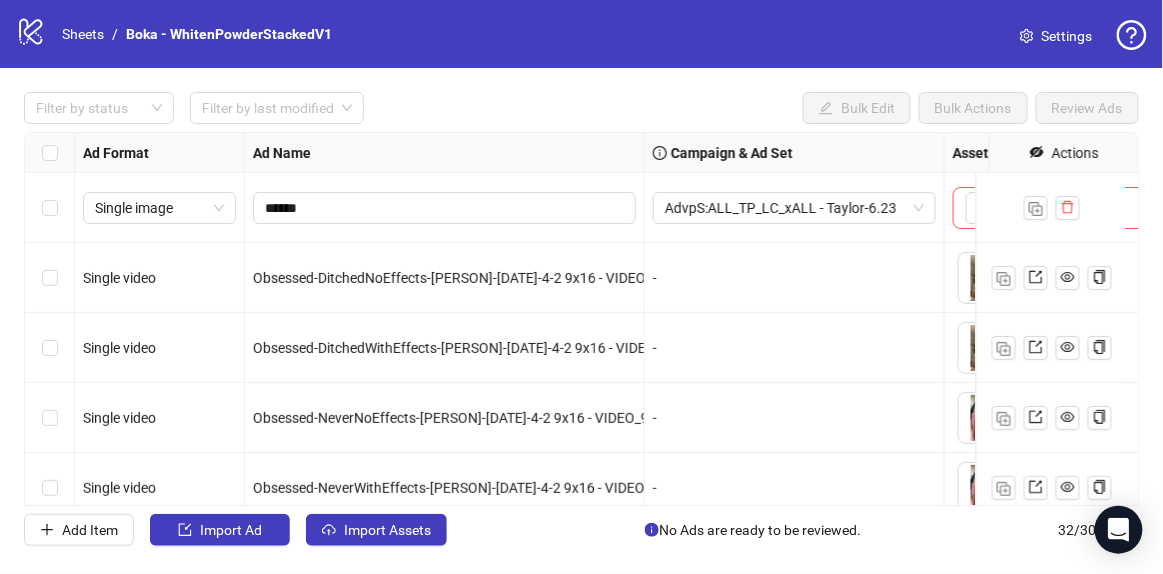 click on "Settings" at bounding box center [1067, 36] 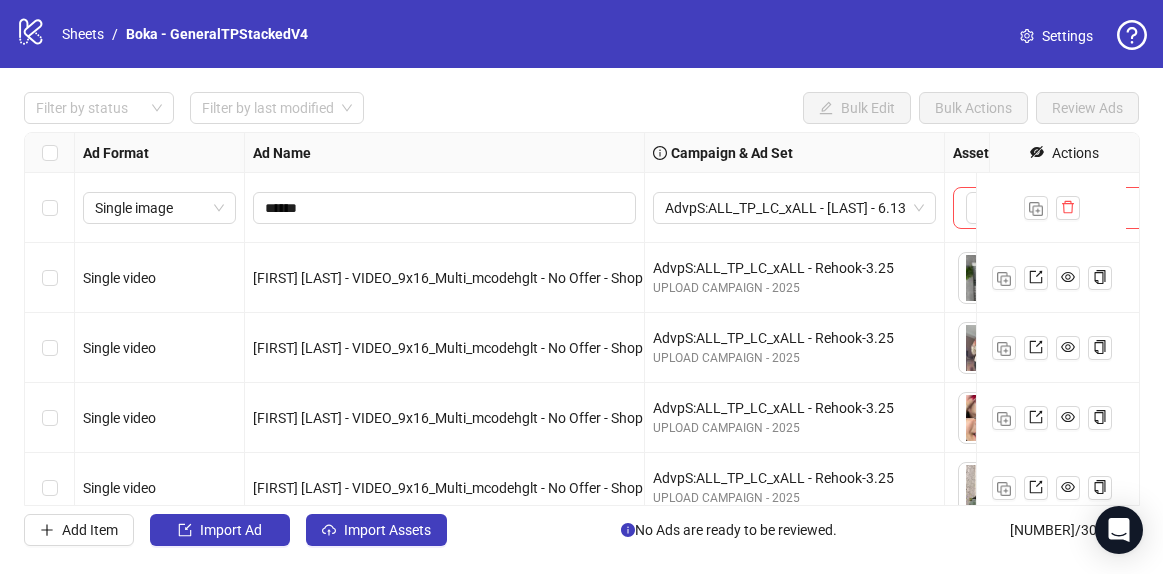 scroll, scrollTop: 0, scrollLeft: 0, axis: both 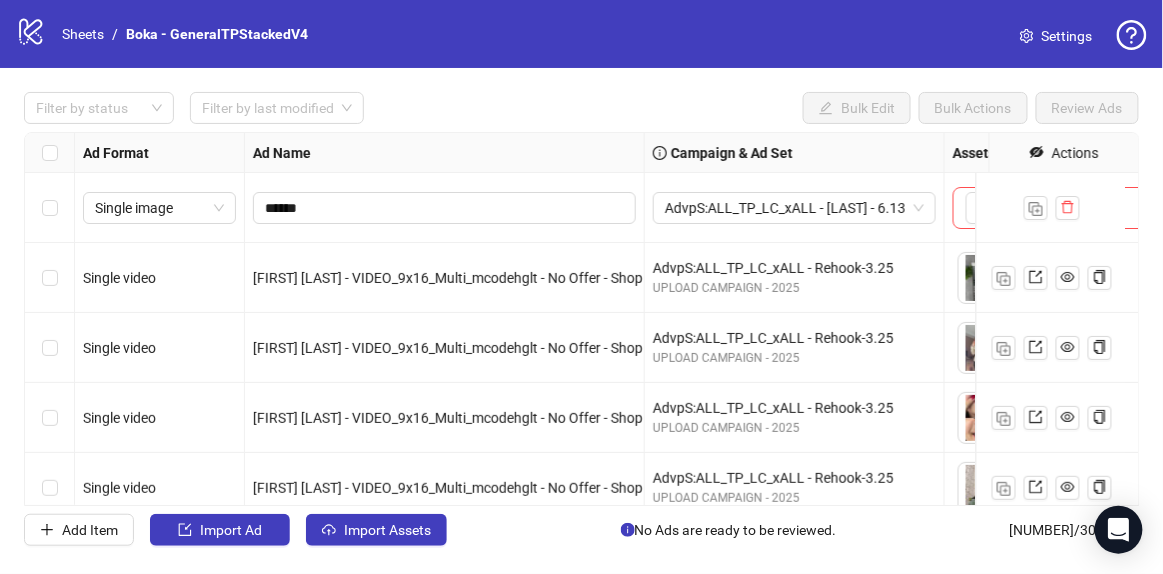 click on "Settings" at bounding box center [1067, 36] 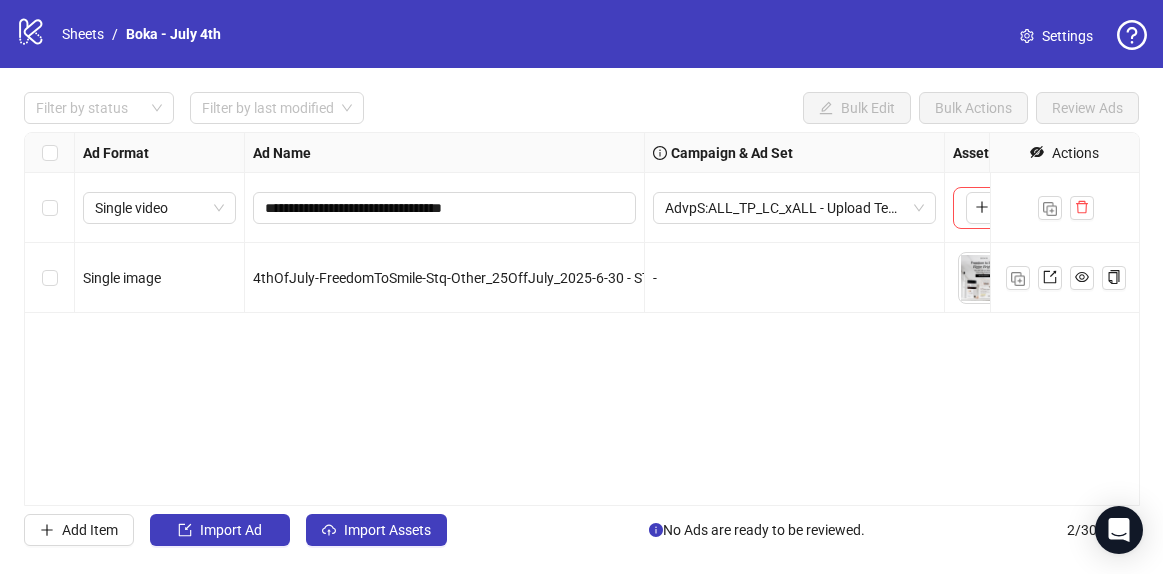 scroll, scrollTop: 0, scrollLeft: 0, axis: both 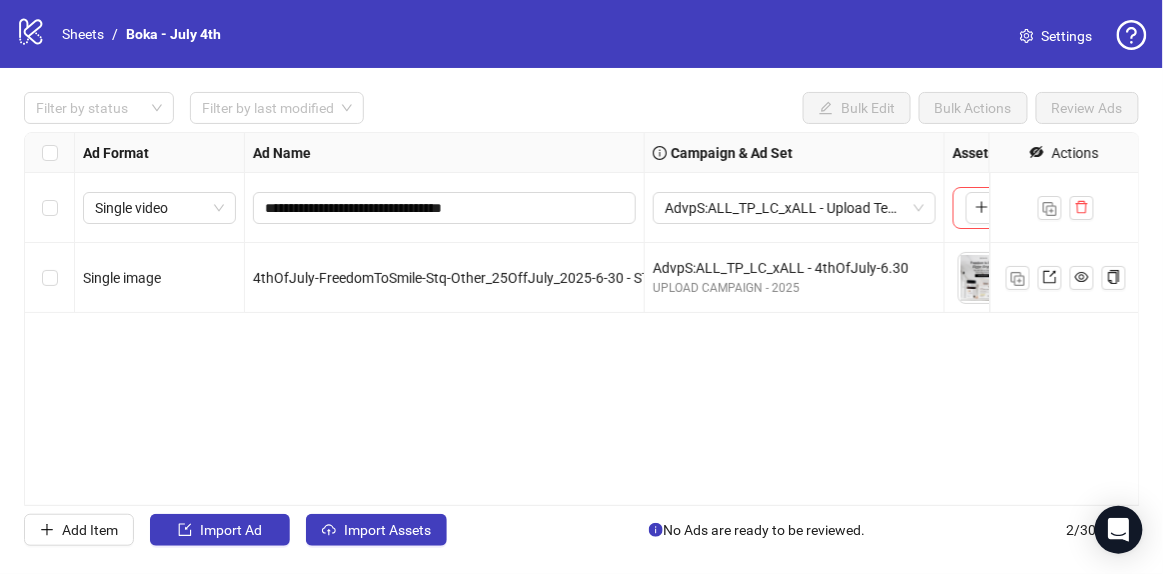 click on "Settings" at bounding box center [1067, 36] 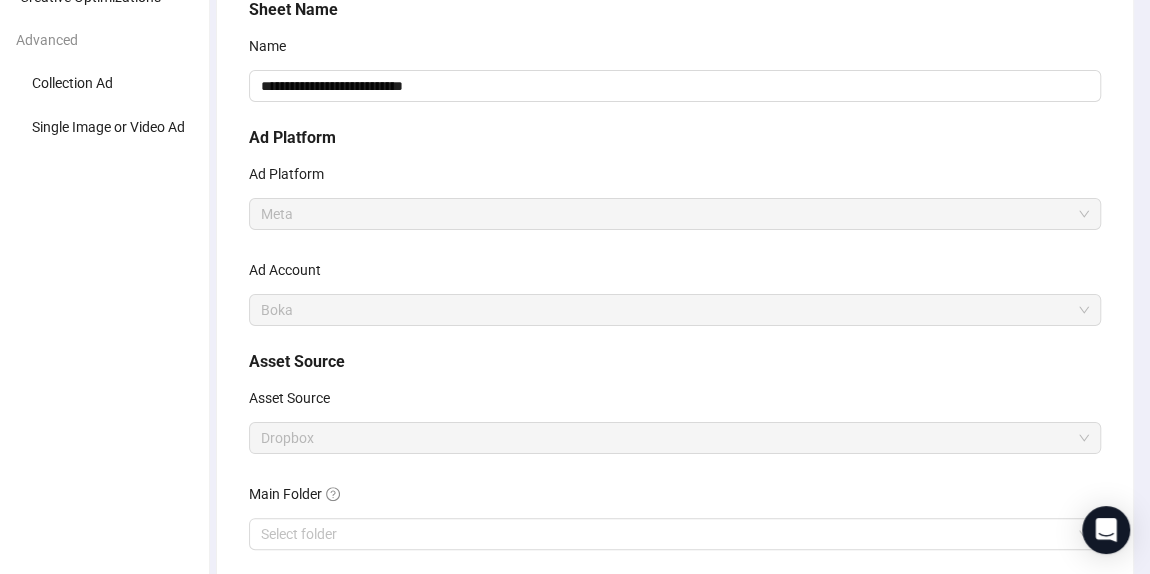 scroll, scrollTop: 90, scrollLeft: 0, axis: vertical 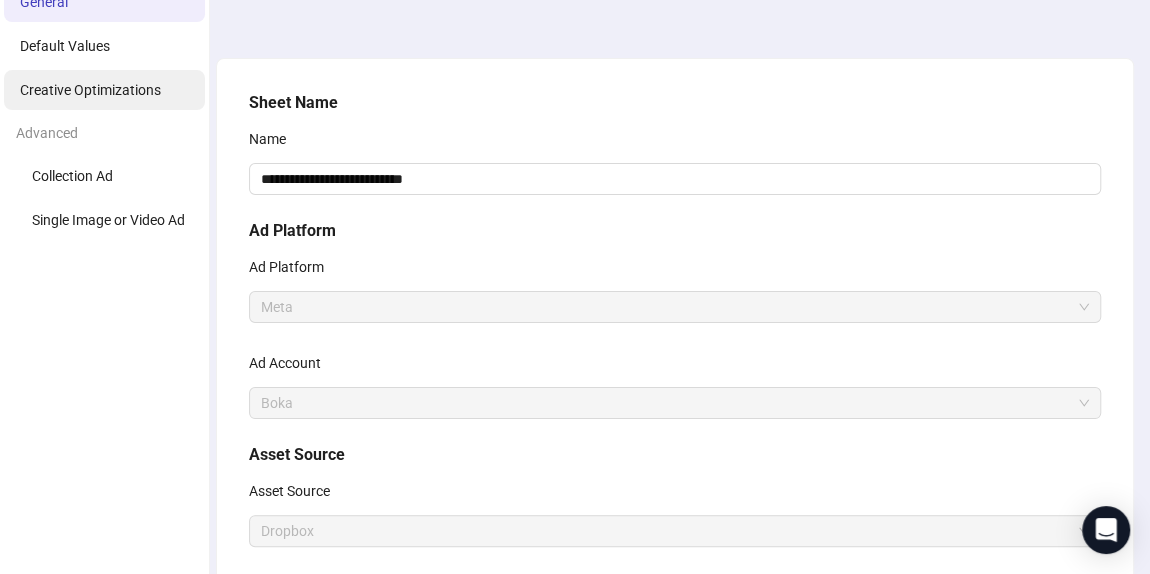 click on "Creative Optimizations" at bounding box center (90, 90) 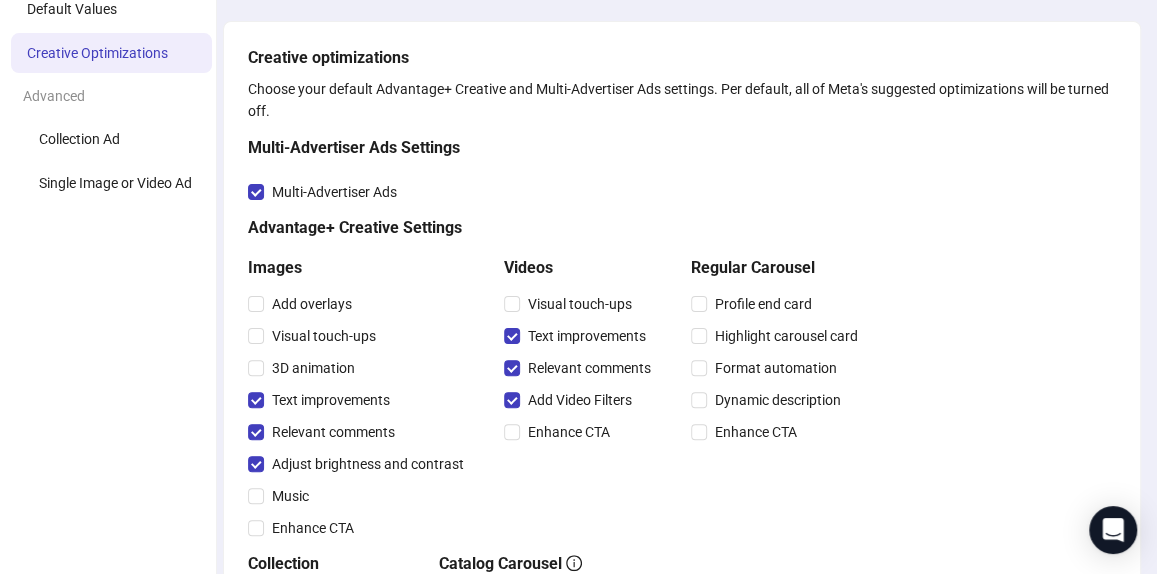 scroll, scrollTop: 0, scrollLeft: 0, axis: both 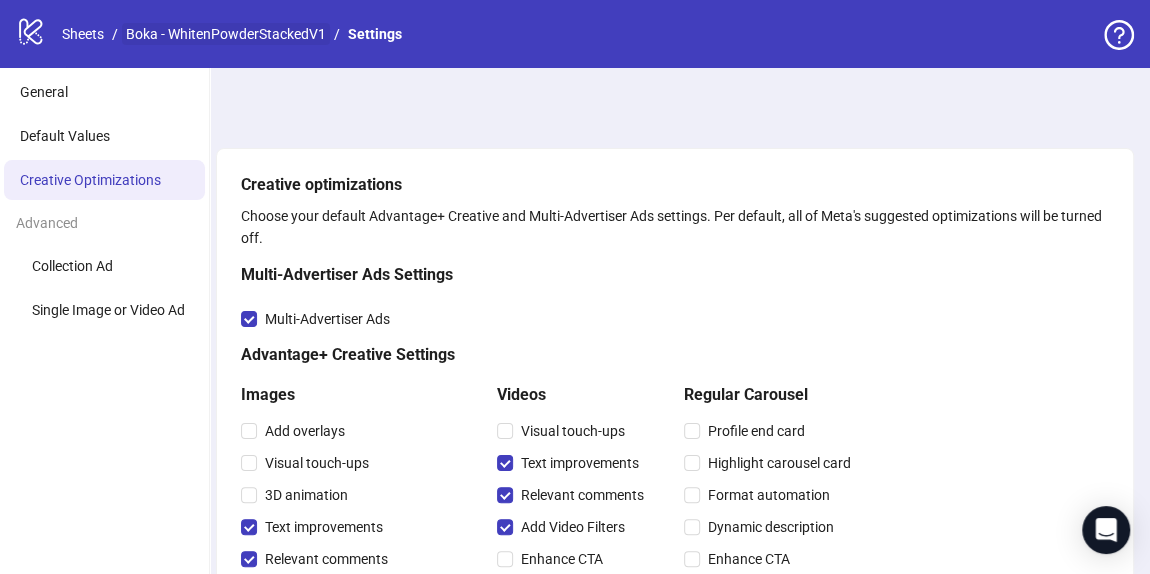 click on "Boka - WhitenPowderStackedV1" at bounding box center (226, 34) 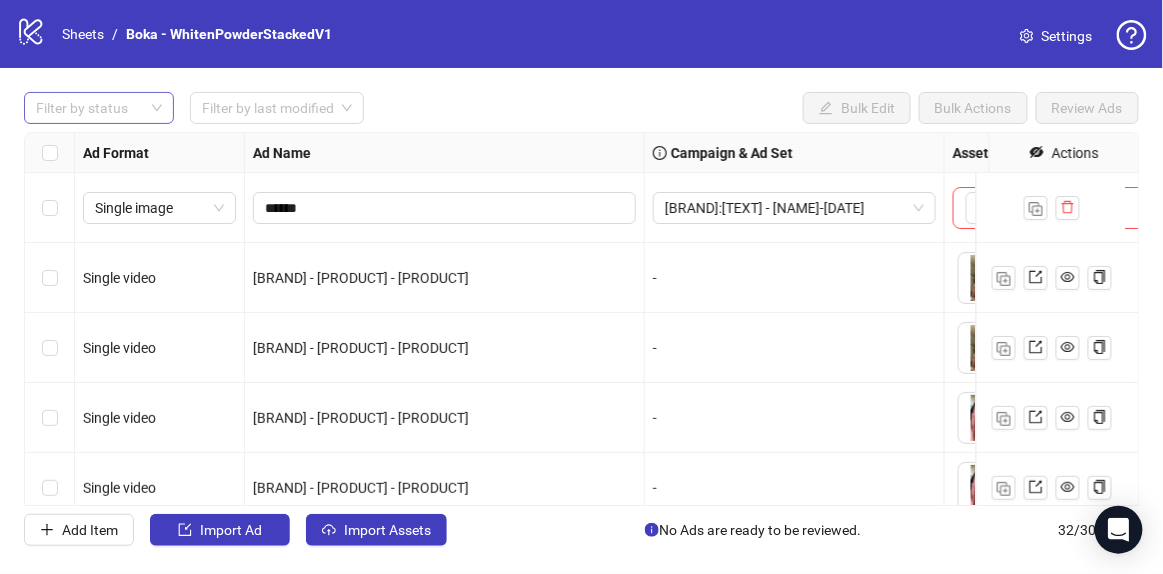 click at bounding box center (88, 108) 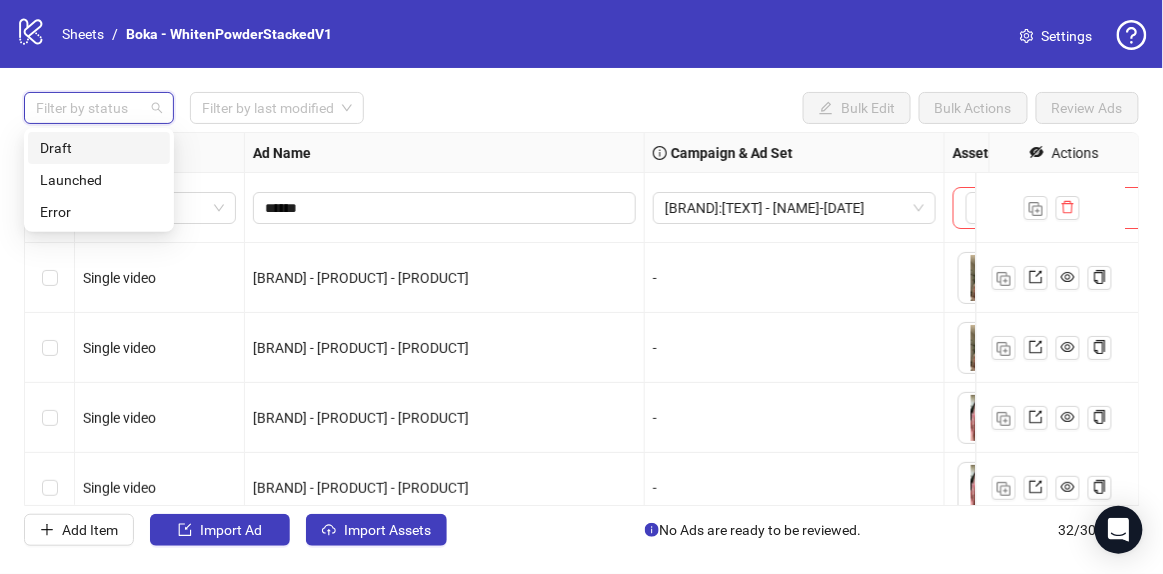 click on "Draft" at bounding box center [99, 148] 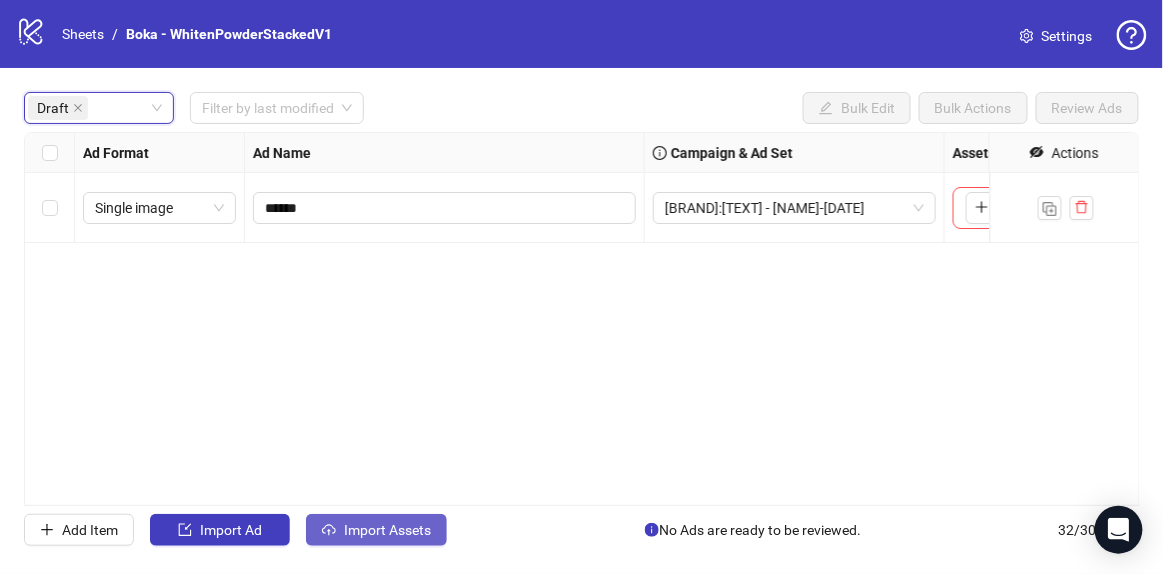 click on "Import Assets" at bounding box center (231, 530) 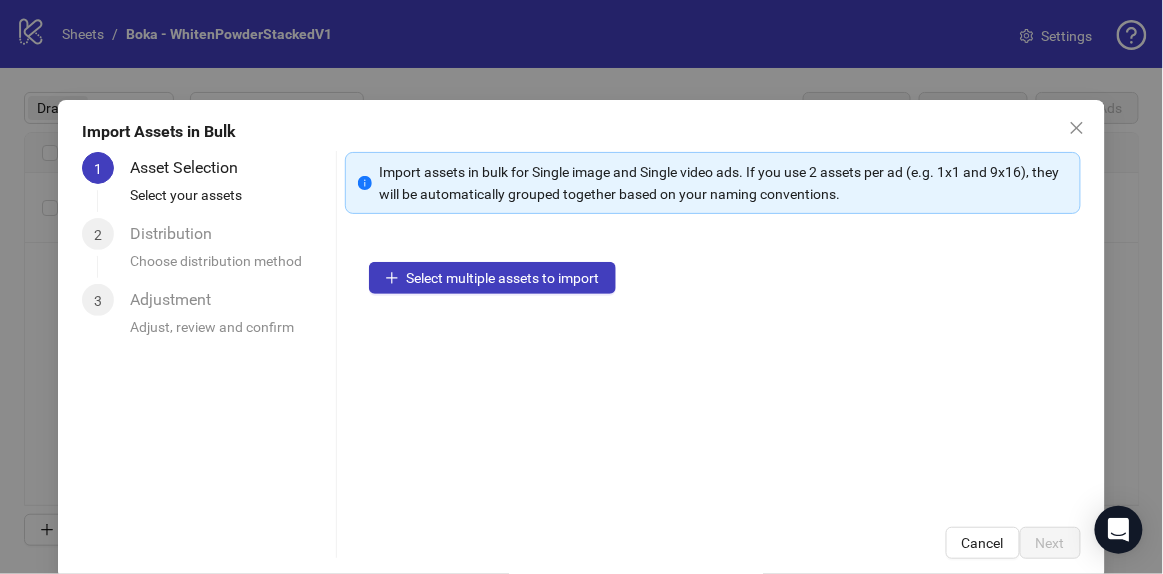 click on "Select multiple assets to import" at bounding box center (713, 370) 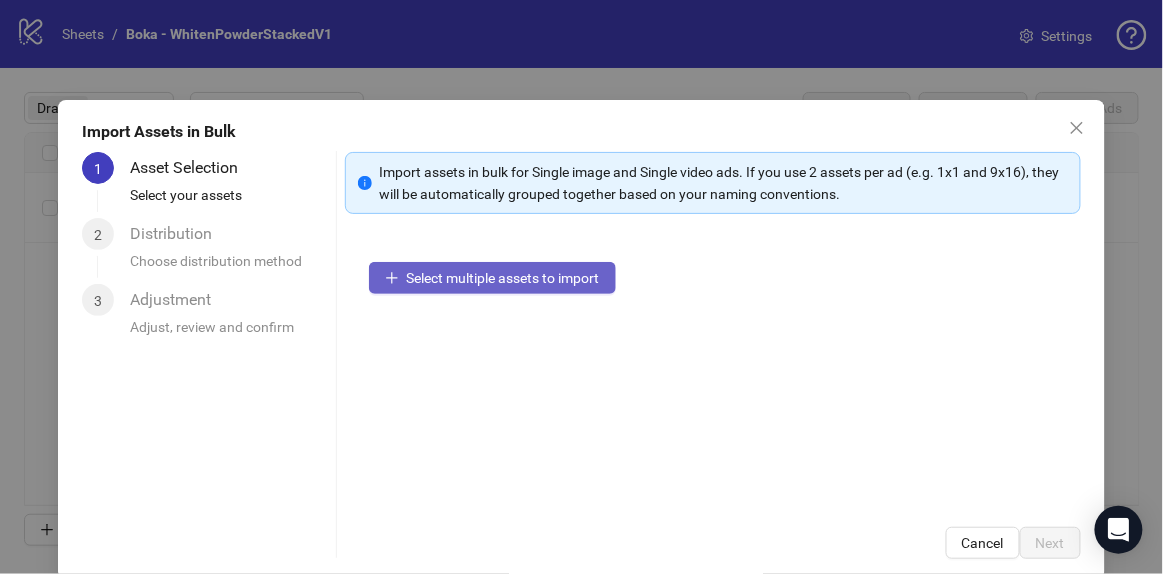 click on "Select multiple assets to import" at bounding box center (492, 278) 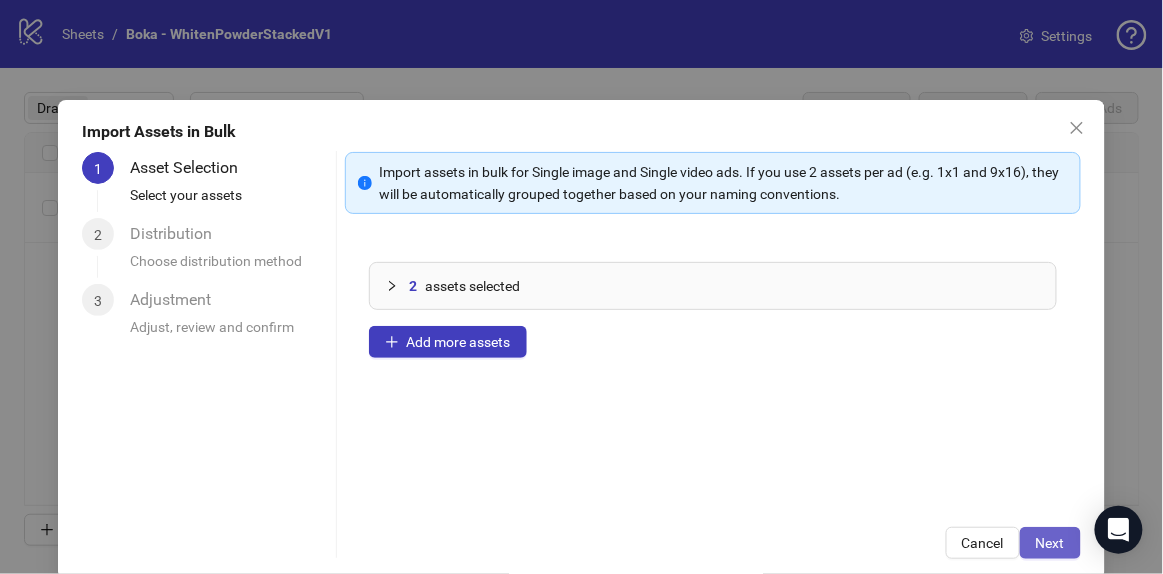 click on "Next" at bounding box center [1050, 543] 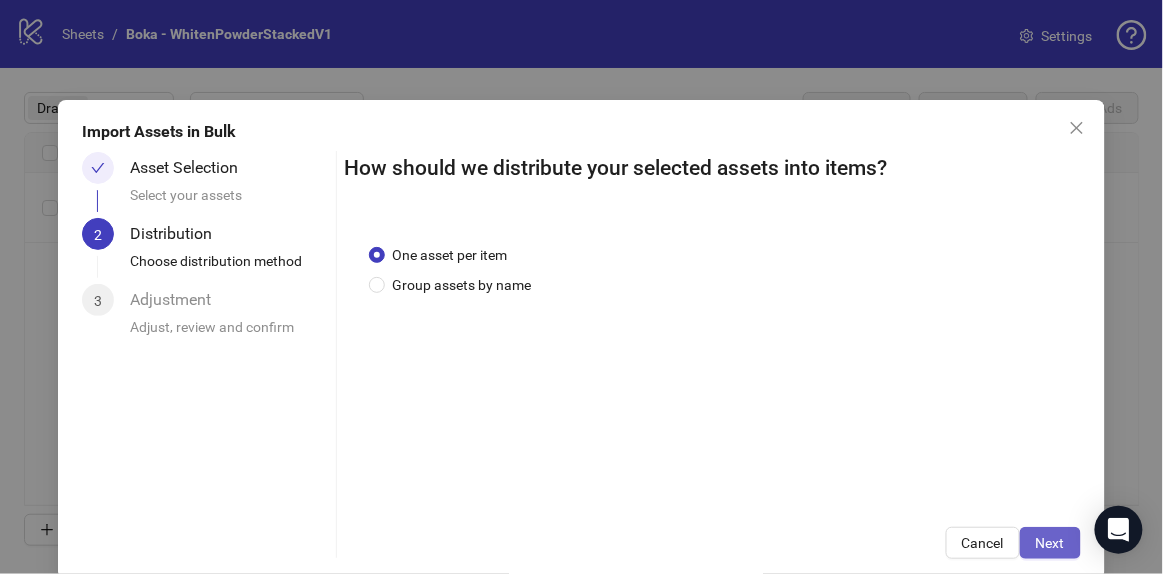 click on "Next" at bounding box center [1050, 543] 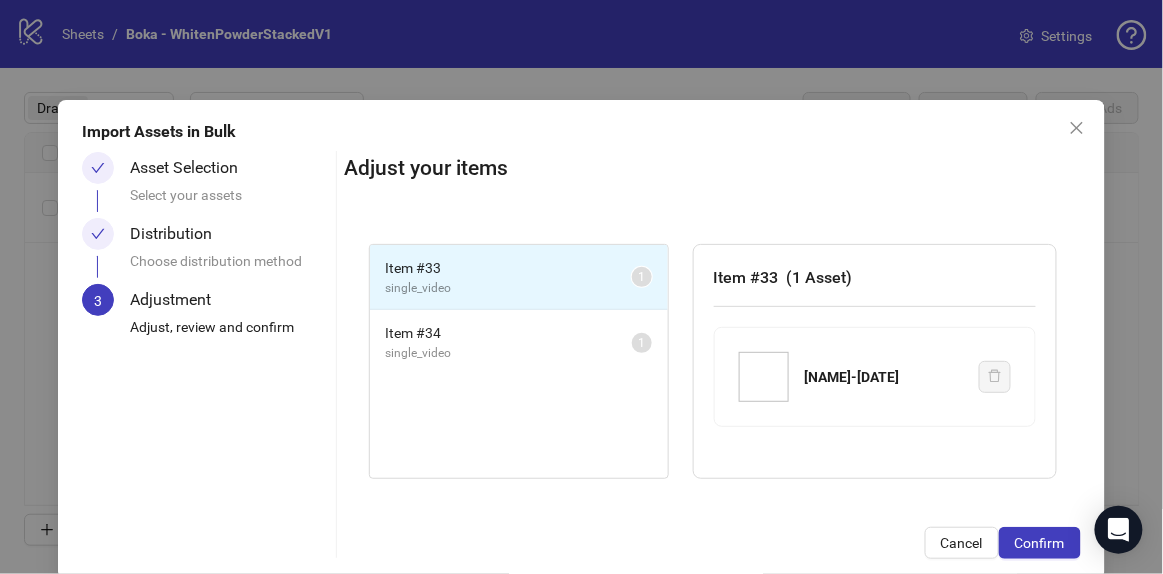 click on "Confirm" at bounding box center [1040, 543] 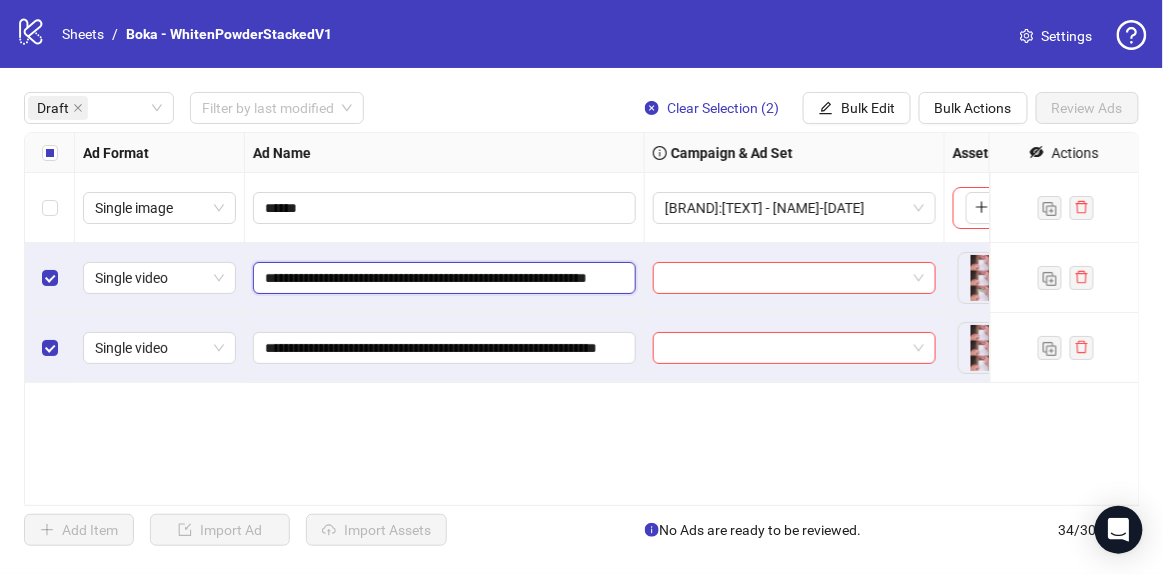 click on "**********" at bounding box center [442, 278] 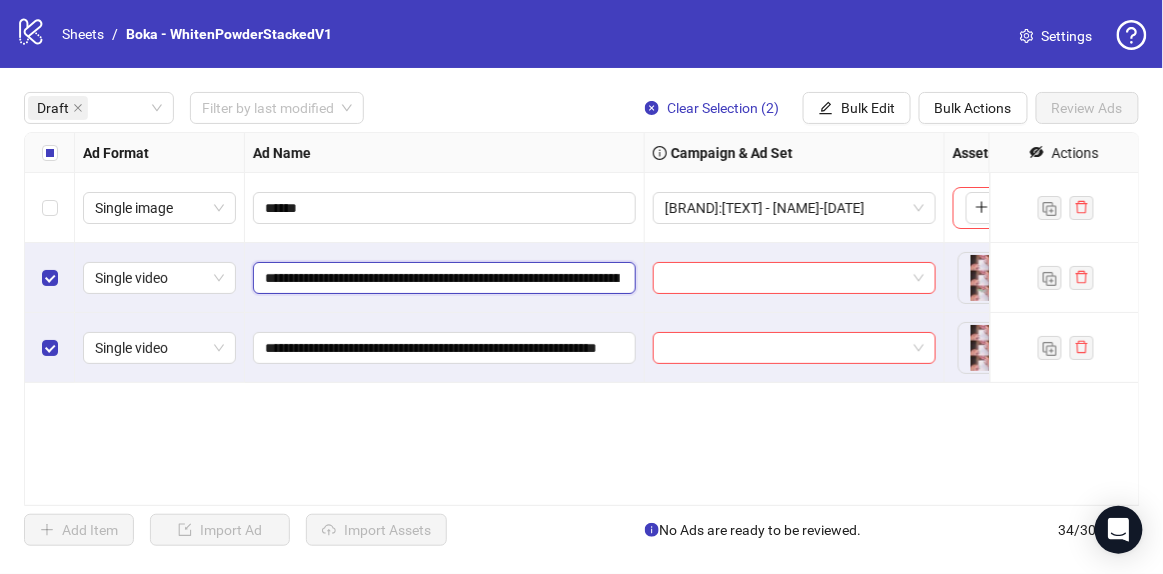 scroll, scrollTop: 0, scrollLeft: 689, axis: horizontal 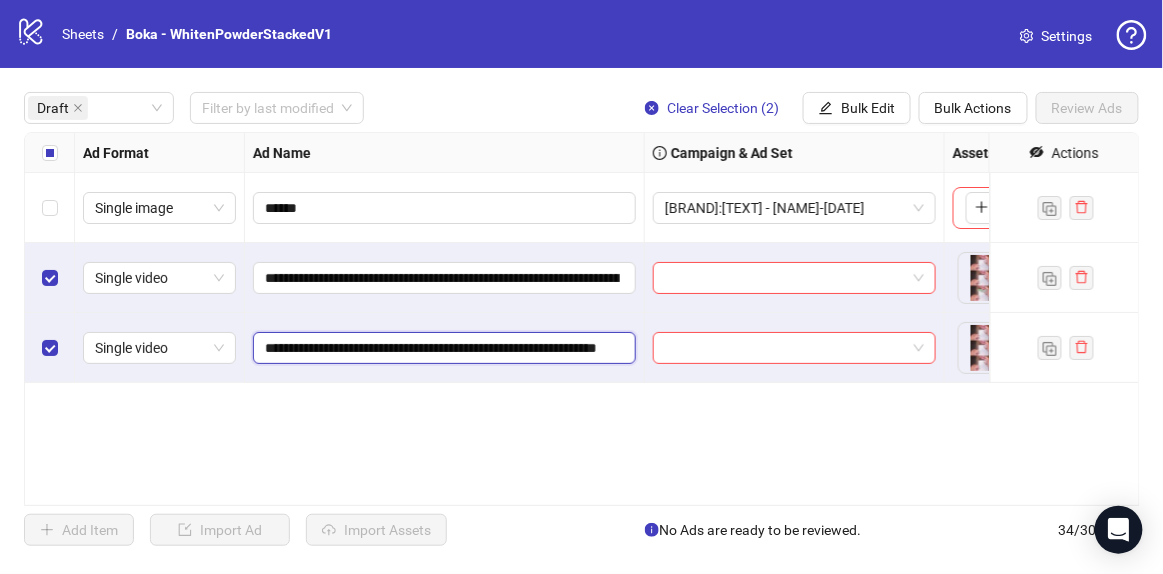 click on "**********" at bounding box center (442, 348) 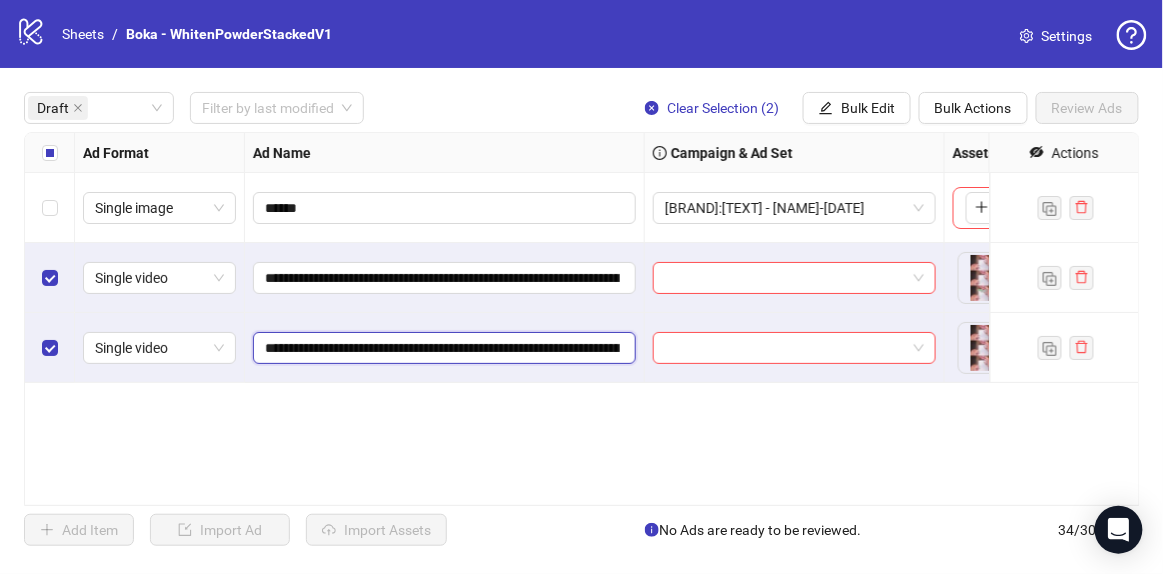 scroll, scrollTop: 0, scrollLeft: 707, axis: horizontal 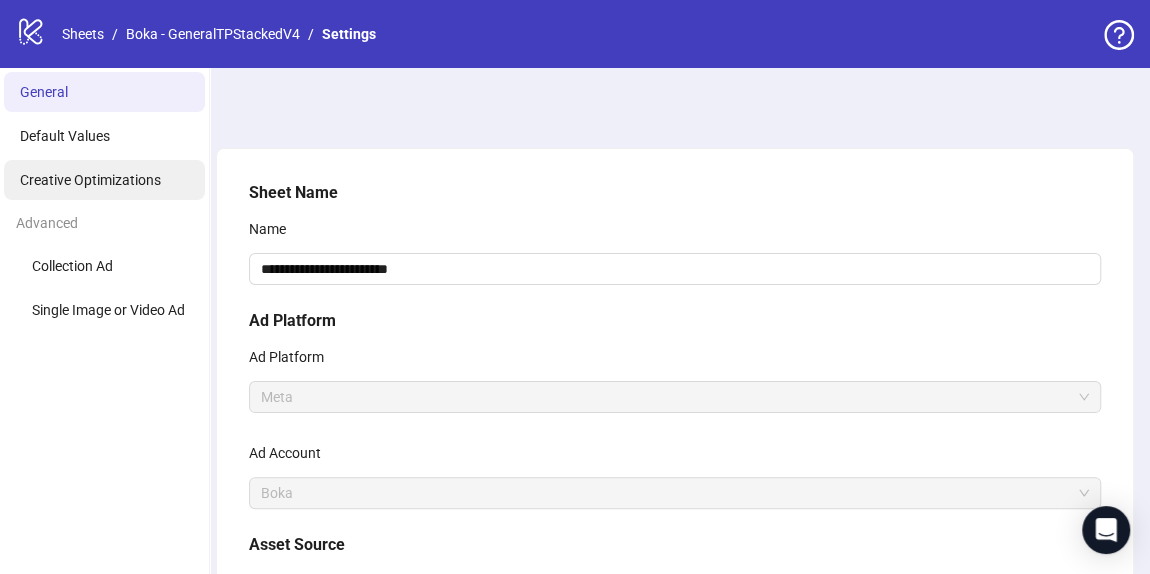 click on "Creative Optimizations" at bounding box center [90, 180] 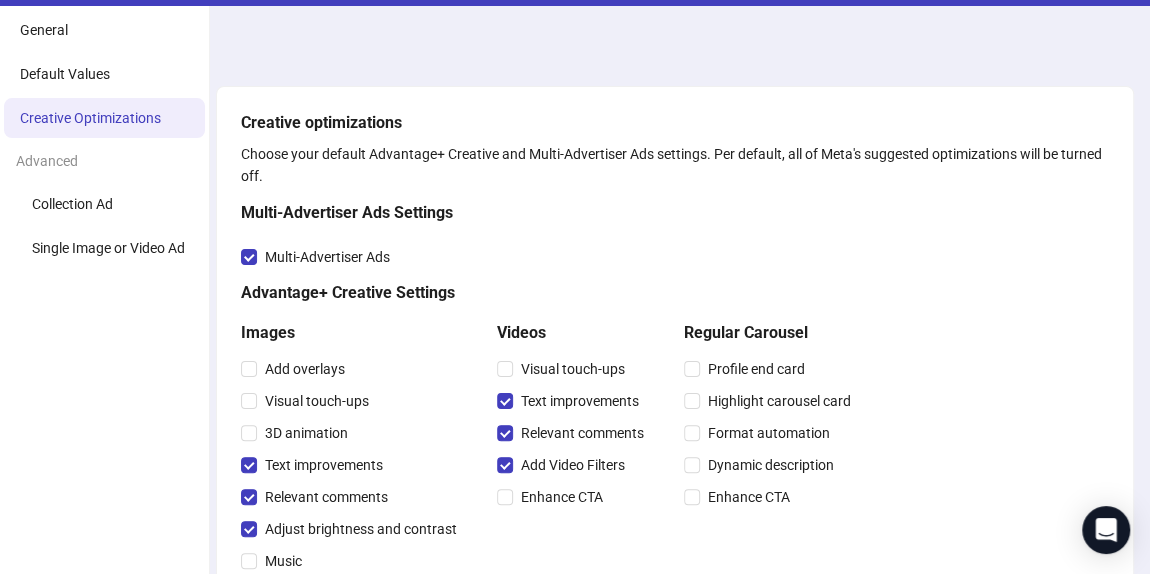 scroll, scrollTop: 90, scrollLeft: 0, axis: vertical 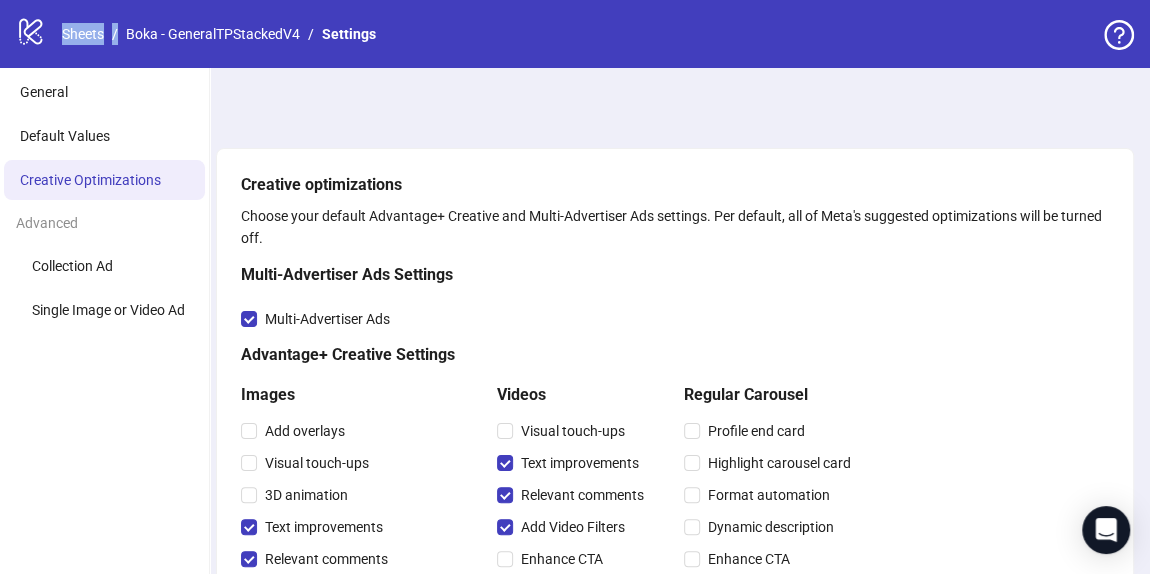 click on "logo/logo-mobile Sheets / Boka - GeneralTPStackedV4 / Settings" at bounding box center [575, 34] 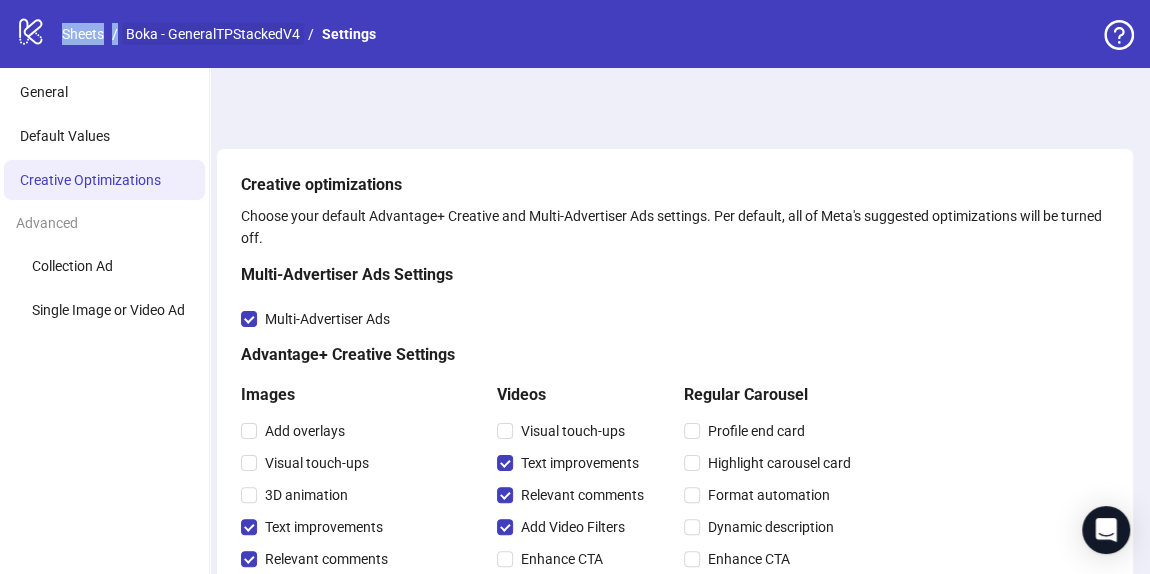 click on "Boka - GeneralTPStackedV4" at bounding box center [213, 34] 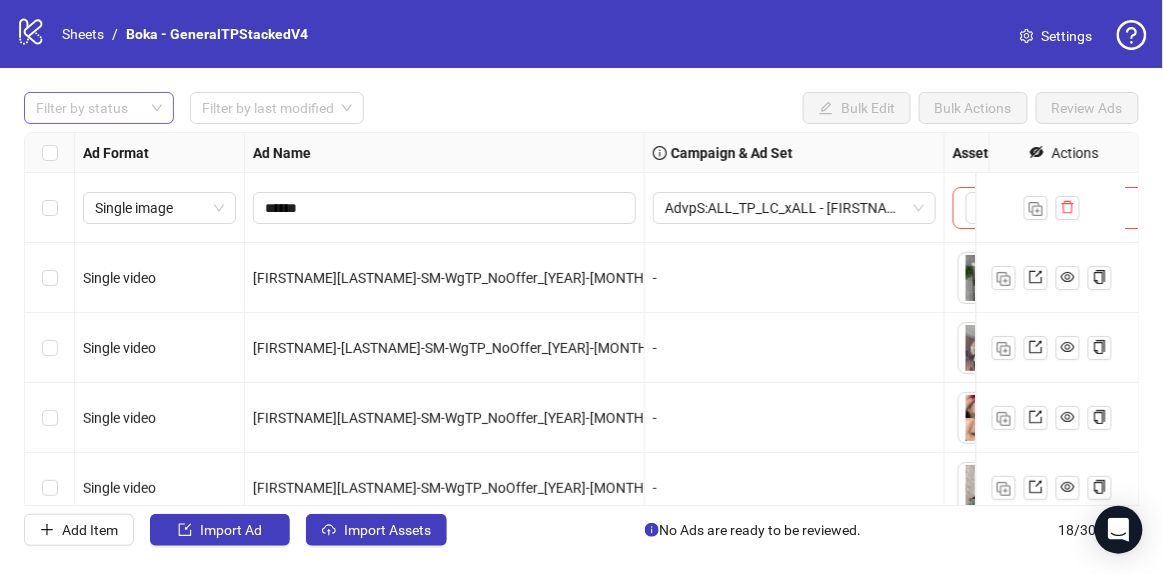 click at bounding box center [88, 108] 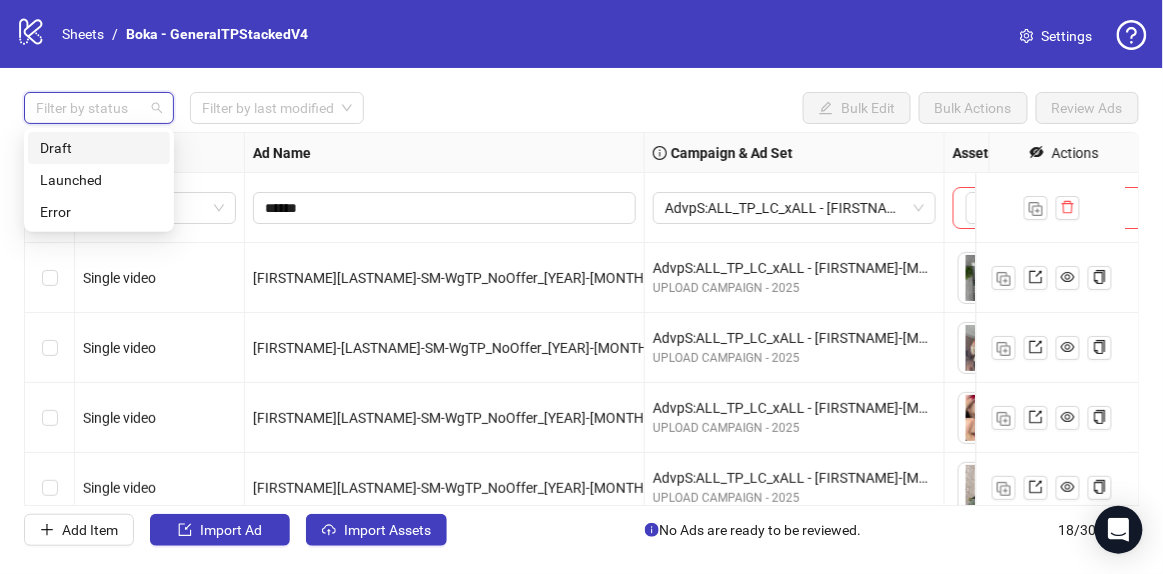 click on "Draft" at bounding box center [99, 148] 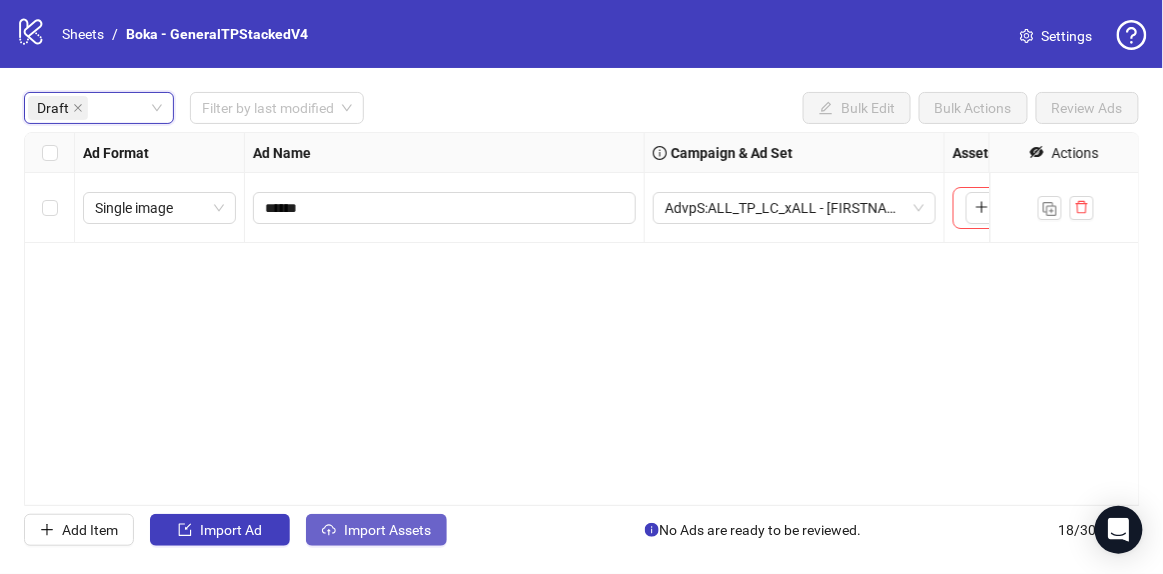 click on "Import Assets" at bounding box center (231, 530) 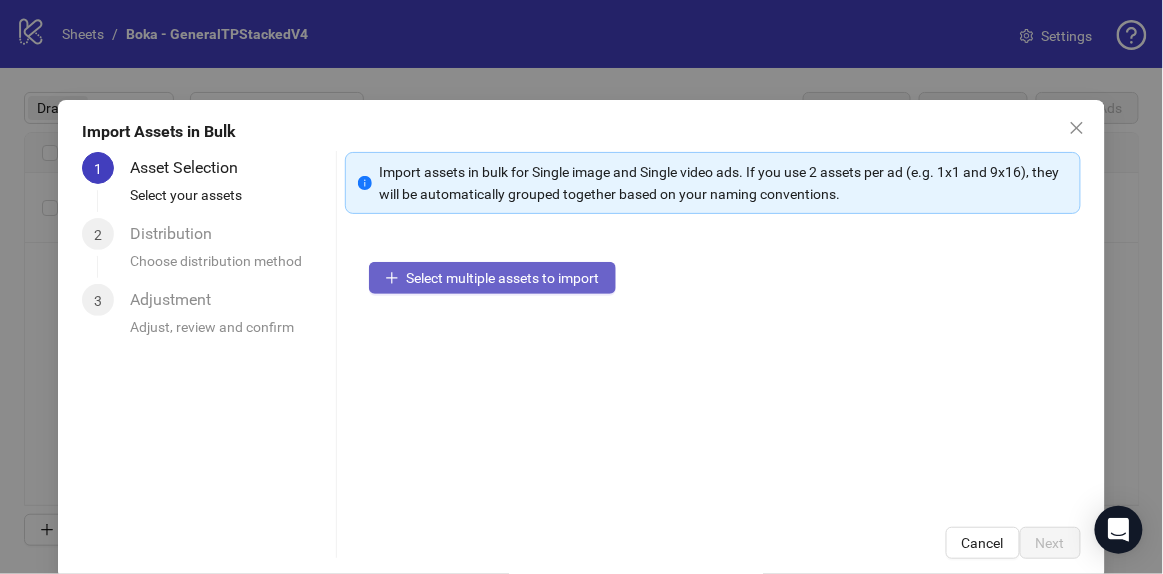 click on "Select multiple assets to import" at bounding box center [492, 278] 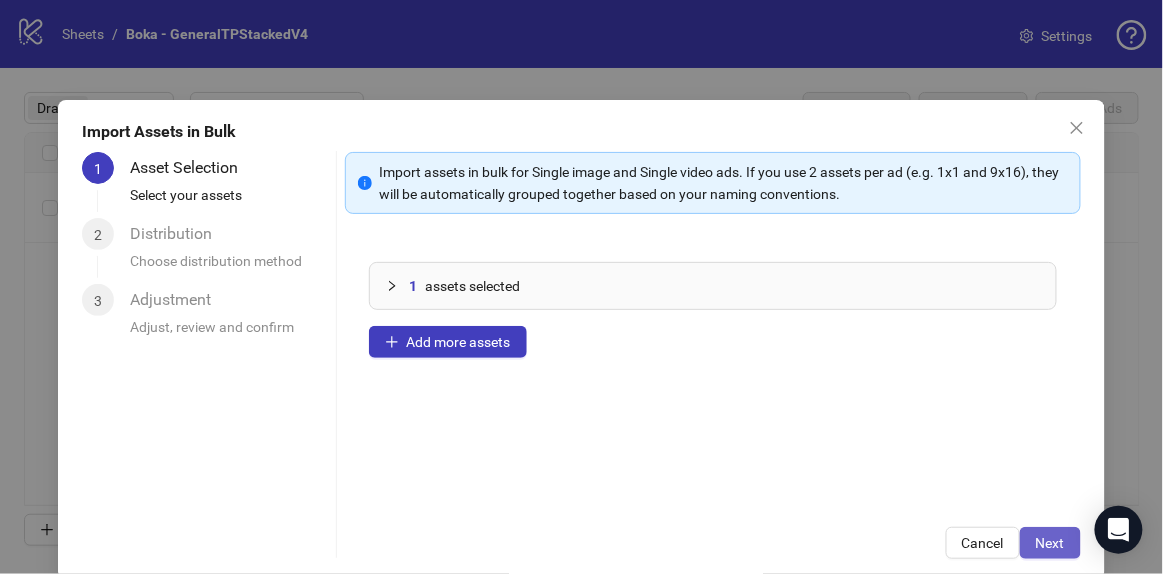 click on "Next" at bounding box center [1050, 543] 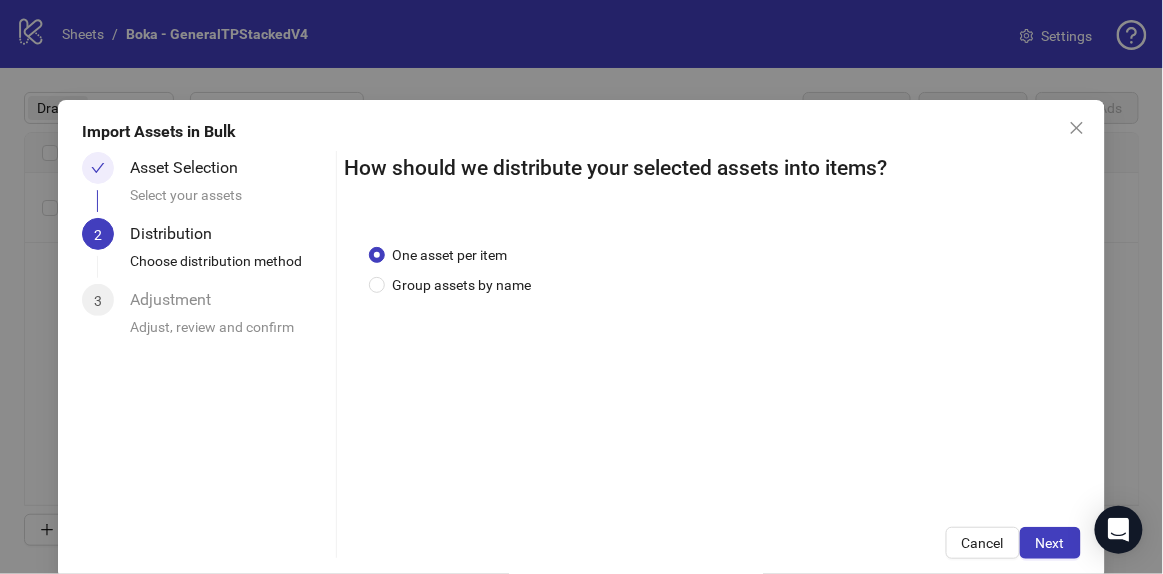 click on "Next" at bounding box center [1050, 543] 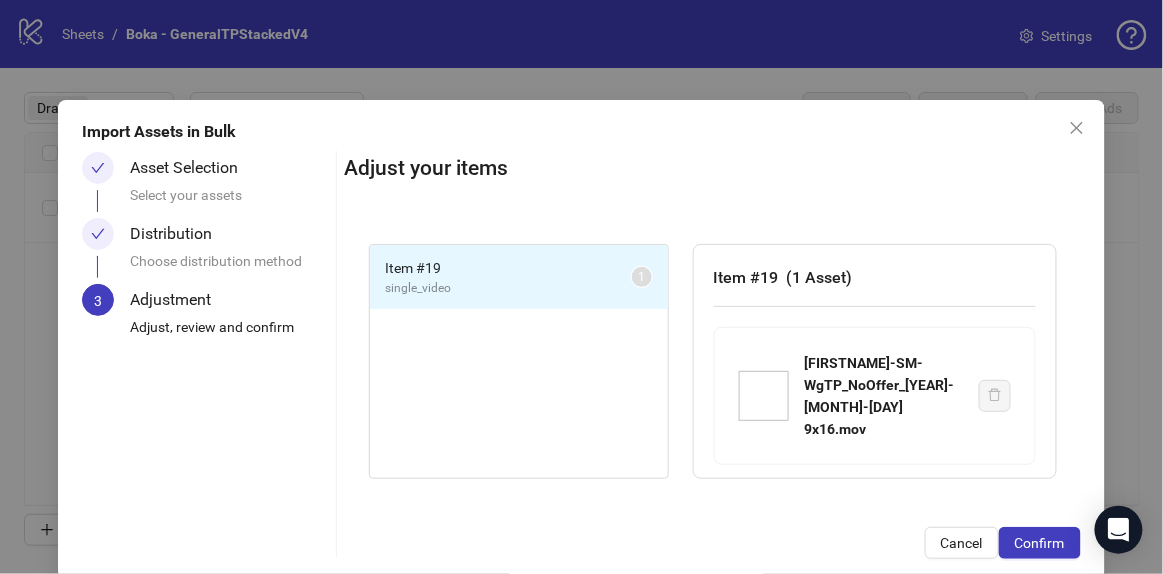 click on "Confirm" at bounding box center (1040, 543) 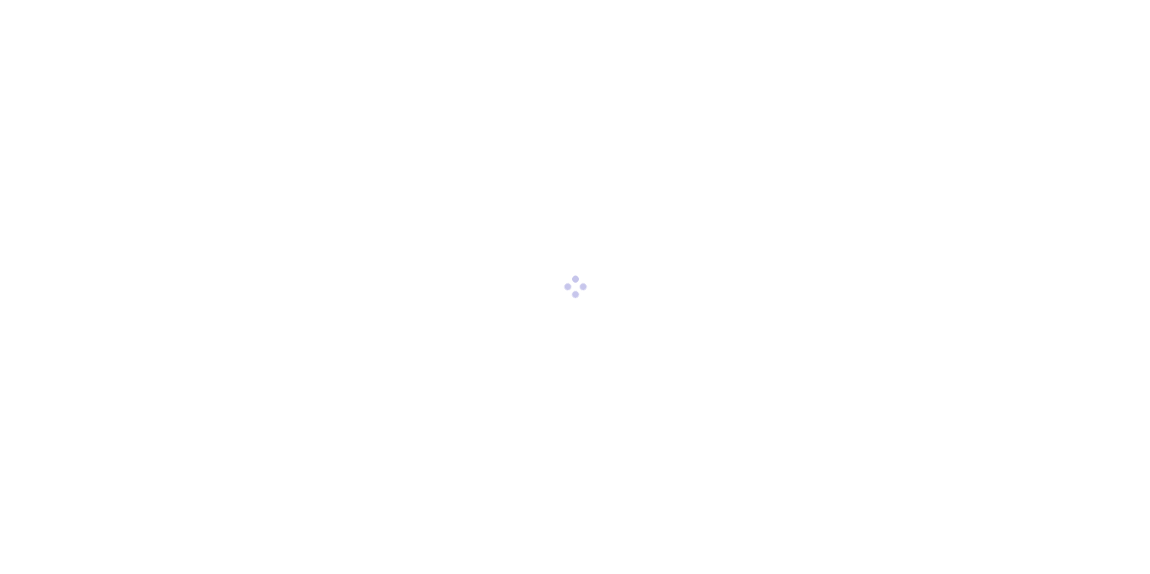 scroll, scrollTop: 0, scrollLeft: 0, axis: both 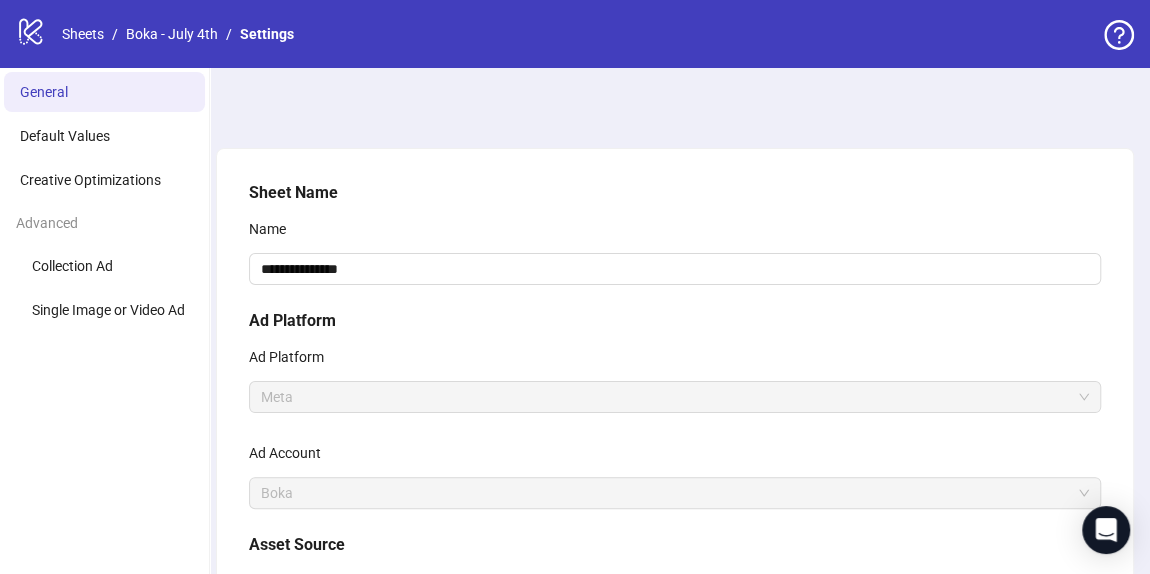 drag, startPoint x: 475, startPoint y: 323, endPoint x: 0, endPoint y: 157, distance: 503.17096 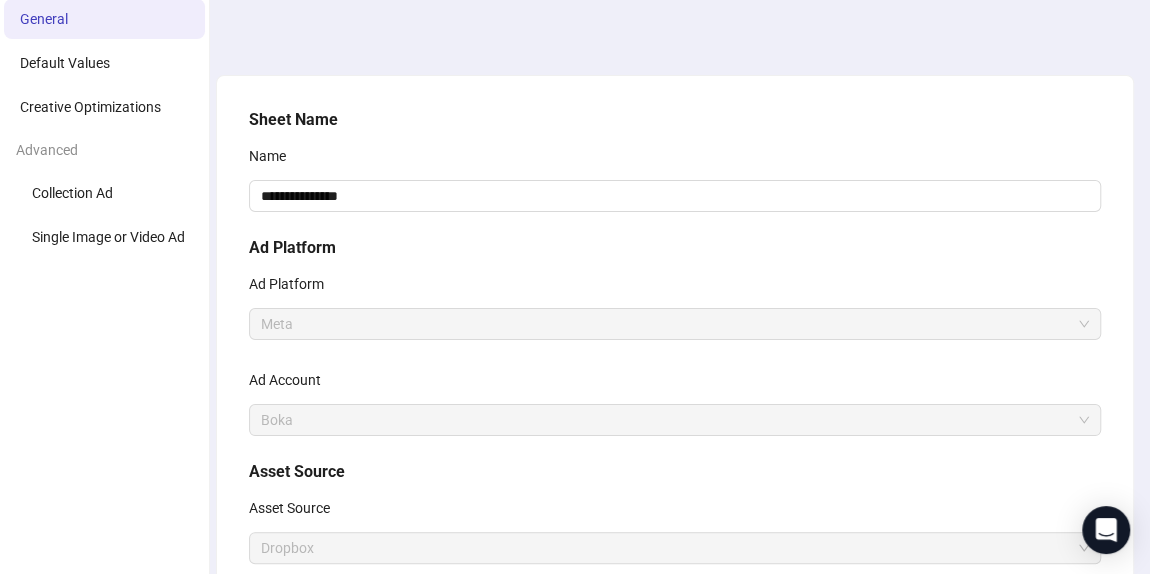 scroll, scrollTop: 0, scrollLeft: 0, axis: both 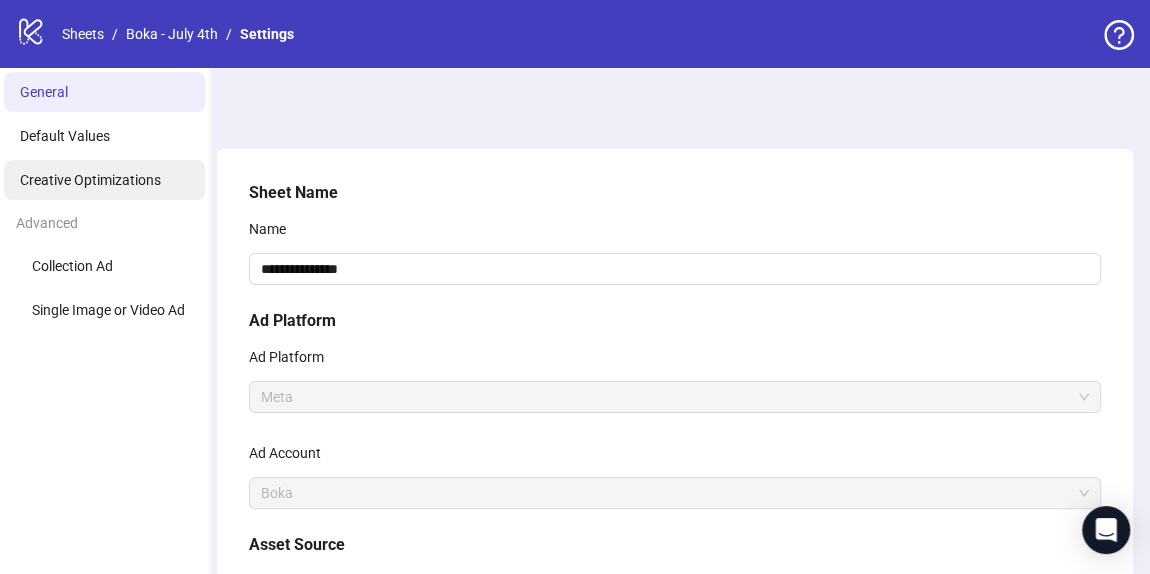 click on "Creative Optimizations" at bounding box center (90, 180) 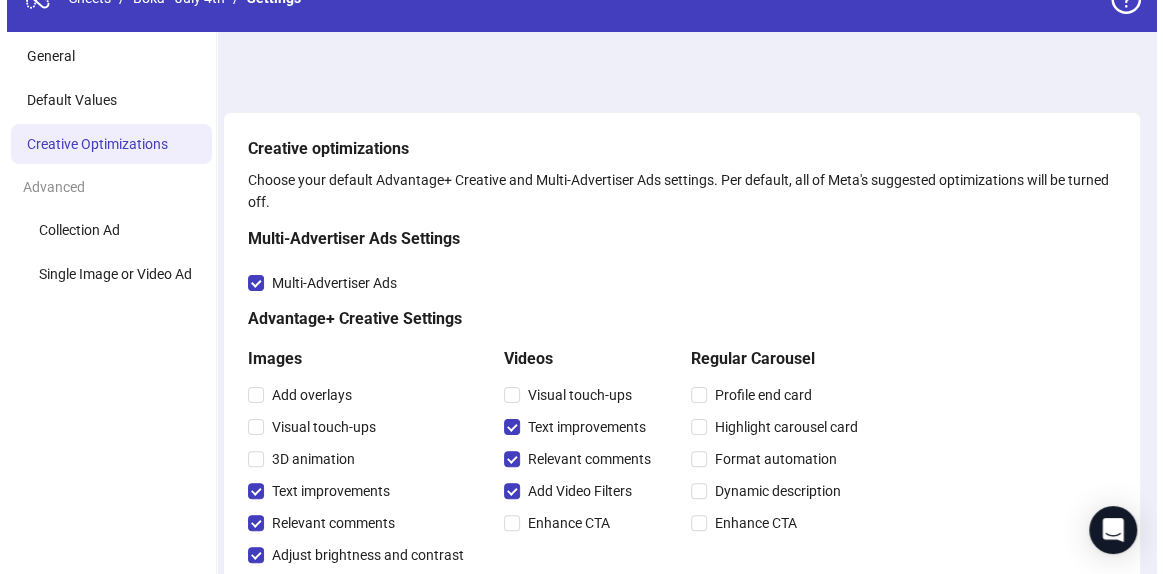 scroll, scrollTop: 0, scrollLeft: 0, axis: both 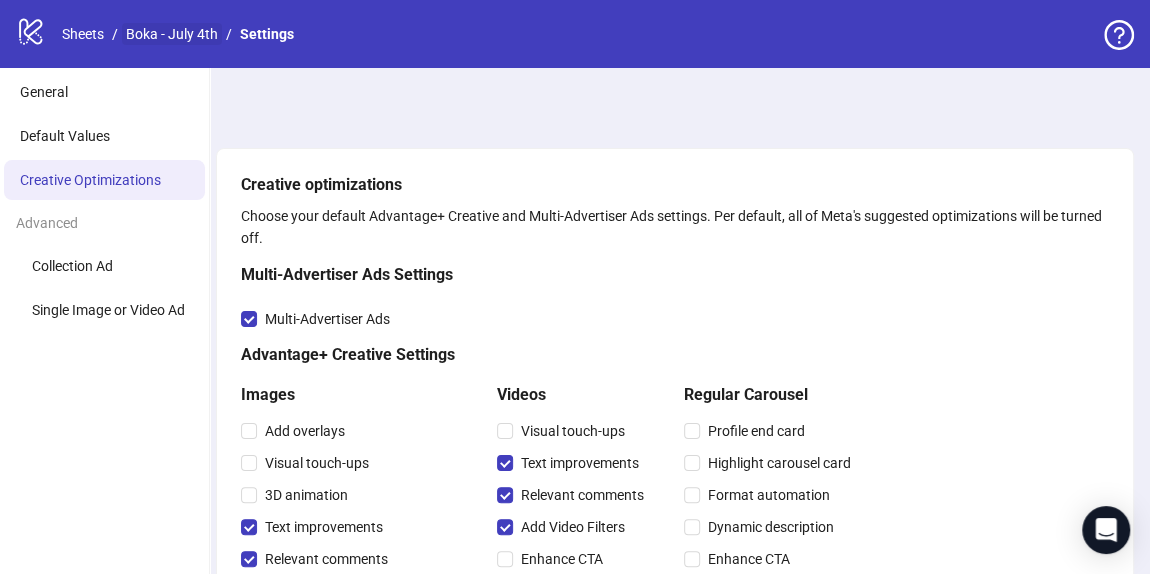 click on "Boka - July 4th" at bounding box center [172, 34] 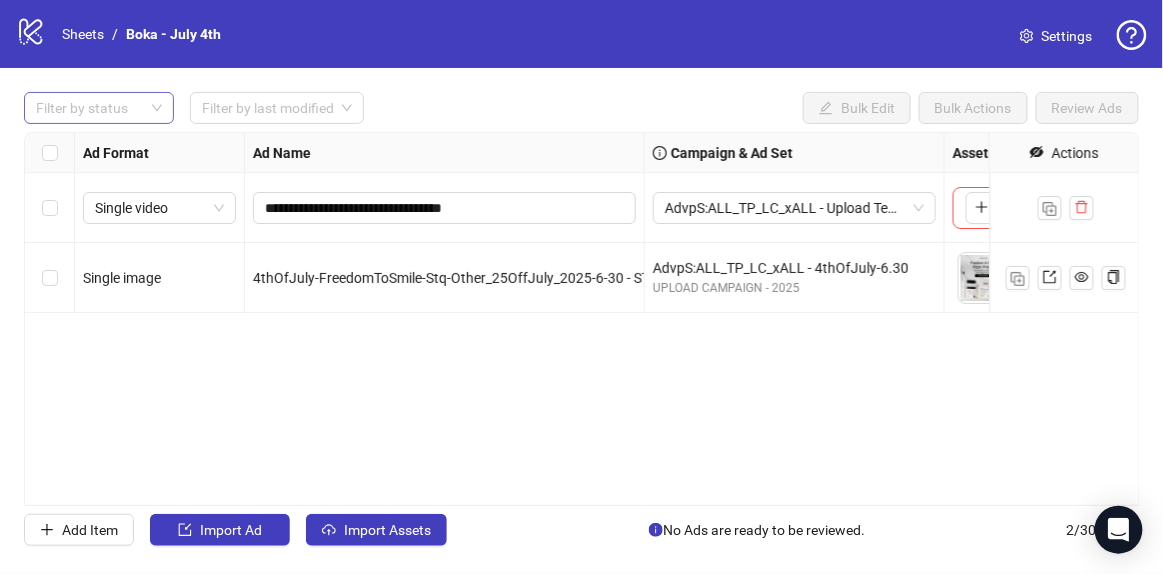 click at bounding box center (88, 108) 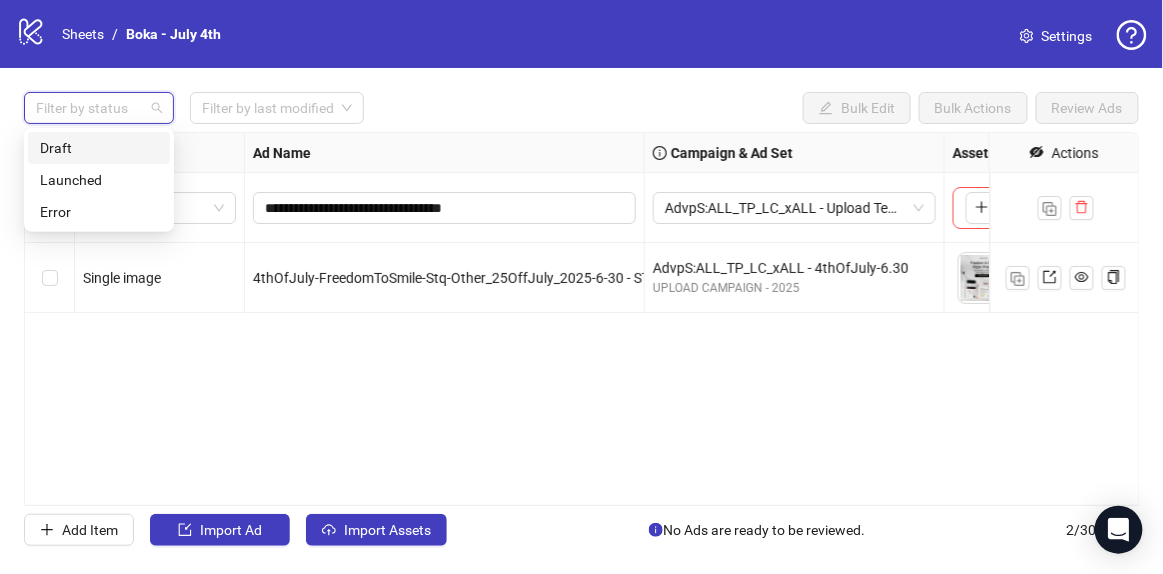 click on "Draft" at bounding box center [99, 148] 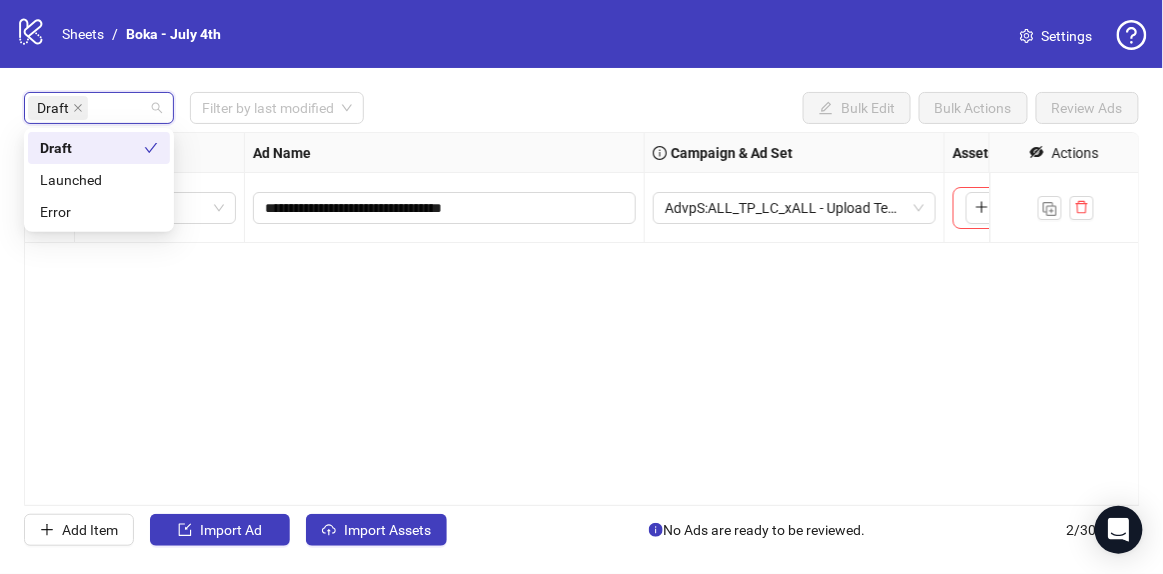 click on "**********" at bounding box center (582, 319) 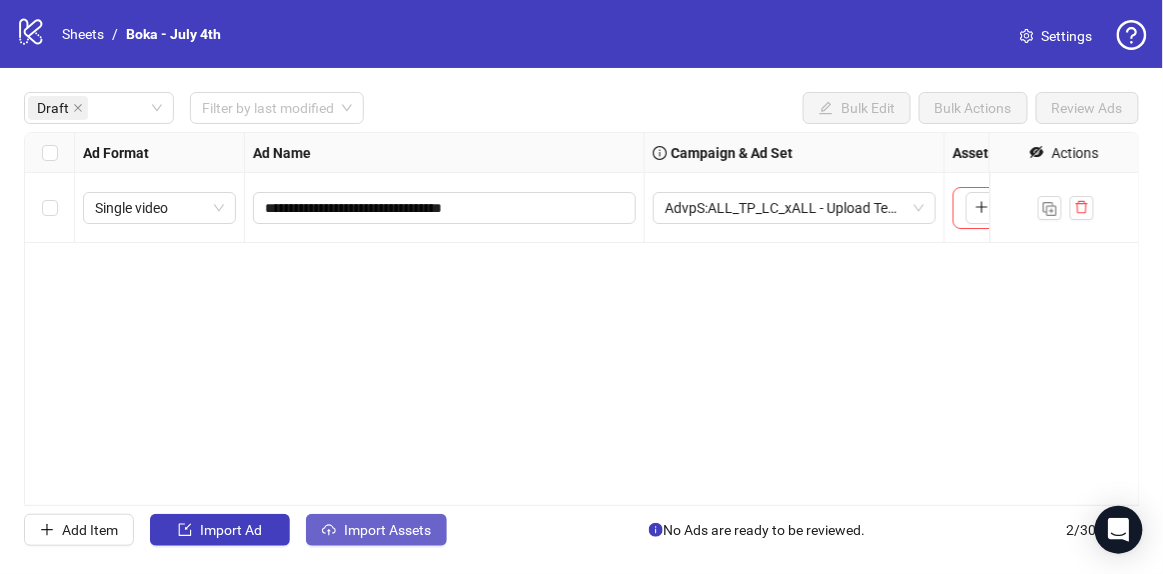 click on "Import Assets" at bounding box center [376, 530] 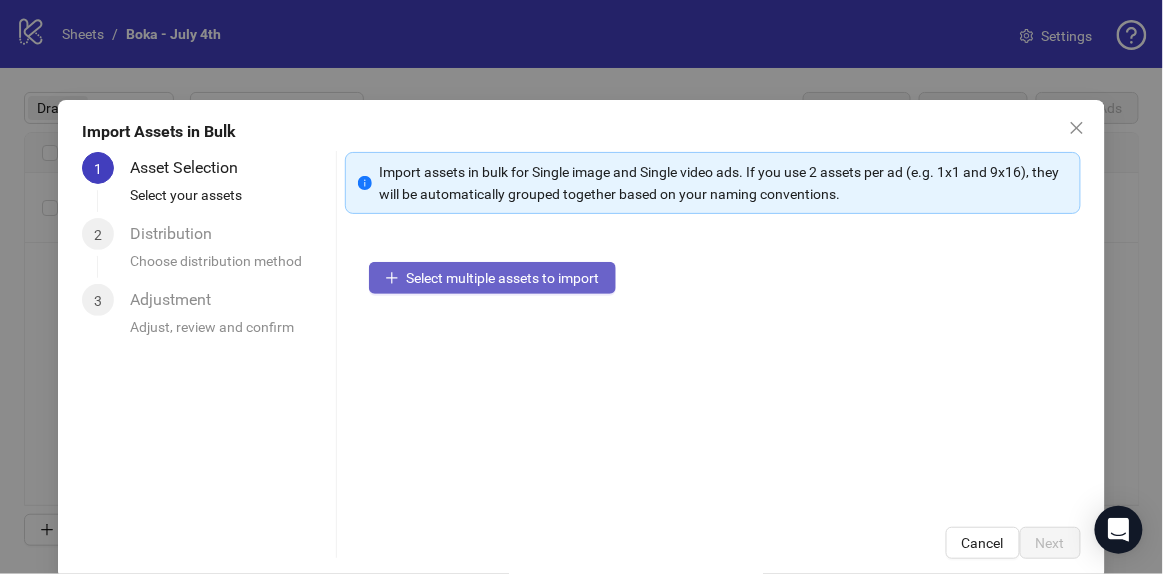 click on "Select multiple assets to import" at bounding box center [503, 278] 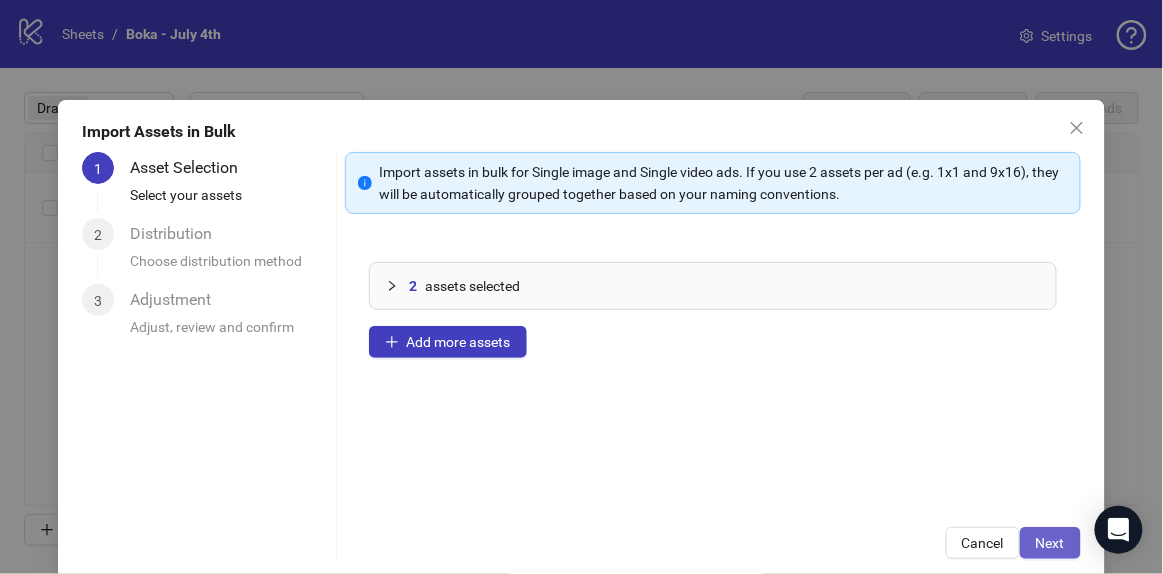 click on "Next" at bounding box center (1050, 543) 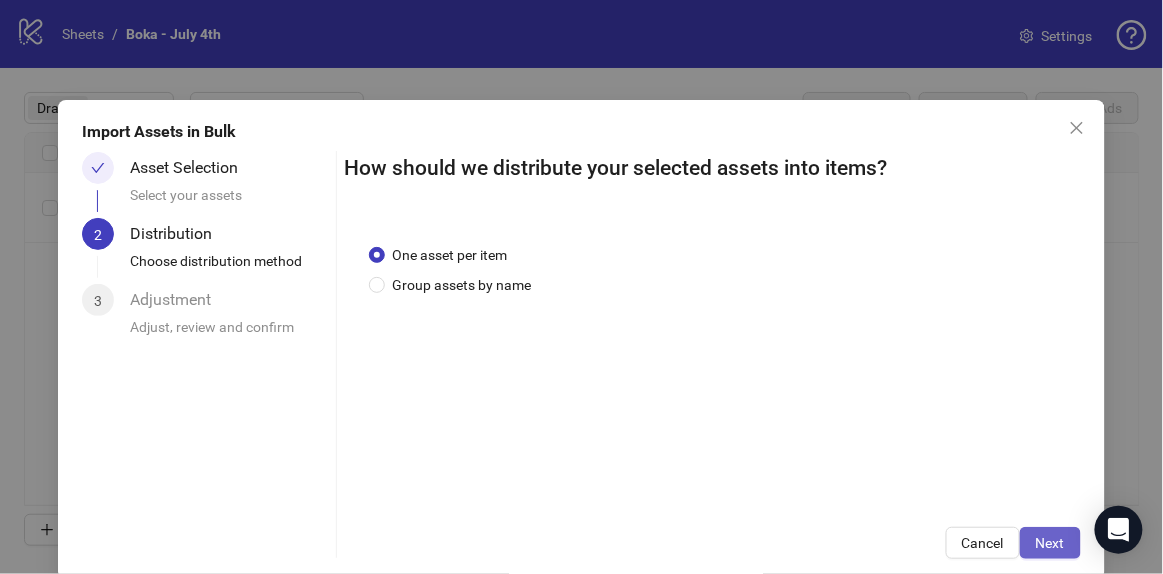 click on "Next" at bounding box center [1050, 543] 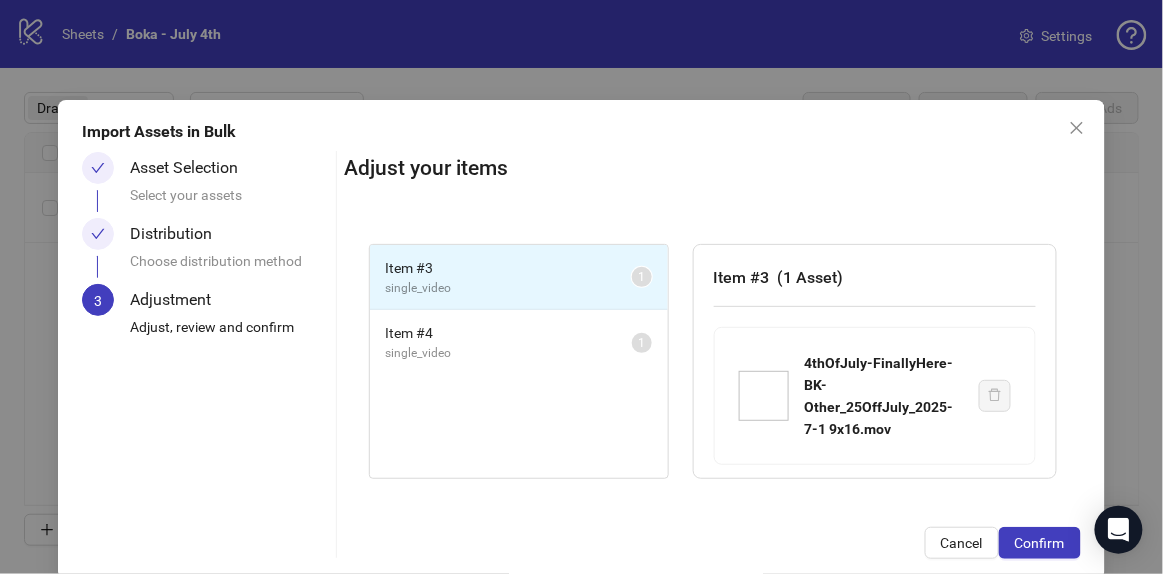 click on "Confirm" at bounding box center (1040, 543) 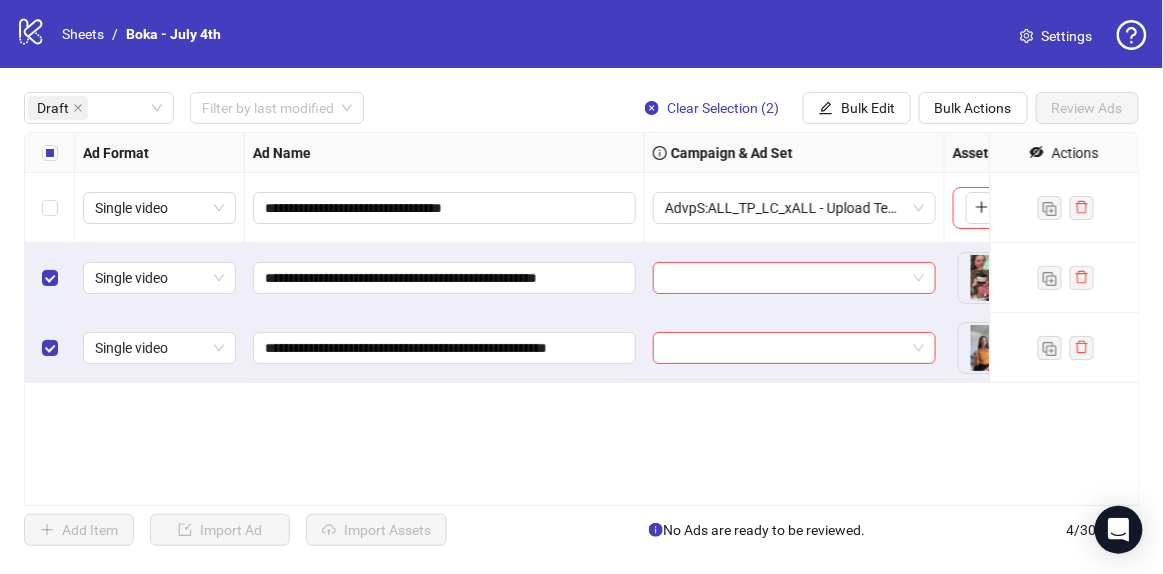 click at bounding box center (50, 153) 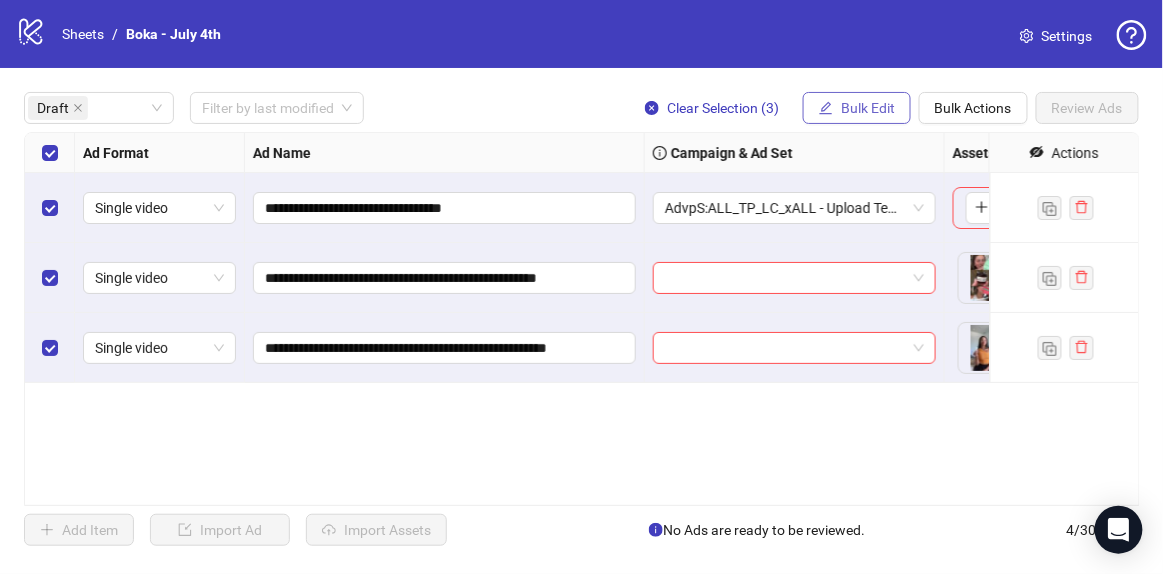 click on "Bulk Edit" at bounding box center [868, 108] 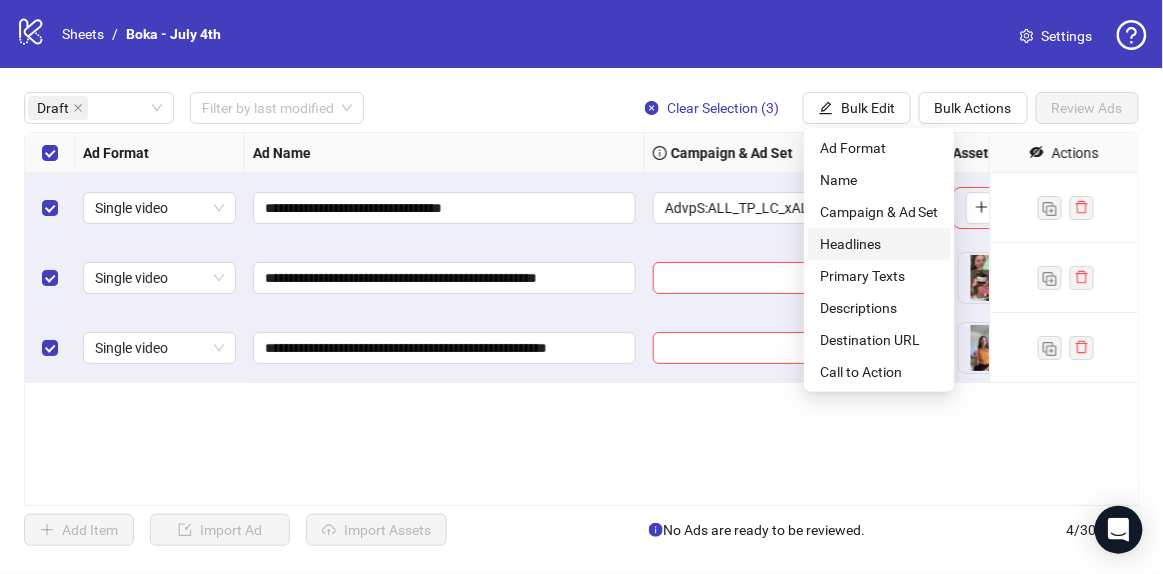 click on "Headlines" at bounding box center [879, 244] 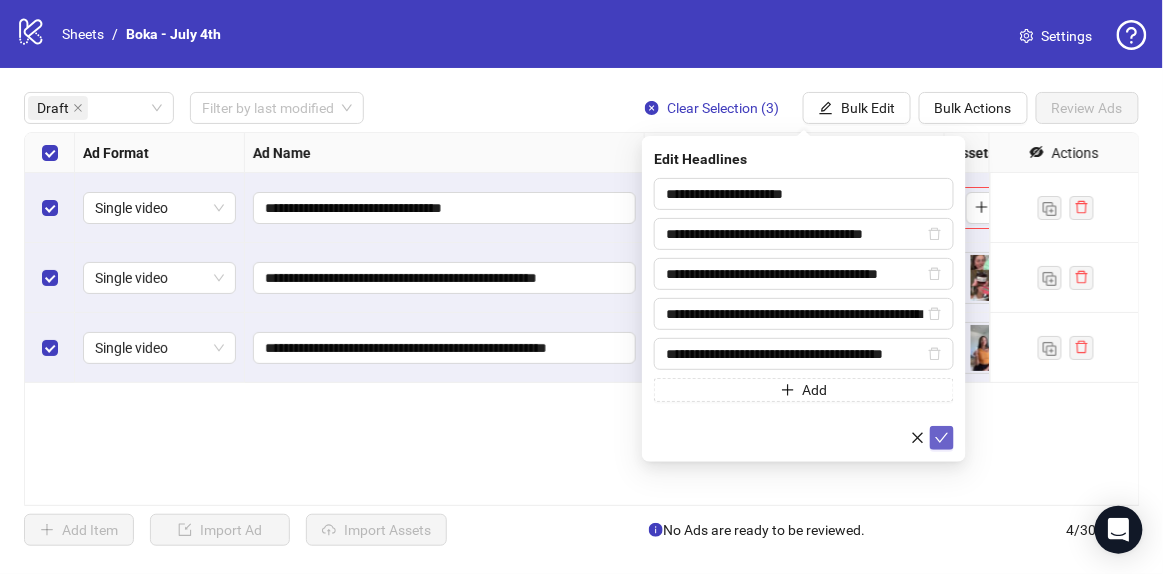 click at bounding box center (942, 438) 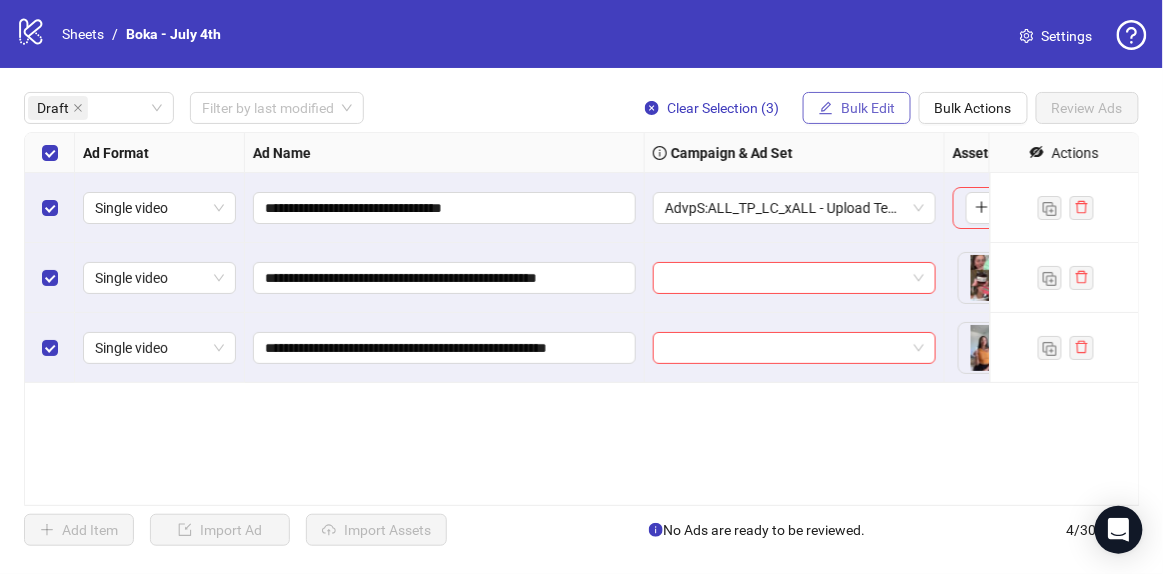click on "Bulk Edit" at bounding box center (868, 108) 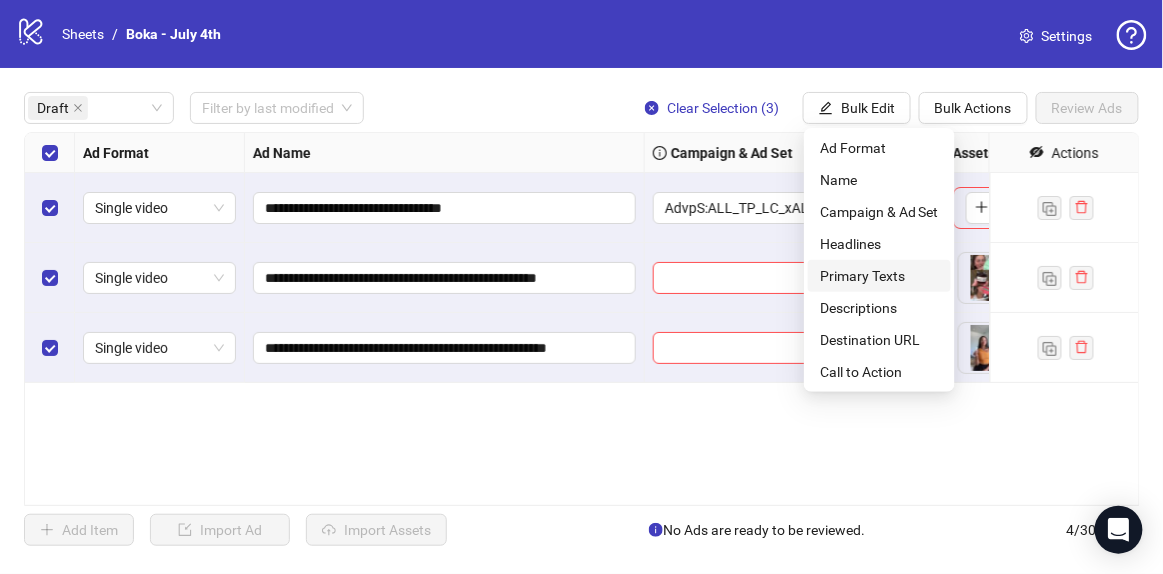 click on "Primary Texts" at bounding box center (879, 276) 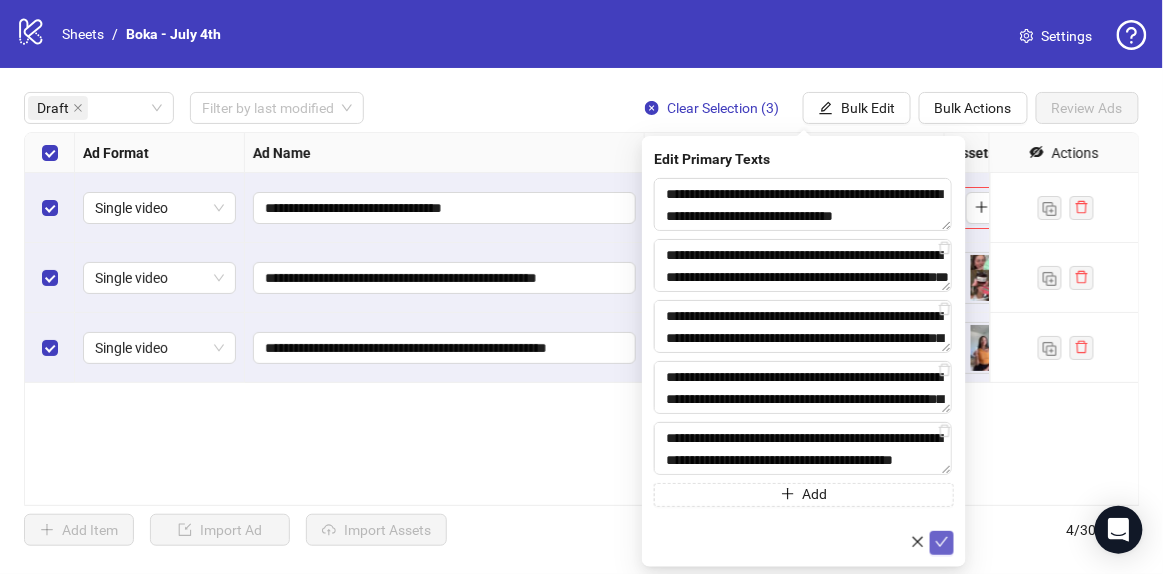 click at bounding box center (942, 542) 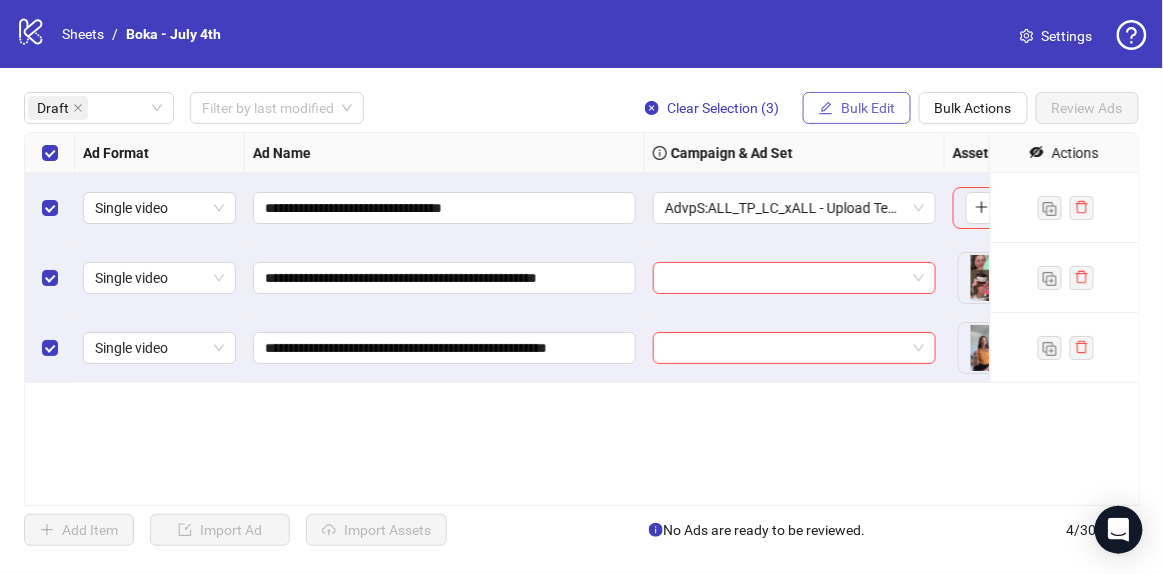 click on "Bulk Edit" at bounding box center (868, 108) 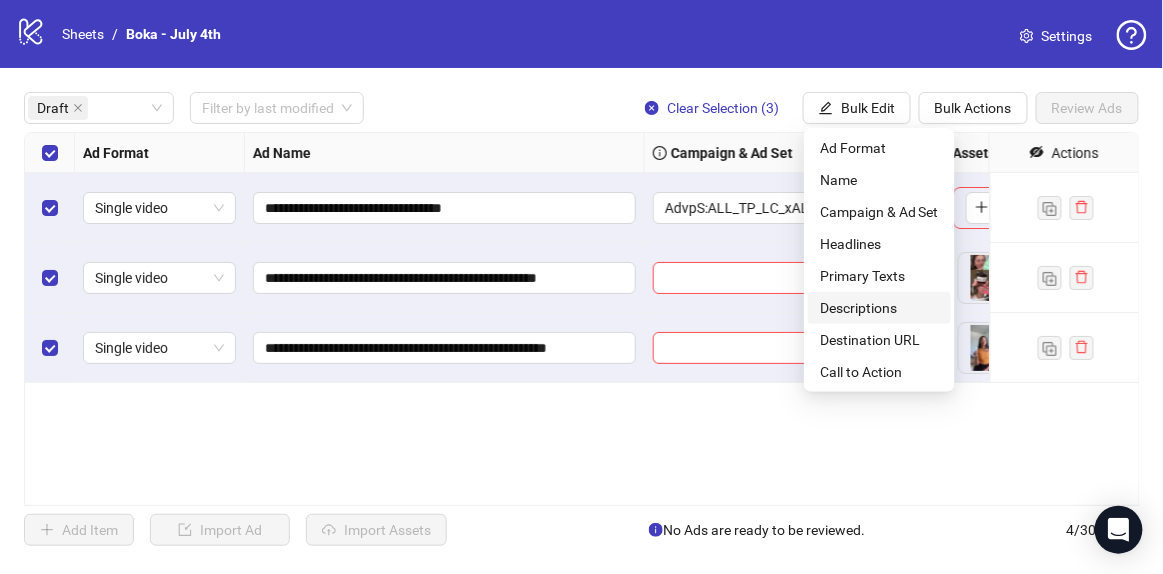 click on "Descriptions" at bounding box center [879, 308] 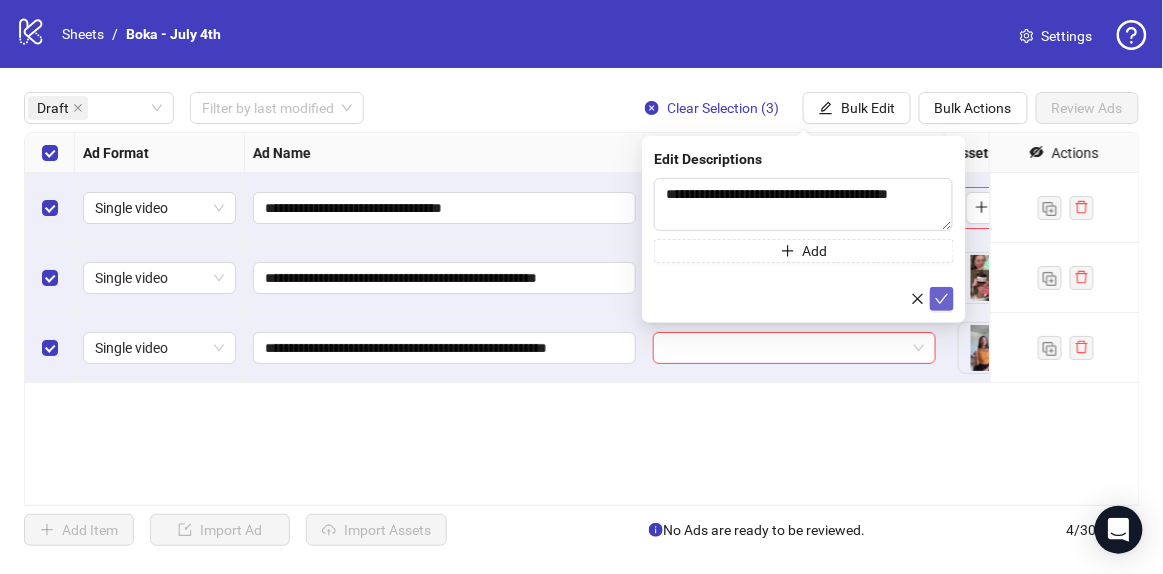click at bounding box center [942, 299] 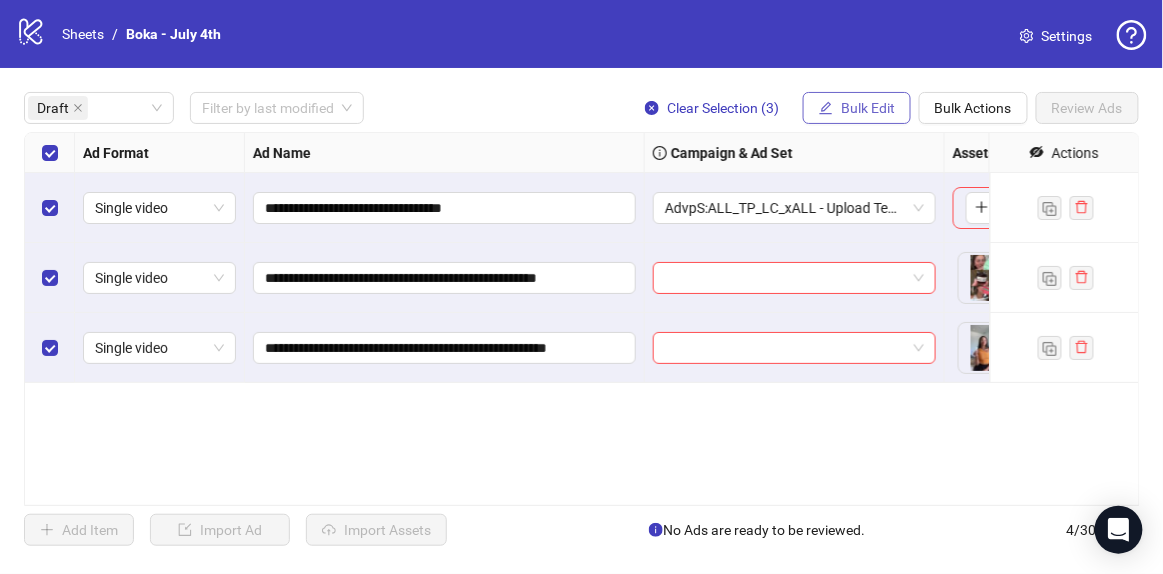 click on "Bulk Edit" at bounding box center [868, 108] 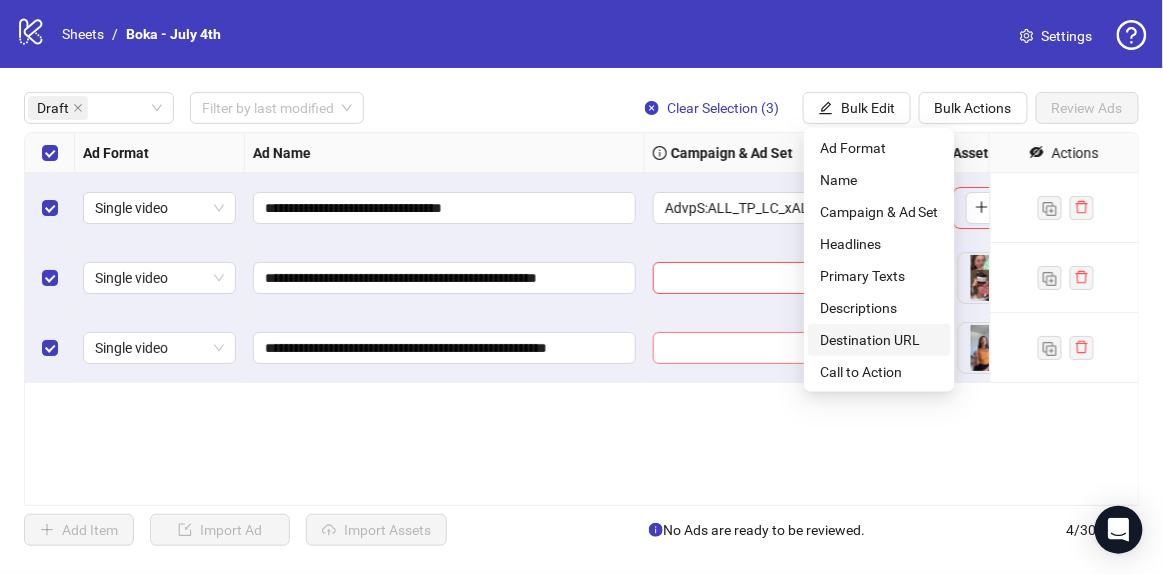 click on "Destination URL" at bounding box center [879, 340] 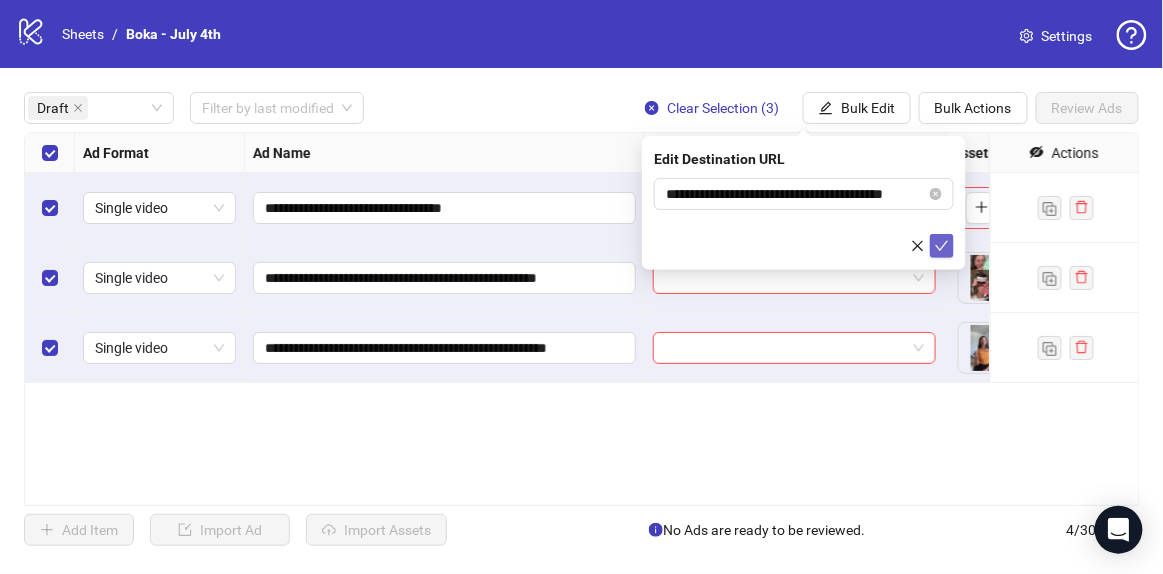 click at bounding box center (942, 246) 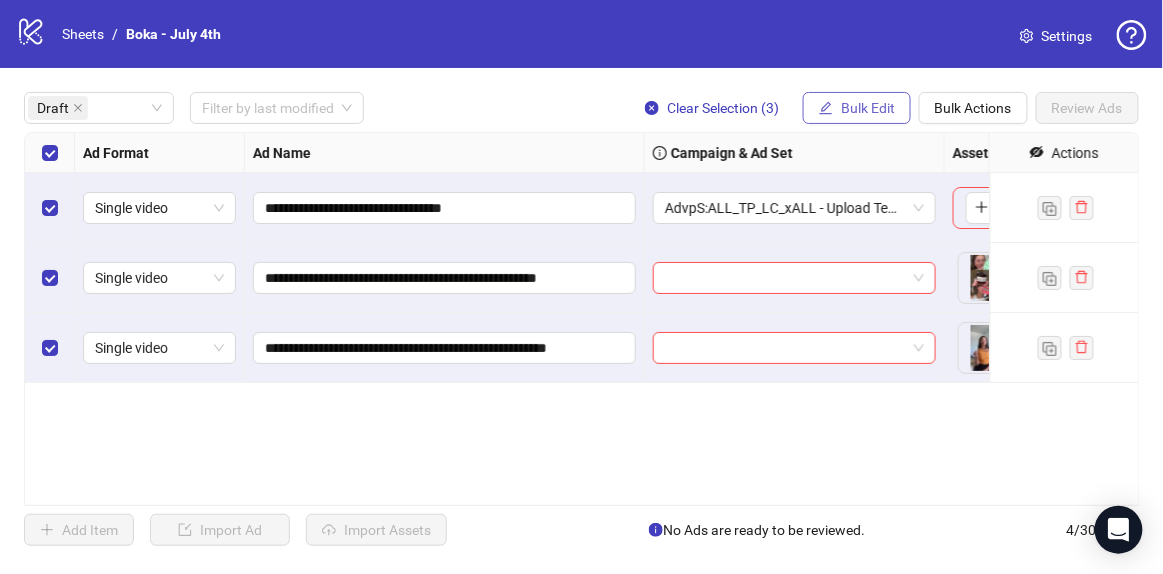 click on "Bulk Edit" at bounding box center [868, 108] 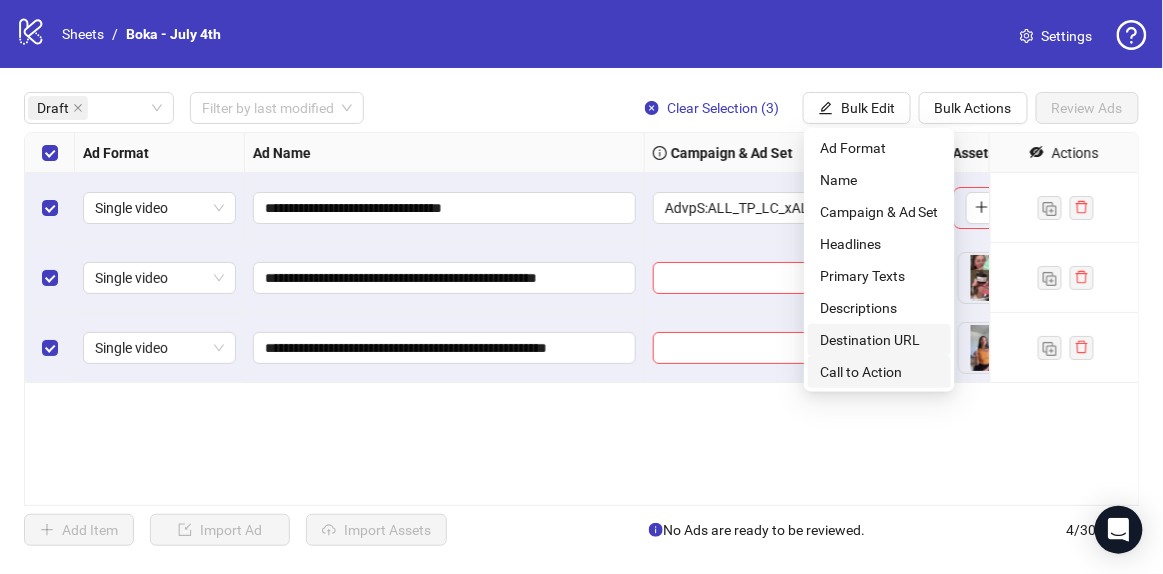 click on "Call to Action" at bounding box center (879, 372) 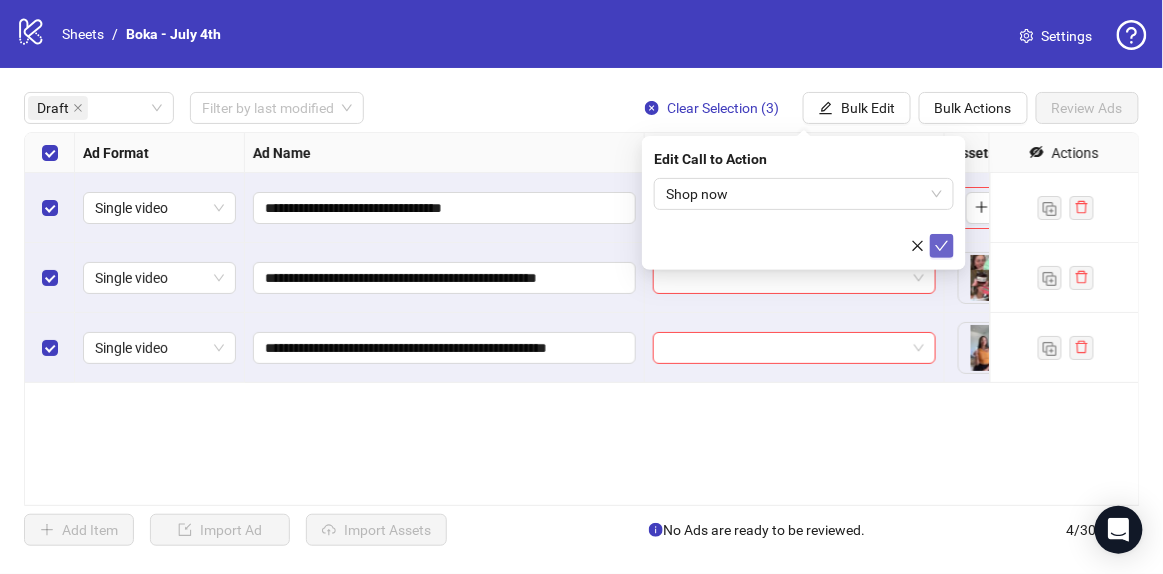 click at bounding box center (942, 246) 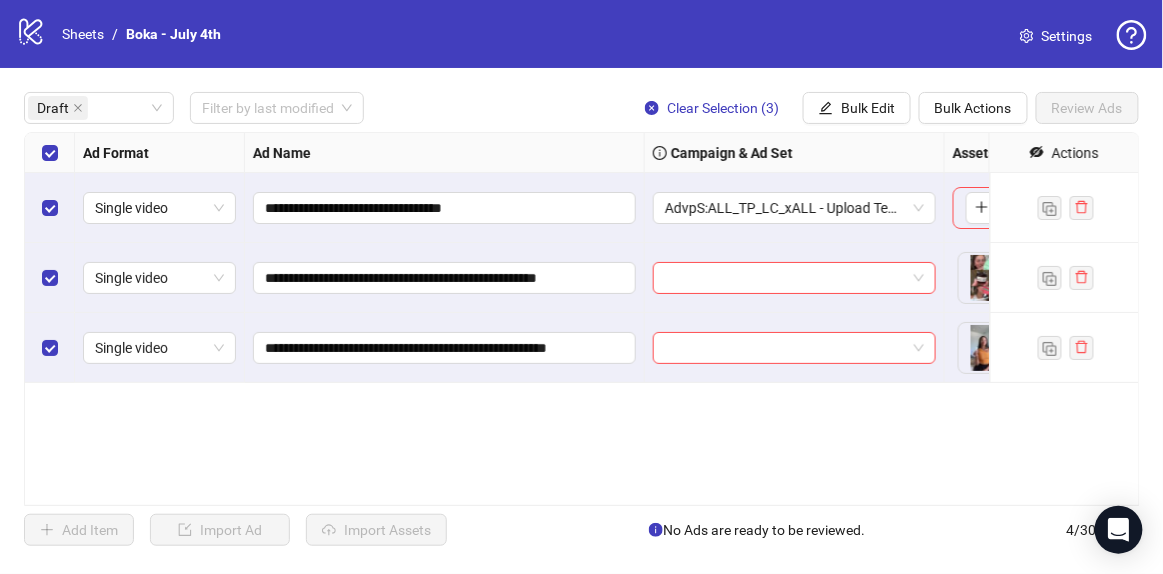 click at bounding box center [50, 208] 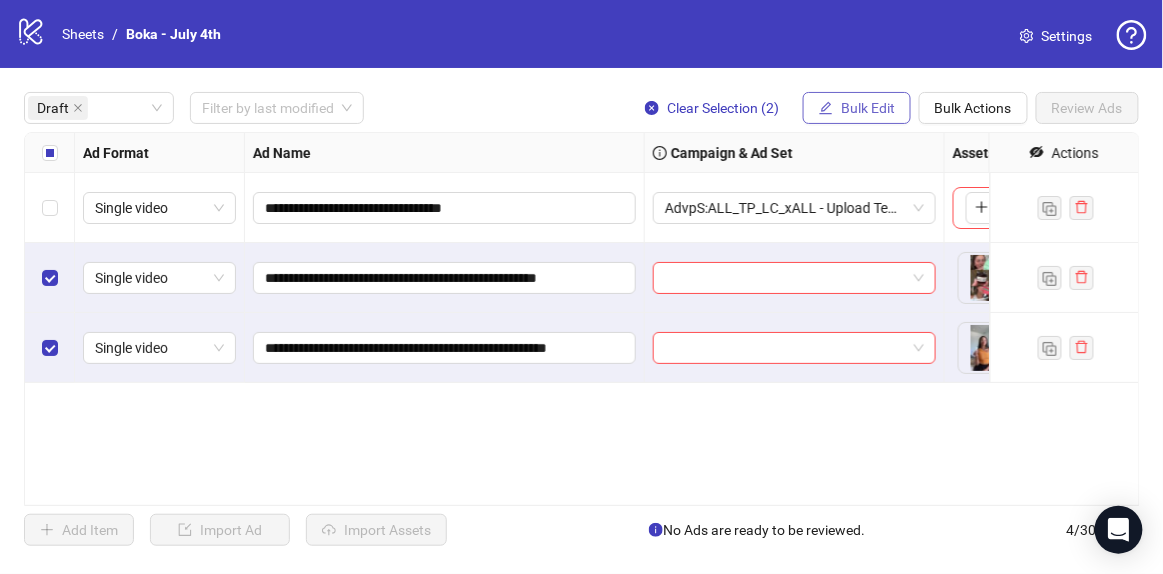 click on "Bulk Edit" at bounding box center (868, 108) 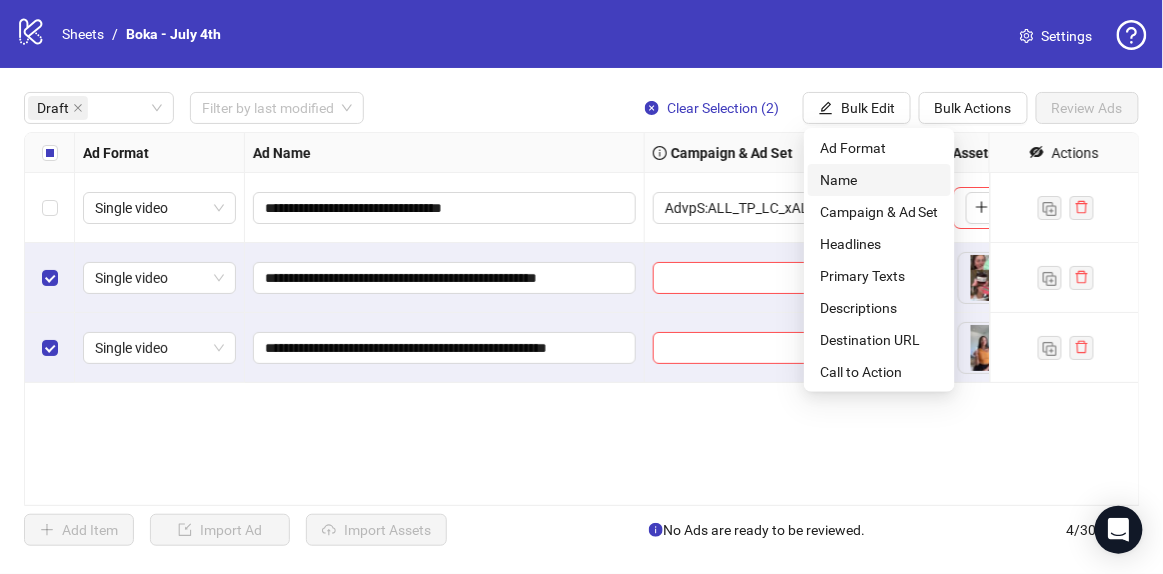 click on "Name" at bounding box center (879, 180) 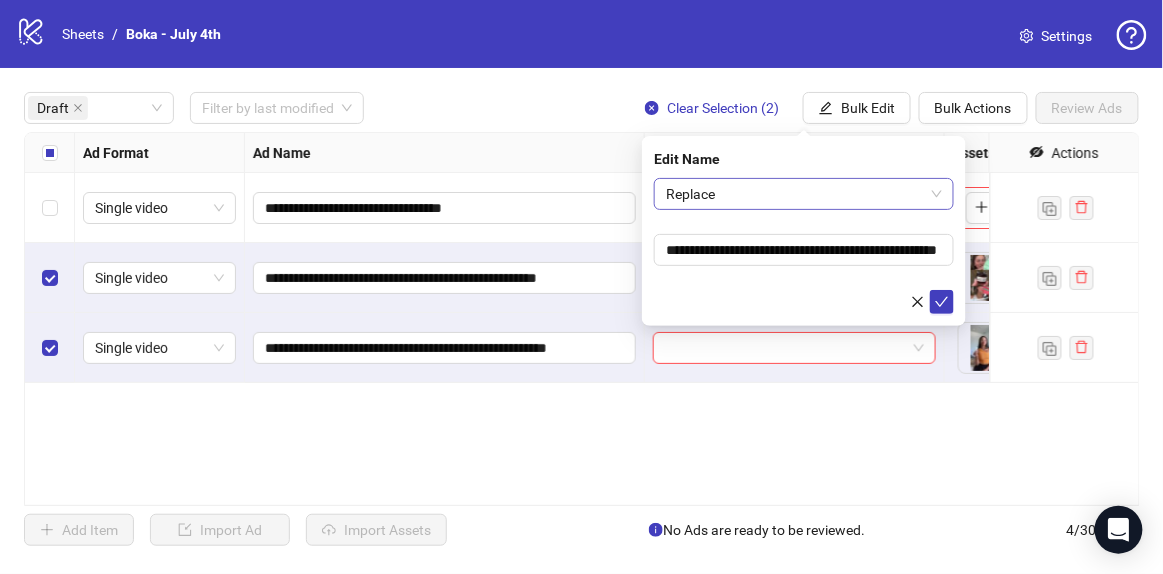 click on "Replace" at bounding box center [804, 194] 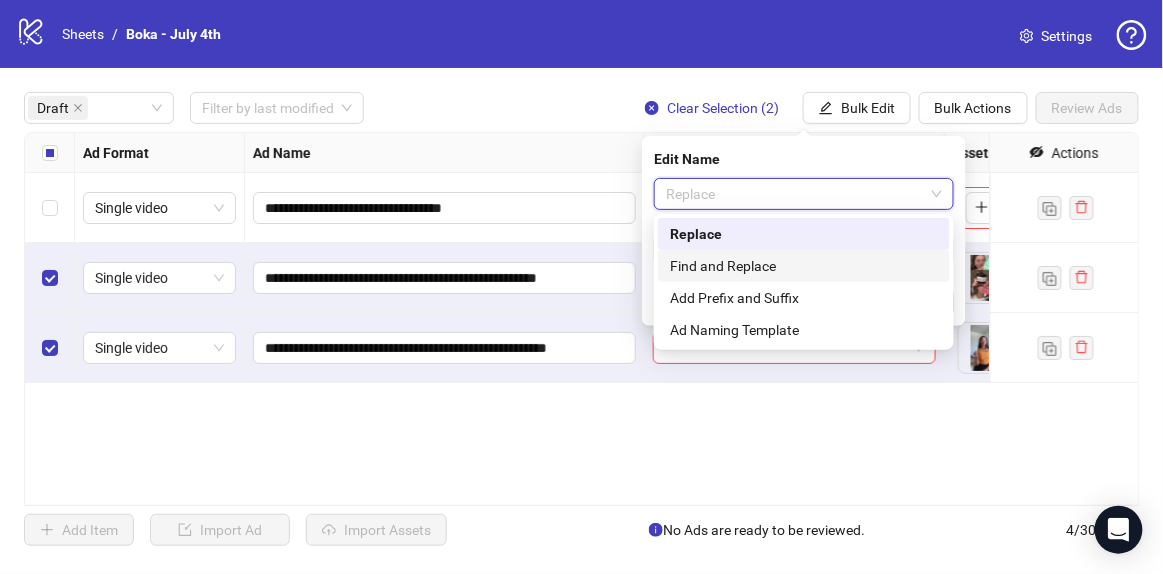 click on "Find and Replace" at bounding box center (0, 0) 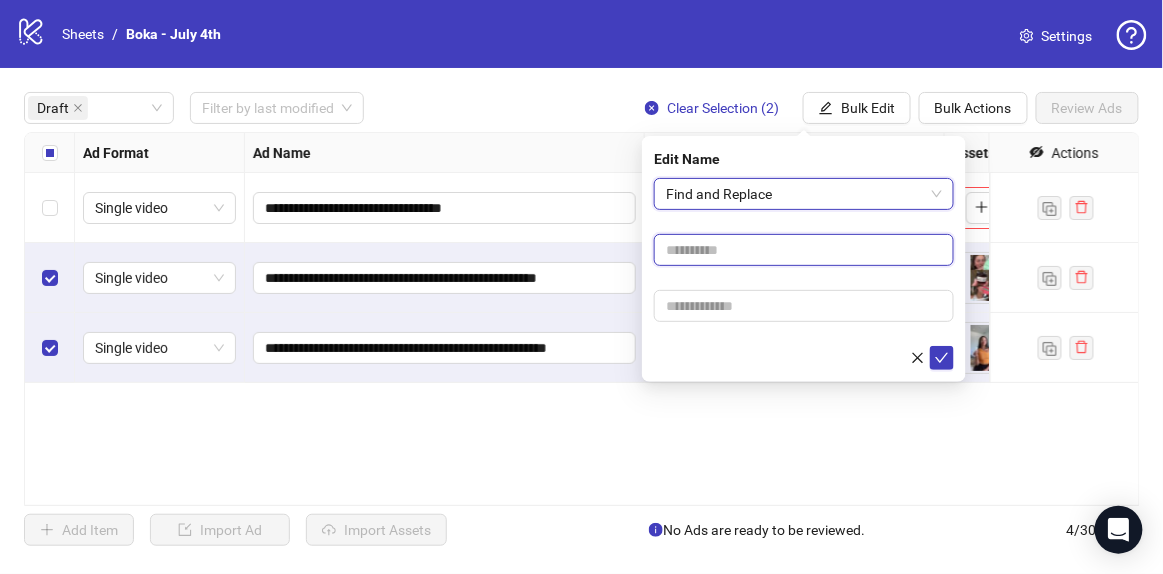 click at bounding box center (804, 250) 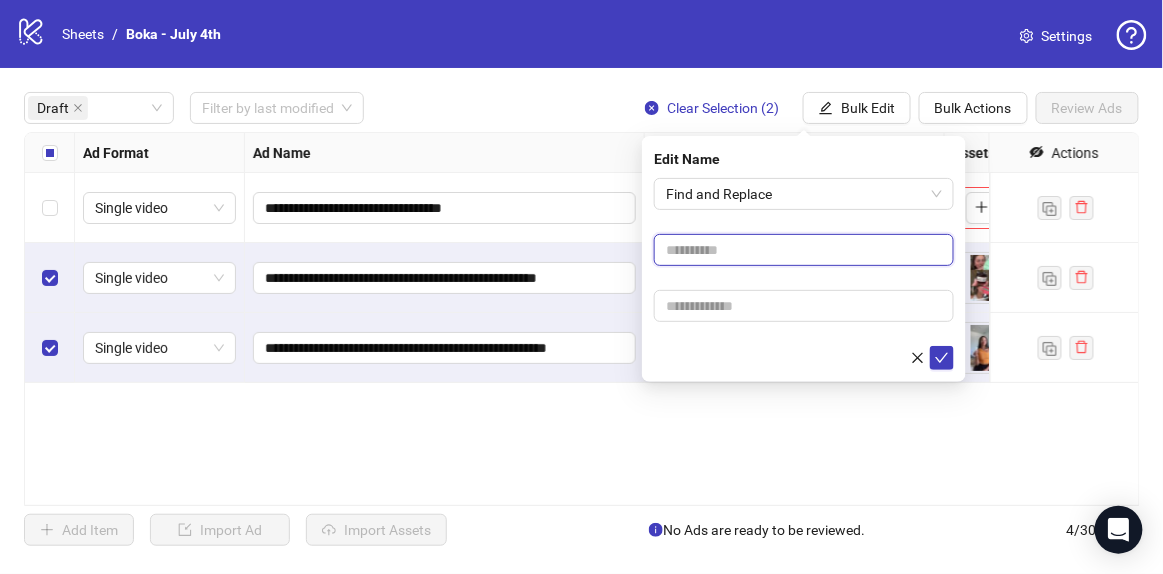 type on "****" 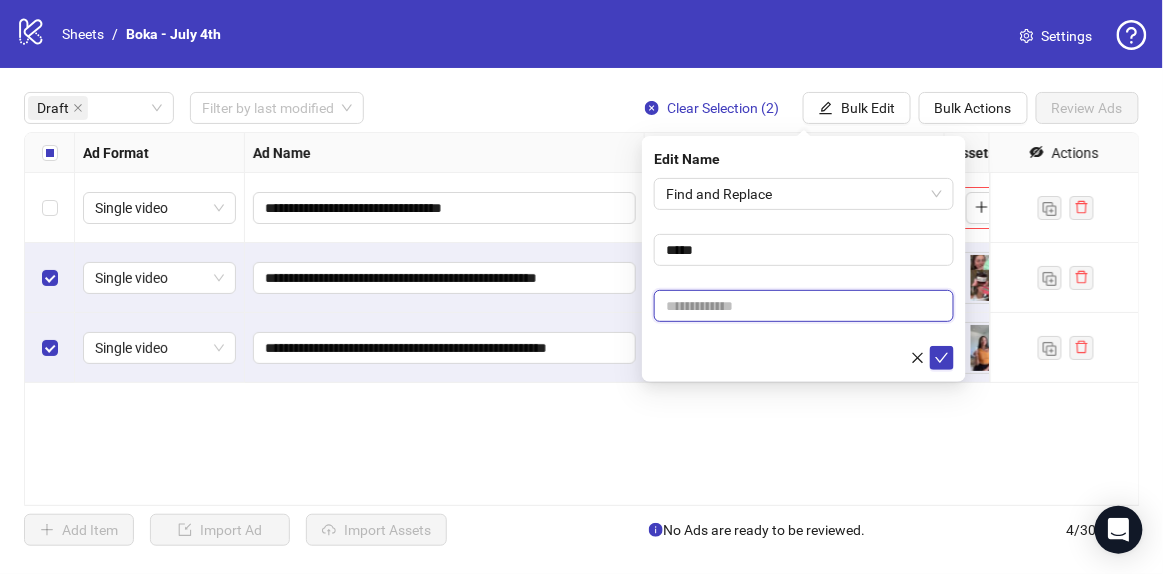 click at bounding box center (804, 306) 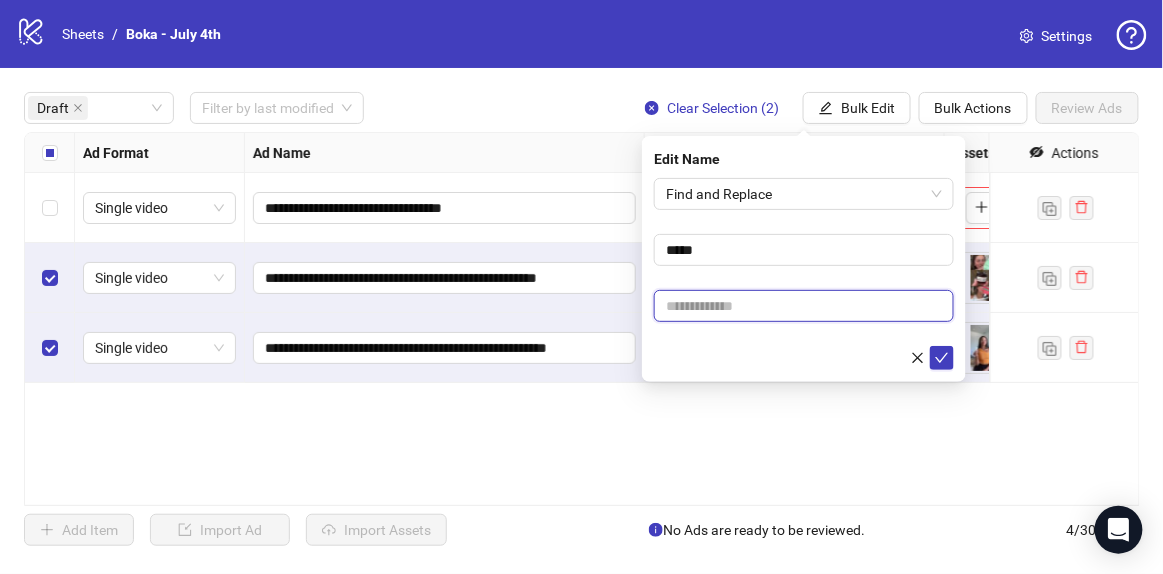 paste on "**********" 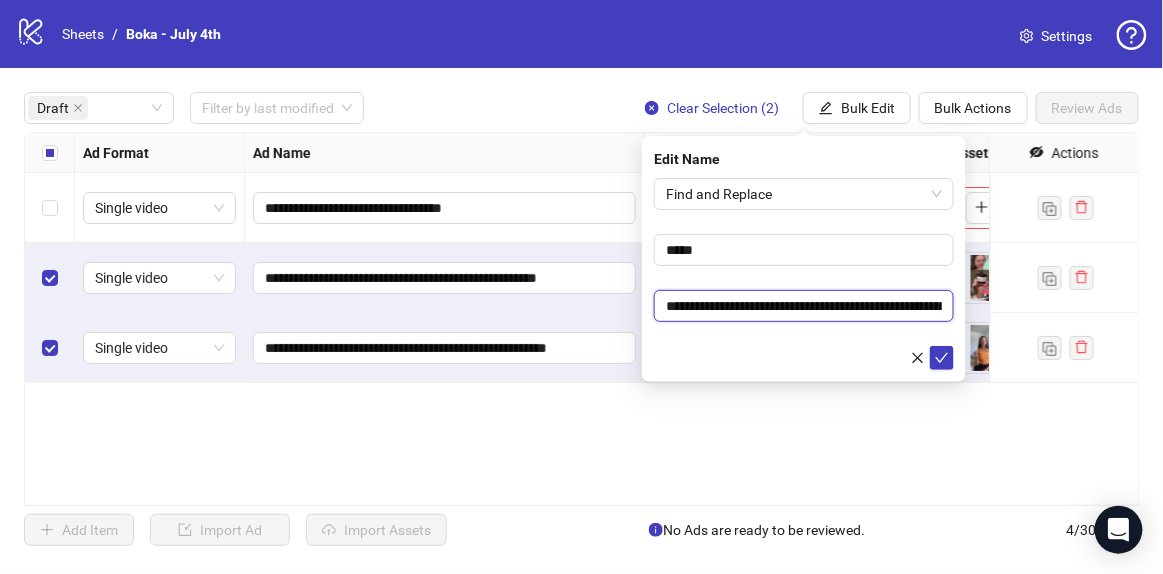 scroll, scrollTop: 0, scrollLeft: 258, axis: horizontal 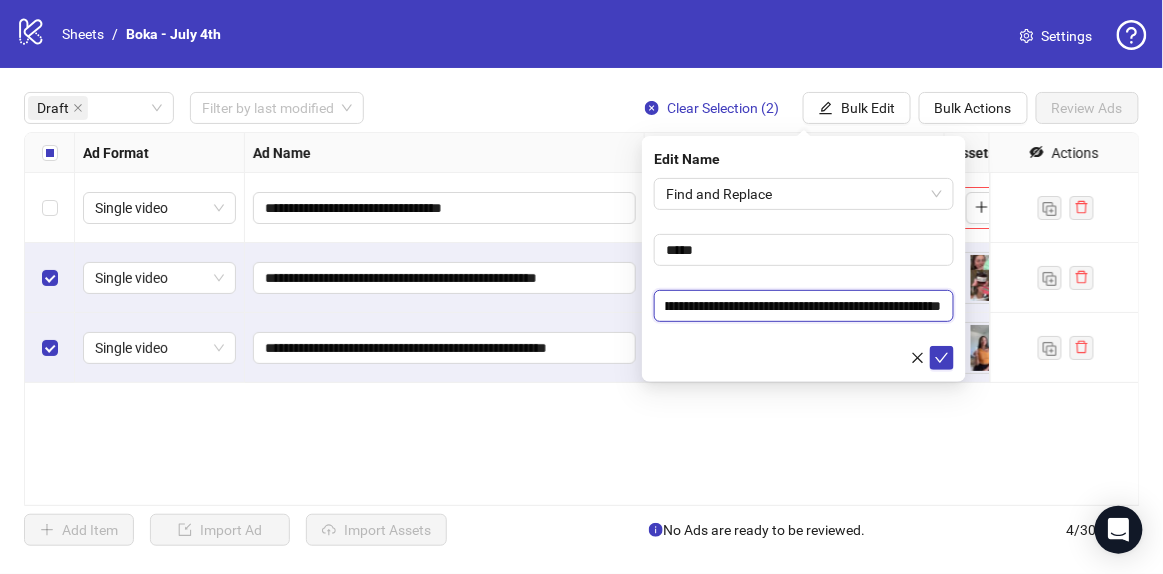 type on "**********" 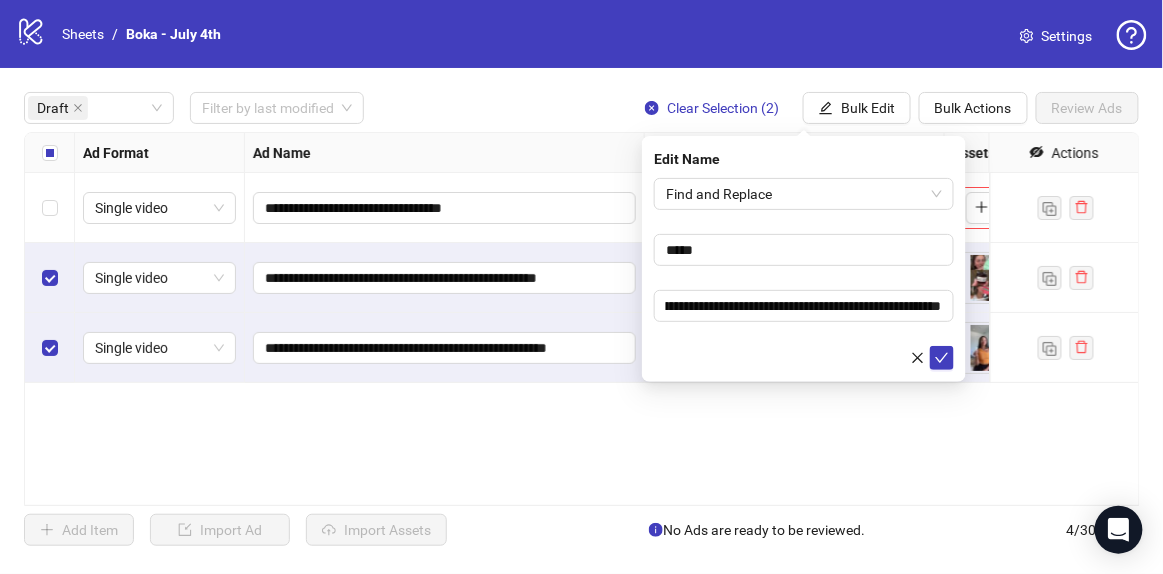 click at bounding box center (804, 358) 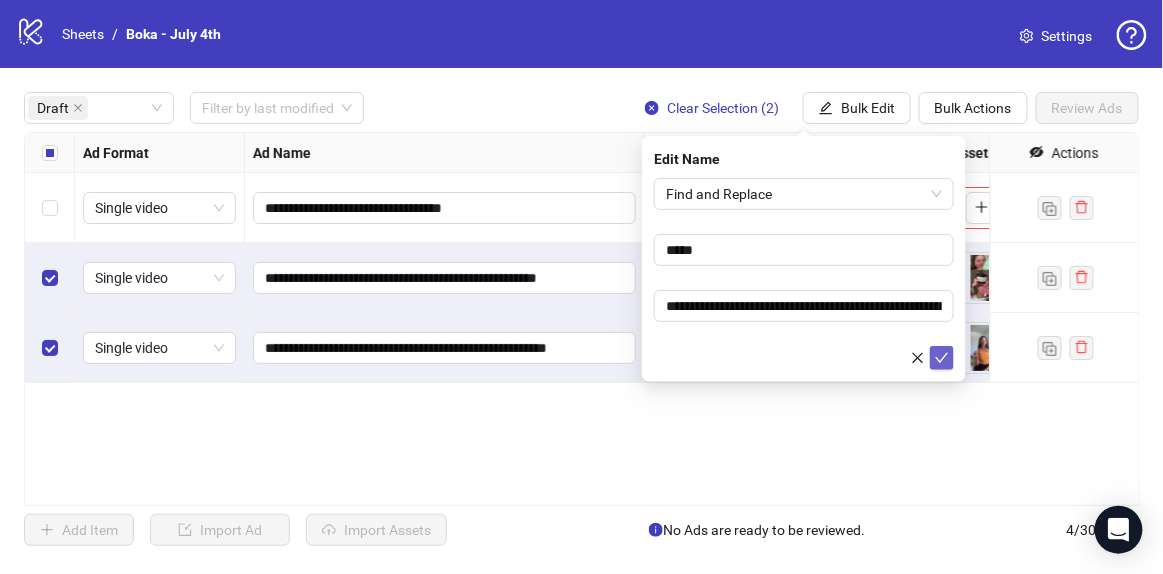 click at bounding box center (942, 358) 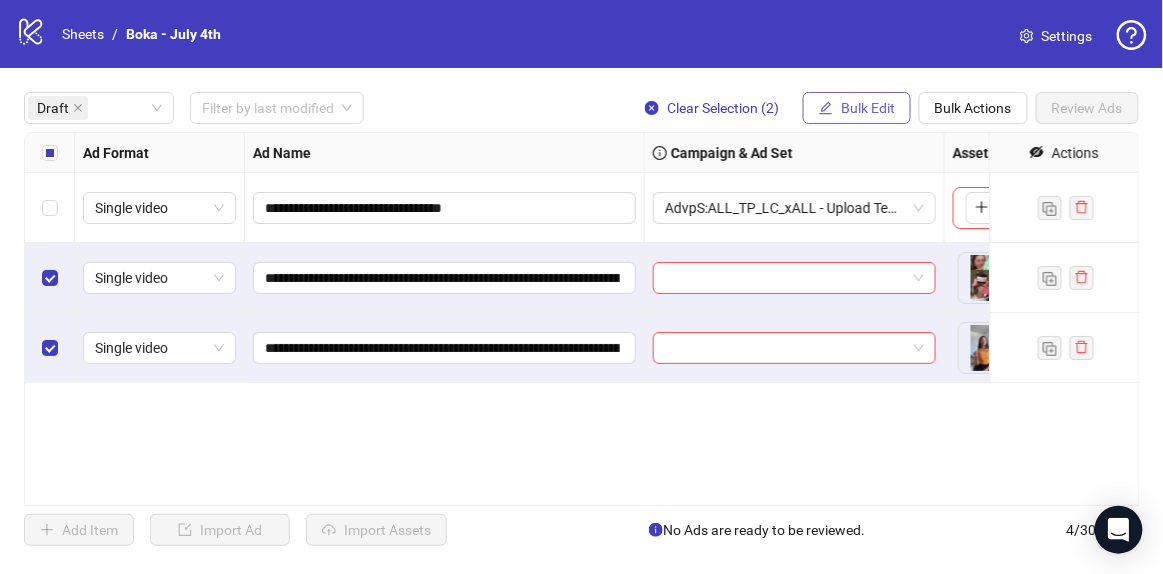 click at bounding box center (826, 108) 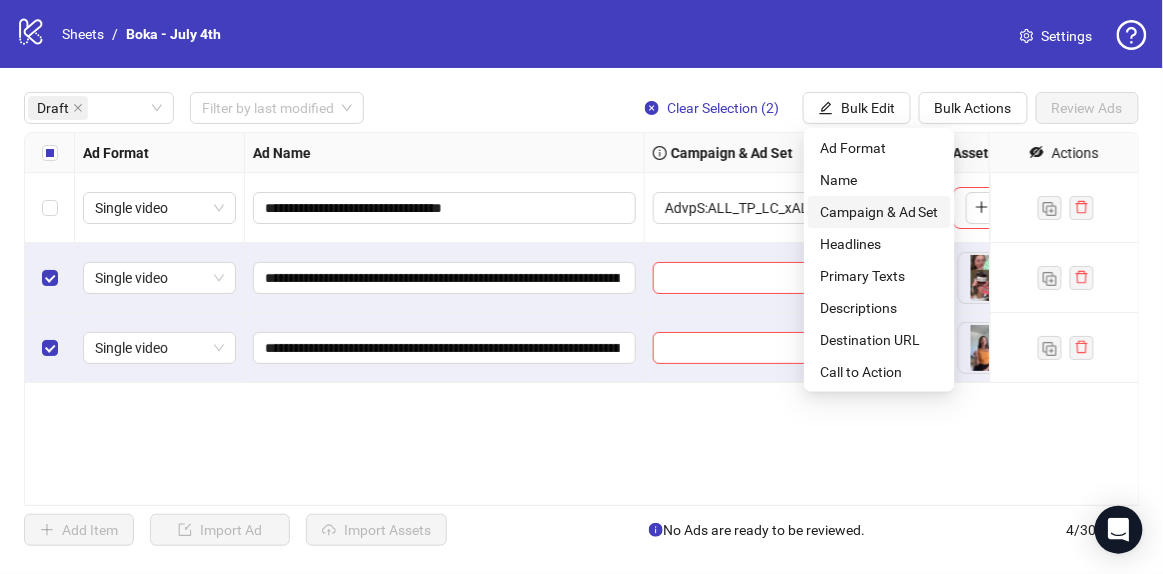 click on "Campaign & Ad Set" at bounding box center (879, 212) 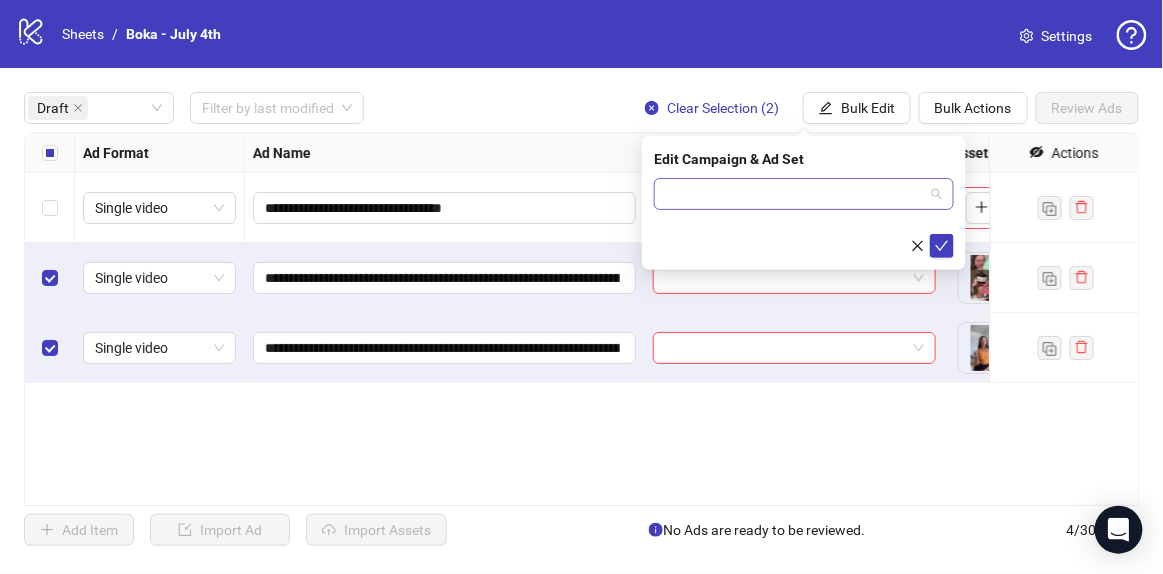 click at bounding box center (795, 194) 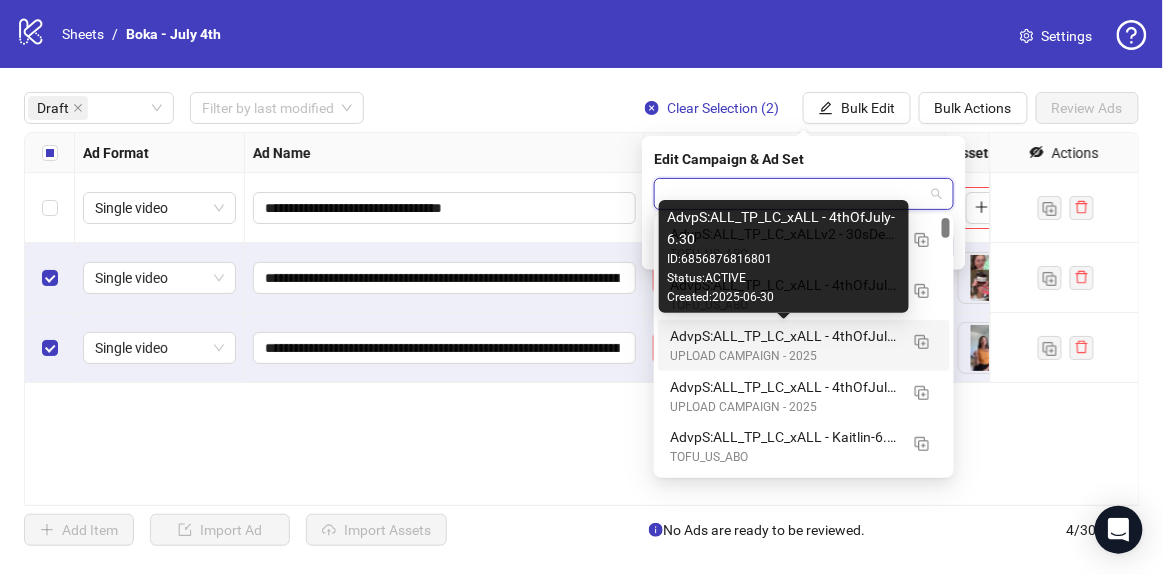click on "AdvpS:ALL_TP_LC_xALL - 4thOfJuly-6.30" at bounding box center (784, 336) 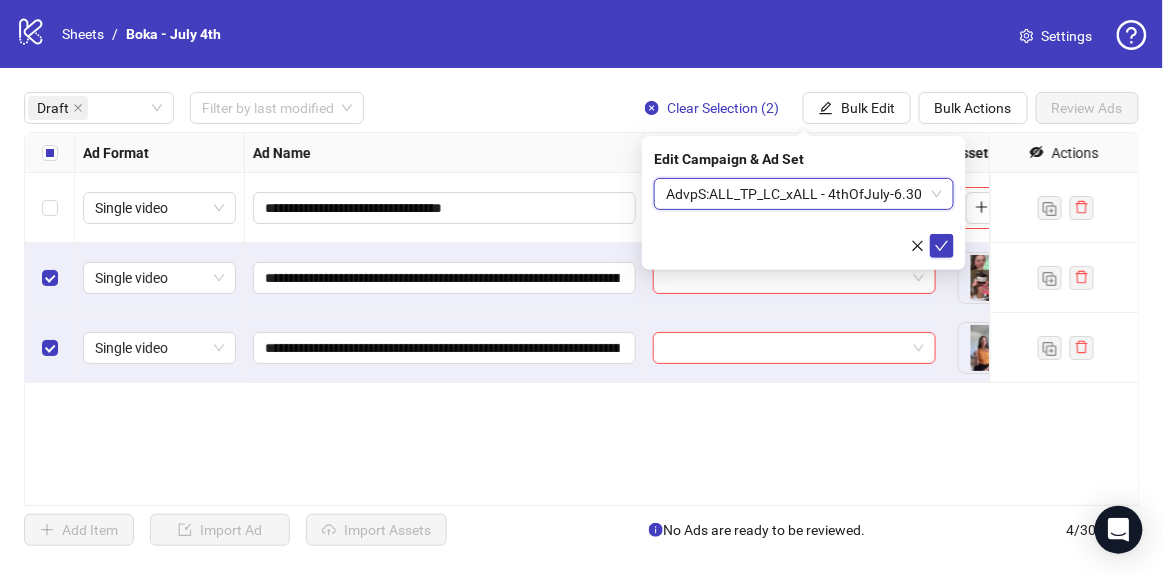 click on "AdvpS:ALL_TP_LC_xALL - 4thOfJuly-6.30" at bounding box center [804, 194] 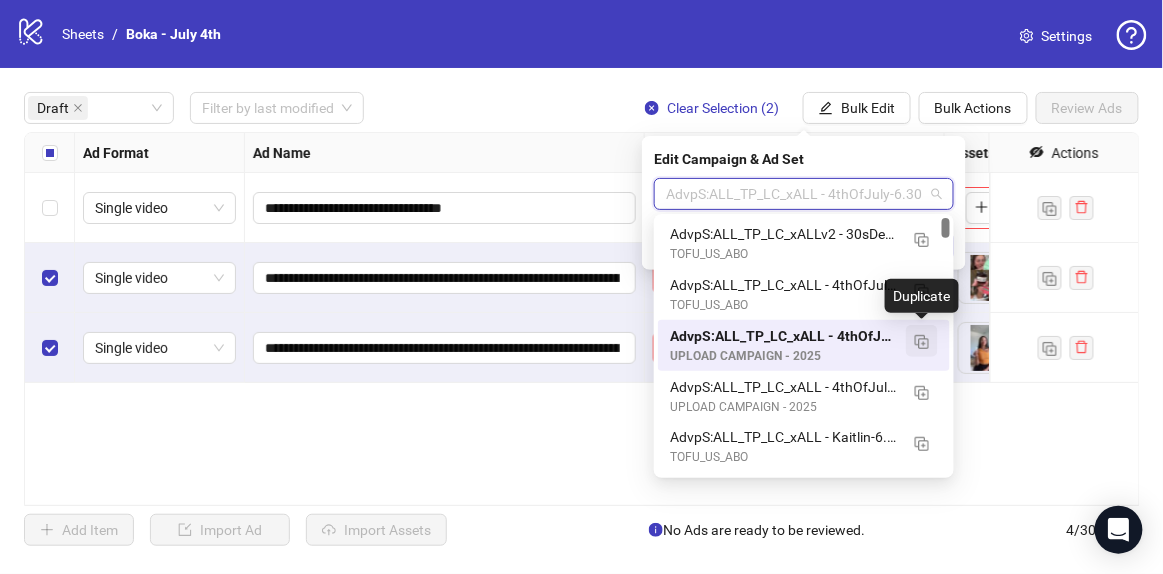 click at bounding box center [922, 342] 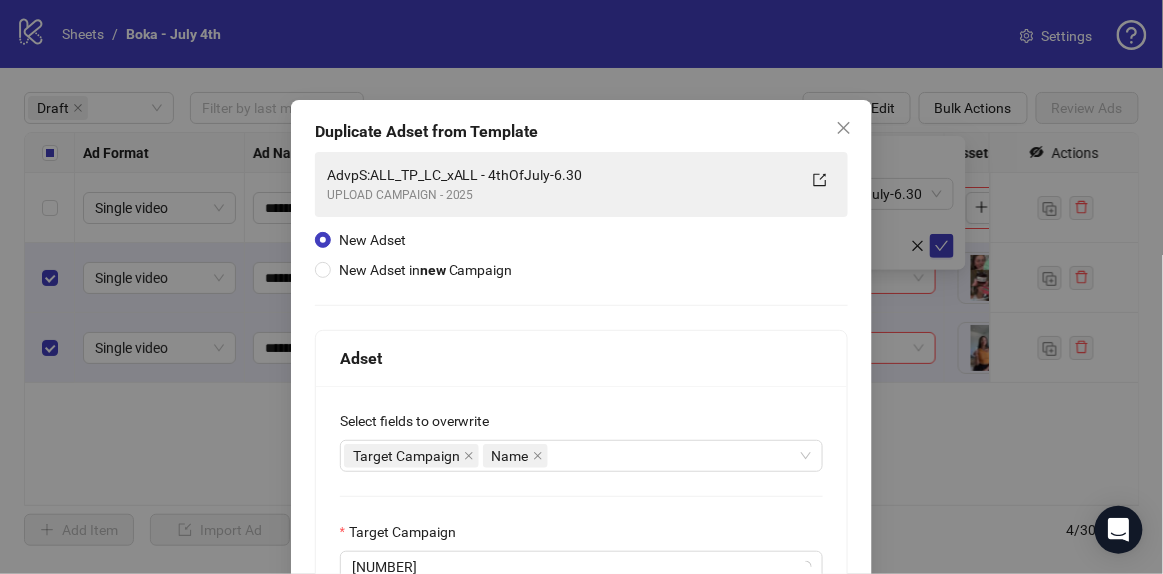 scroll, scrollTop: 272, scrollLeft: 0, axis: vertical 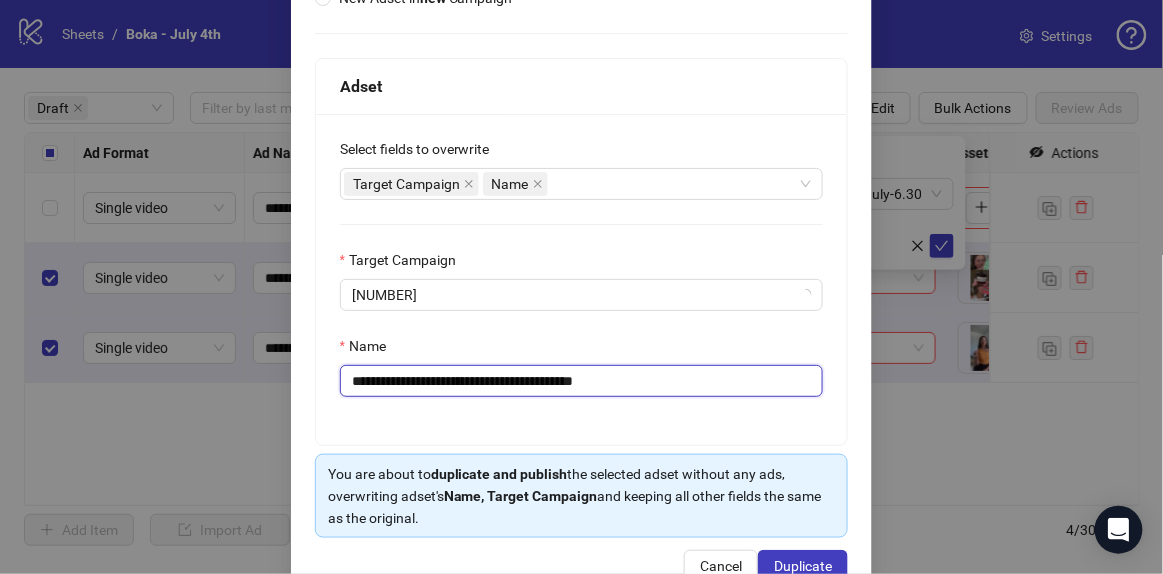 drag, startPoint x: 572, startPoint y: 378, endPoint x: 816, endPoint y: 387, distance: 244.16592 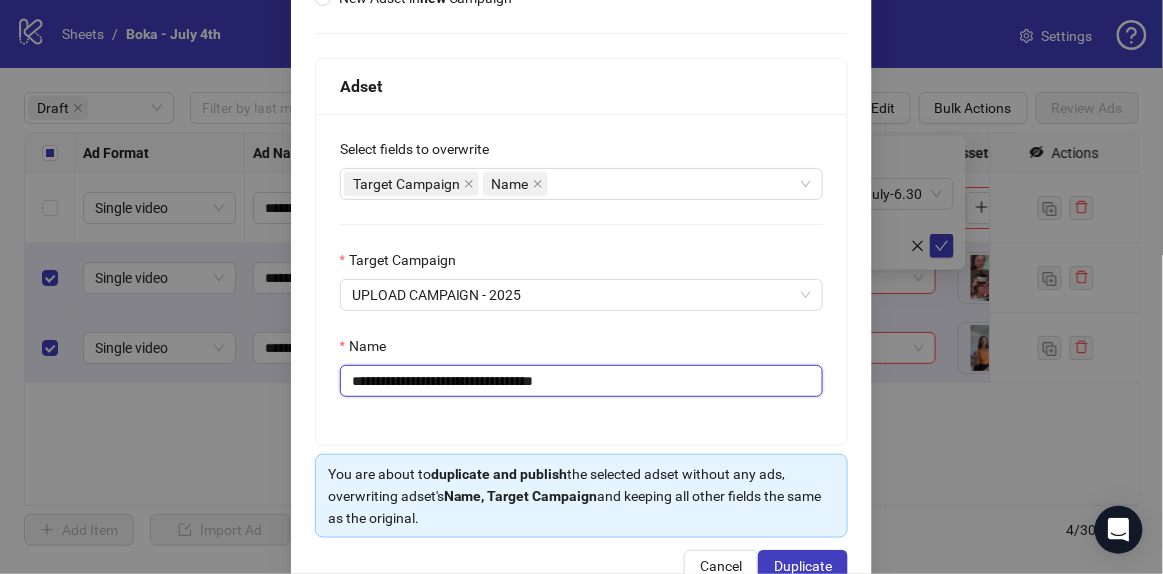 scroll, scrollTop: 321, scrollLeft: 0, axis: vertical 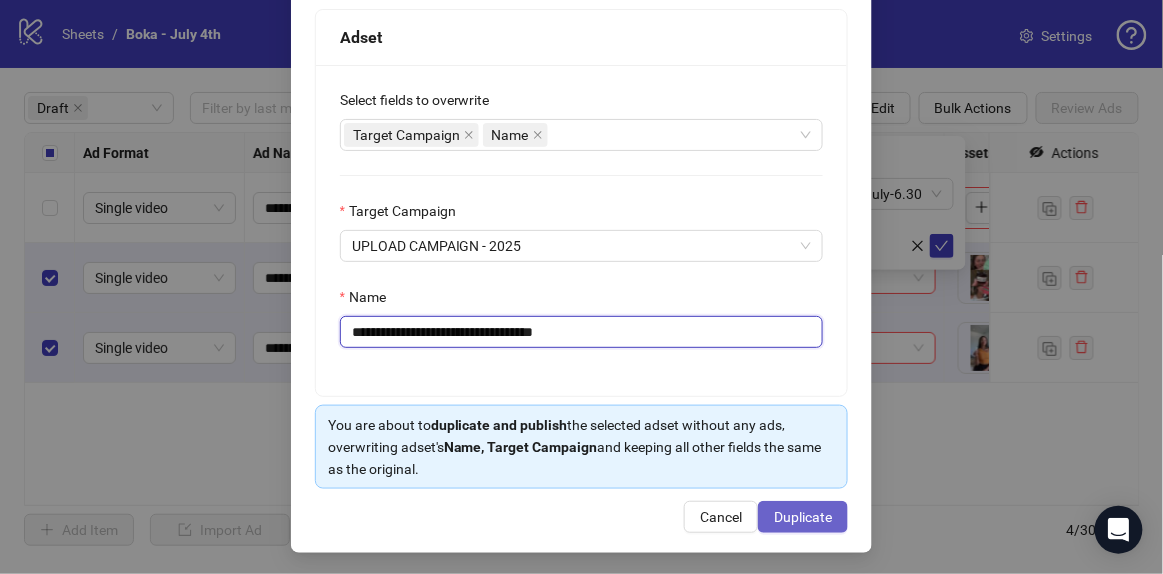 type on "**********" 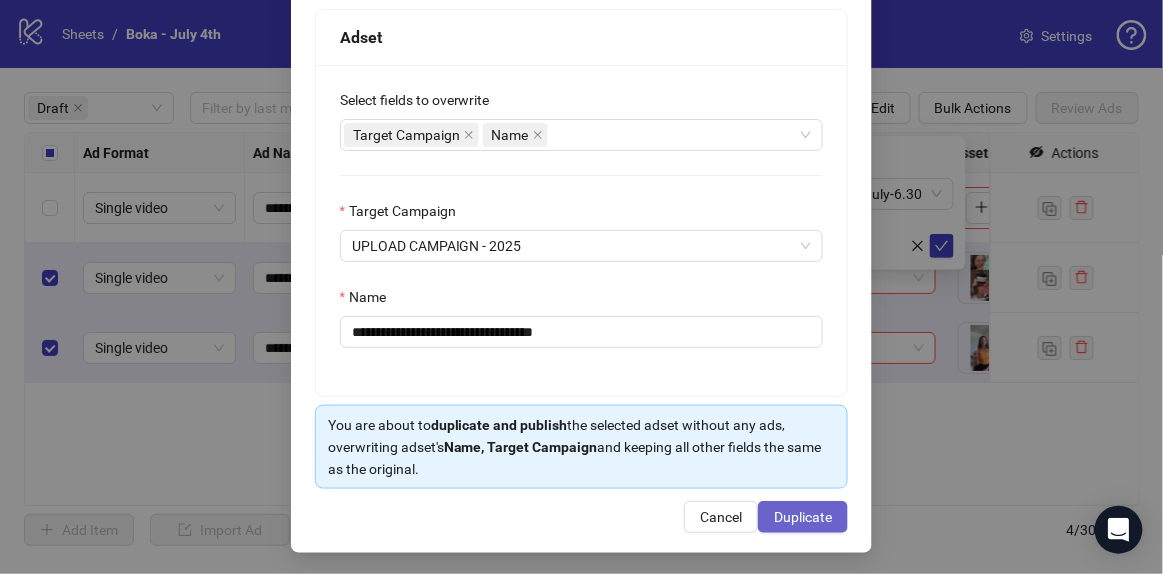 click on "Duplicate" at bounding box center (803, 517) 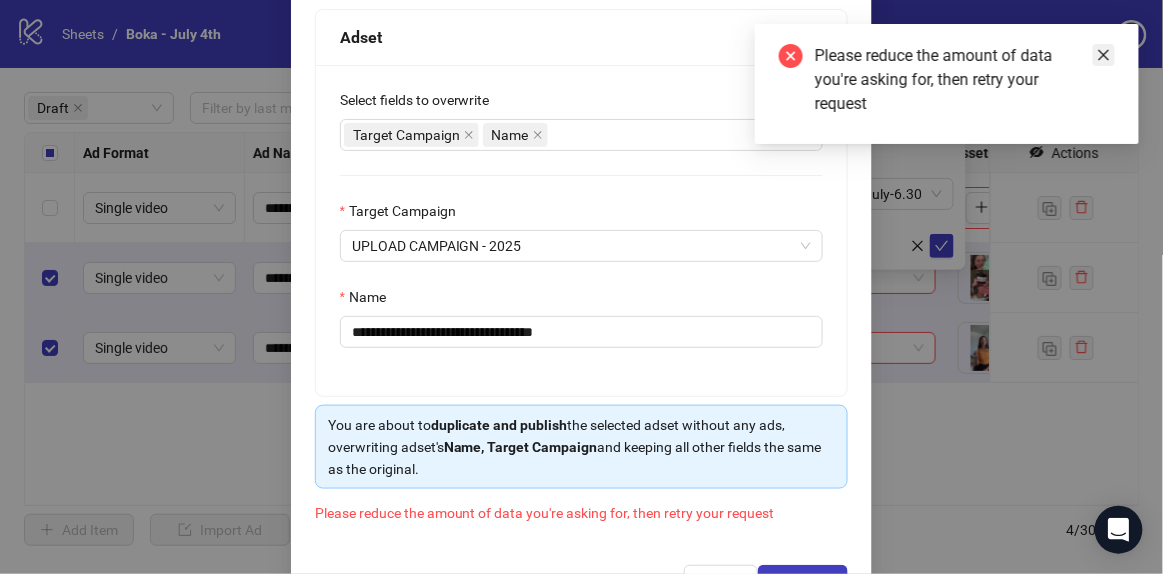 click at bounding box center [1104, 55] 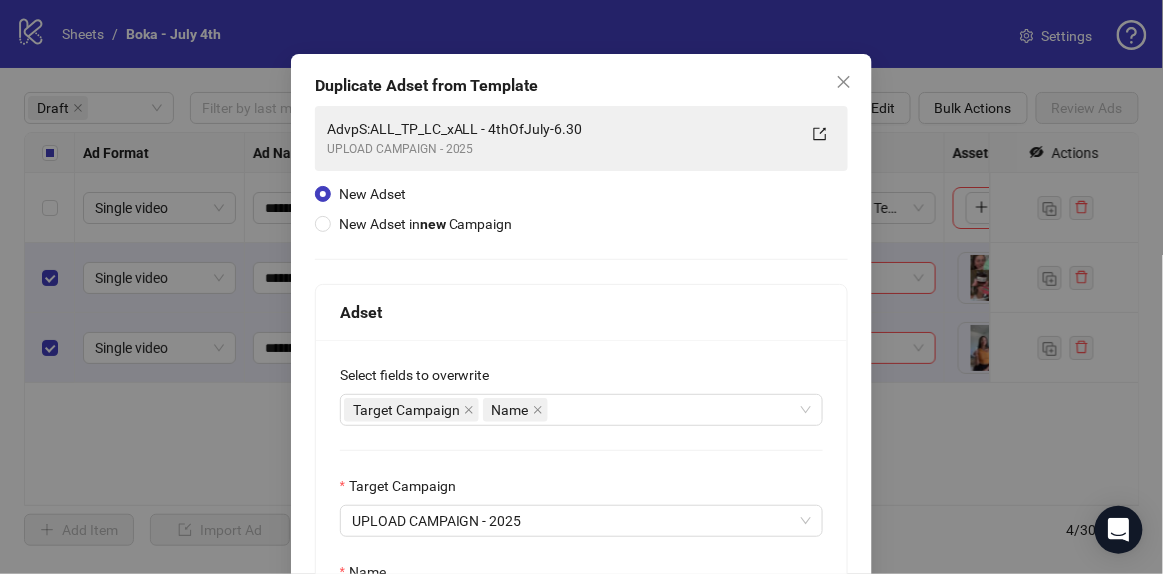 scroll, scrollTop: 0, scrollLeft: 0, axis: both 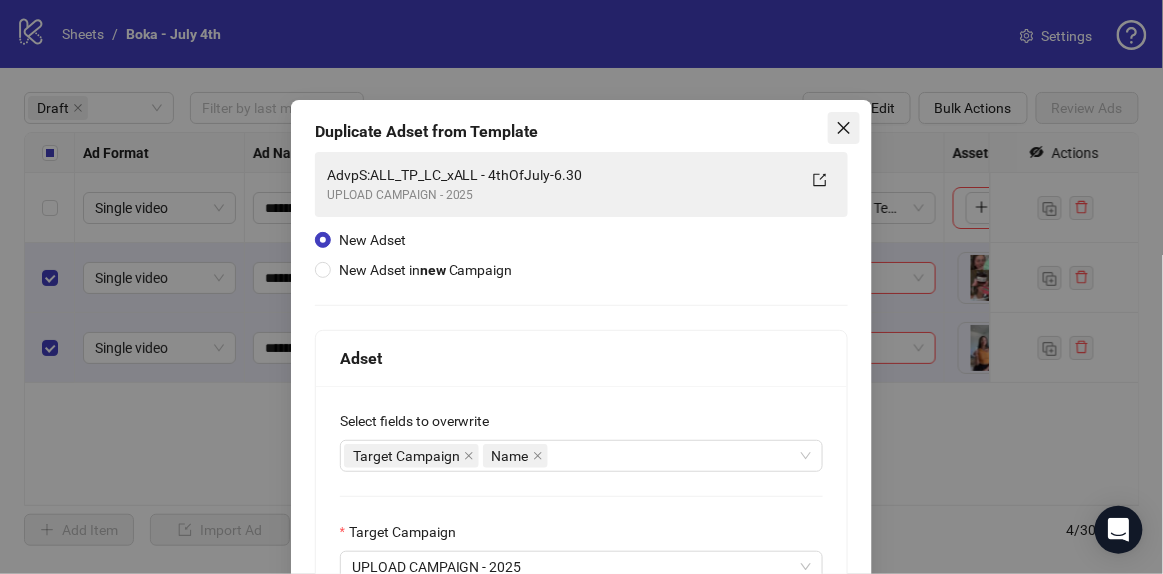click at bounding box center (844, 128) 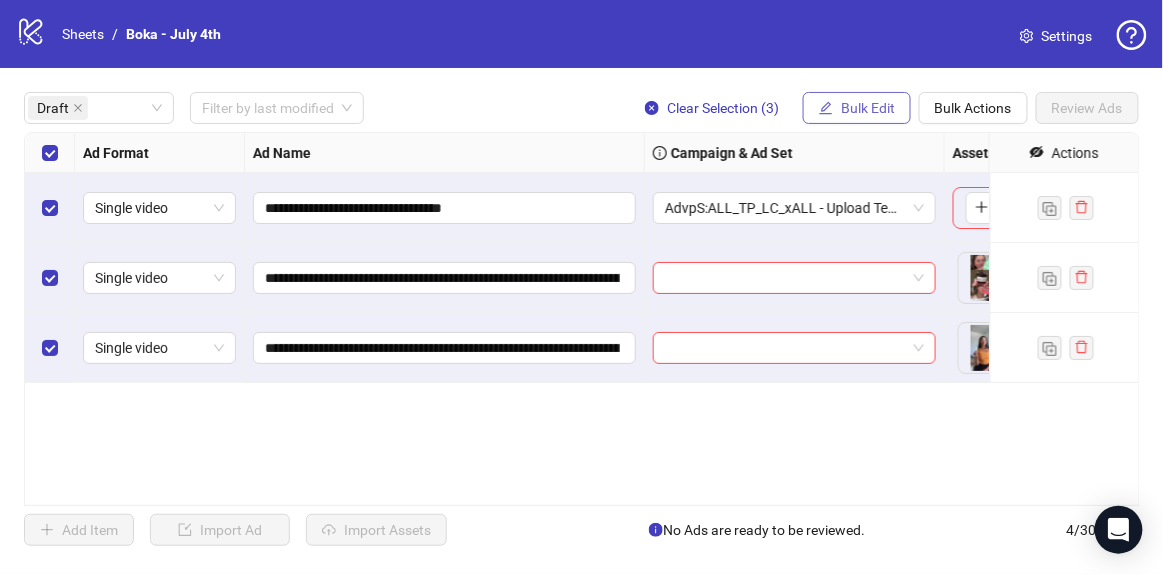 click on "Bulk Edit" at bounding box center (857, 108) 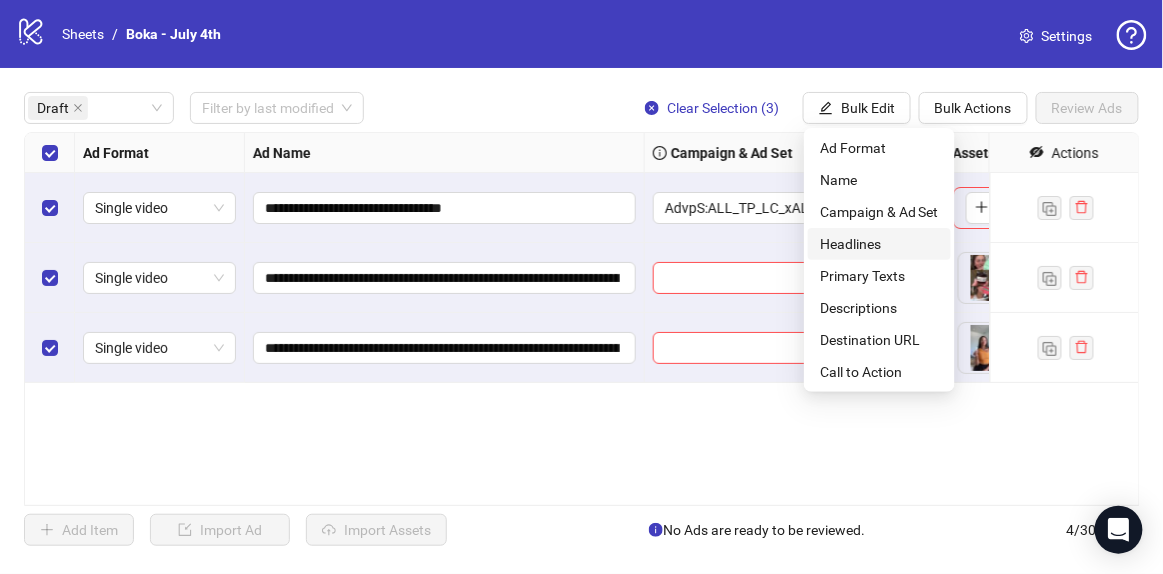 click on "Headlines" at bounding box center [879, 244] 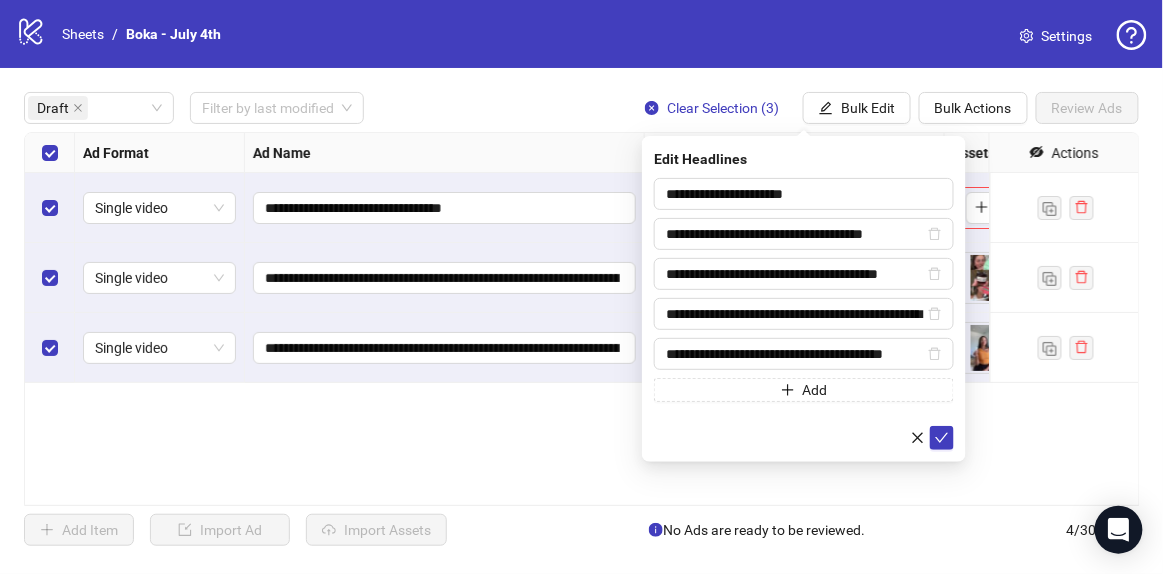 click on "**********" at bounding box center (582, 319) 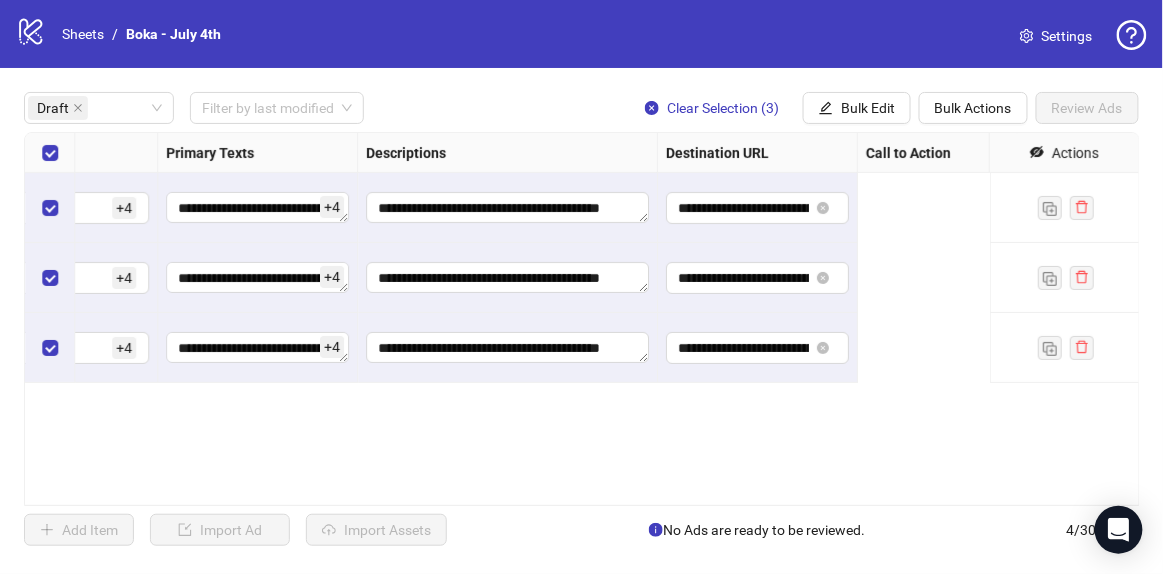 scroll, scrollTop: 0, scrollLeft: 0, axis: both 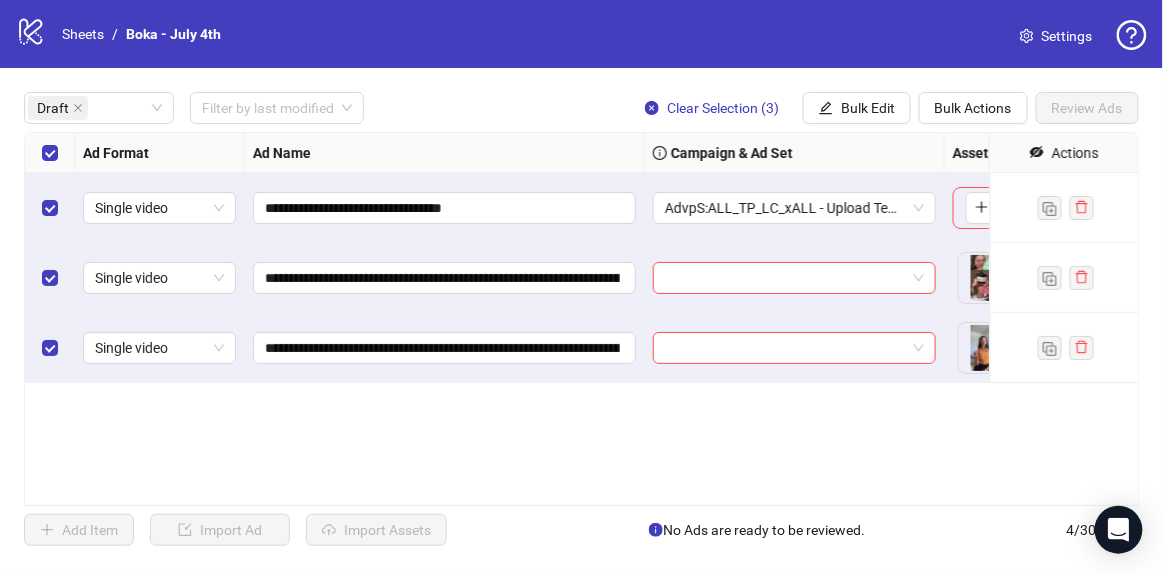 click at bounding box center (50, 208) 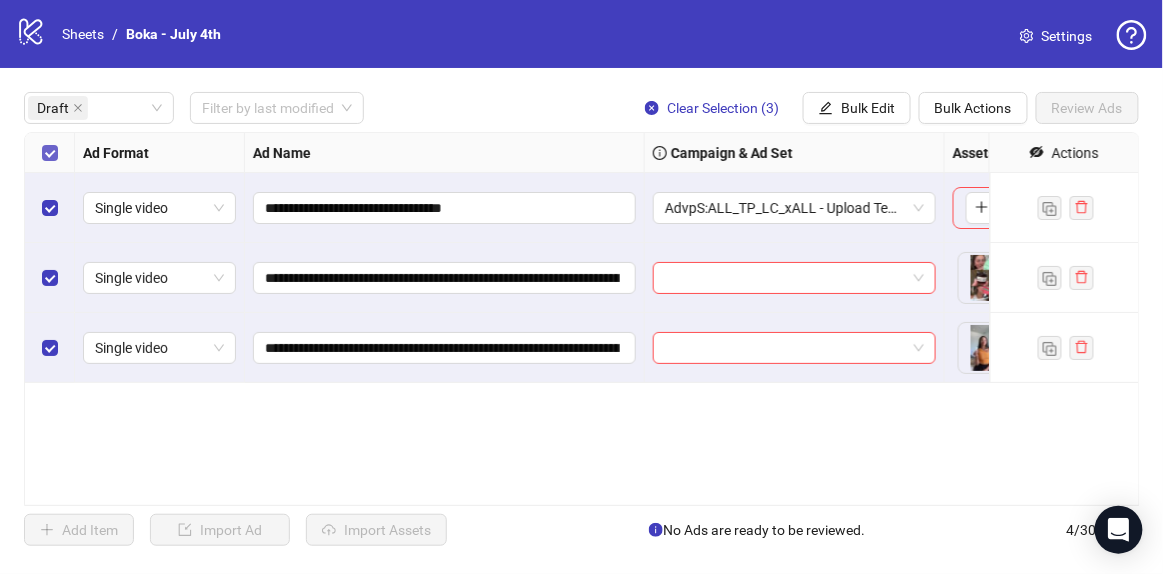 click at bounding box center (50, 153) 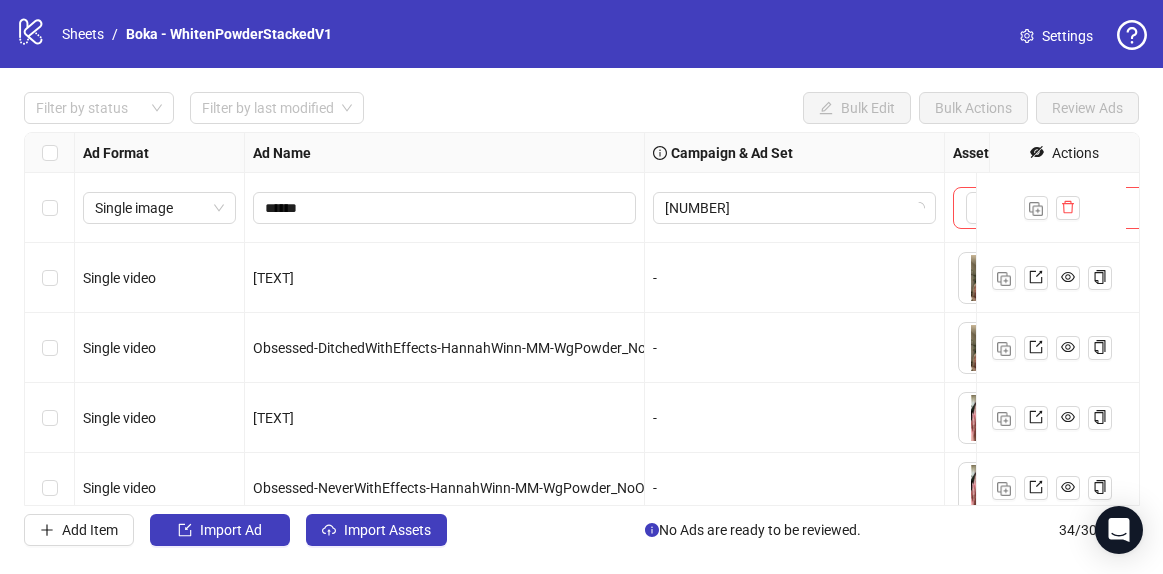 scroll, scrollTop: 0, scrollLeft: 0, axis: both 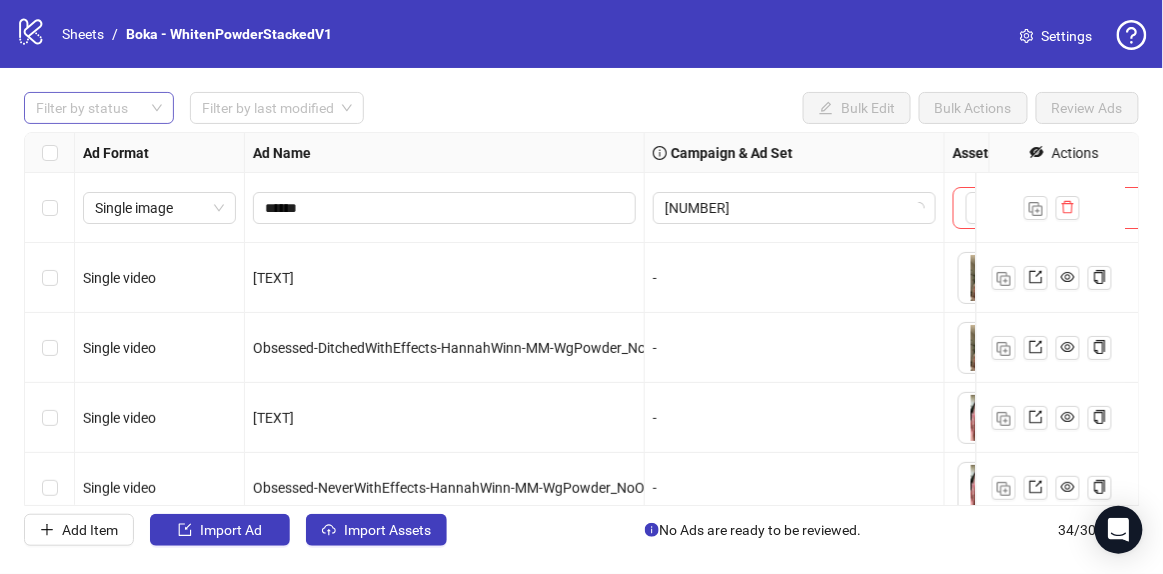 click at bounding box center (88, 108) 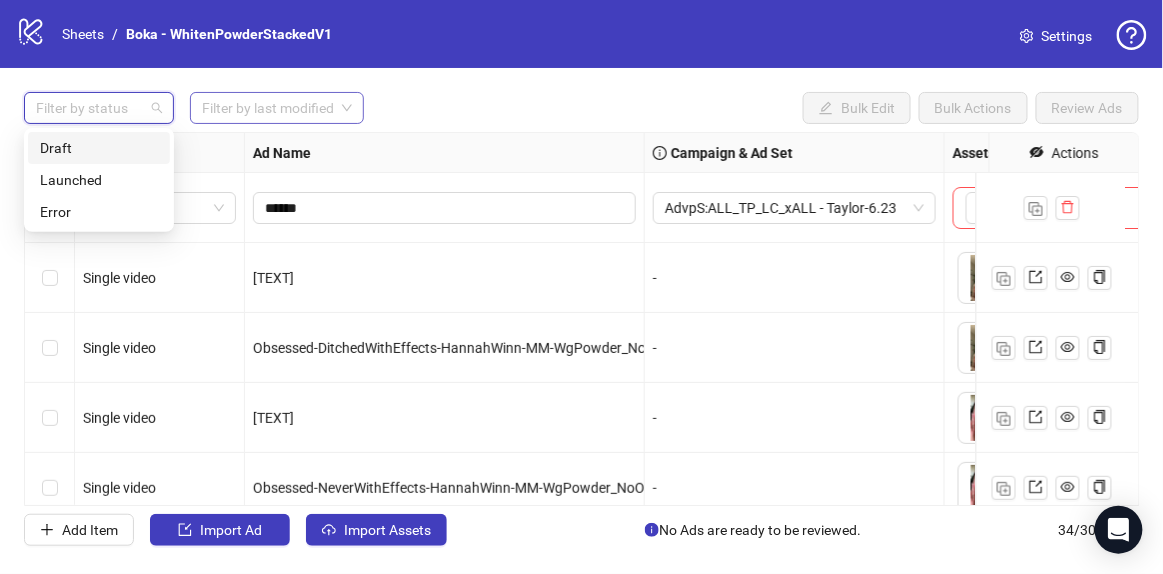 click on "Draft" at bounding box center [99, 148] 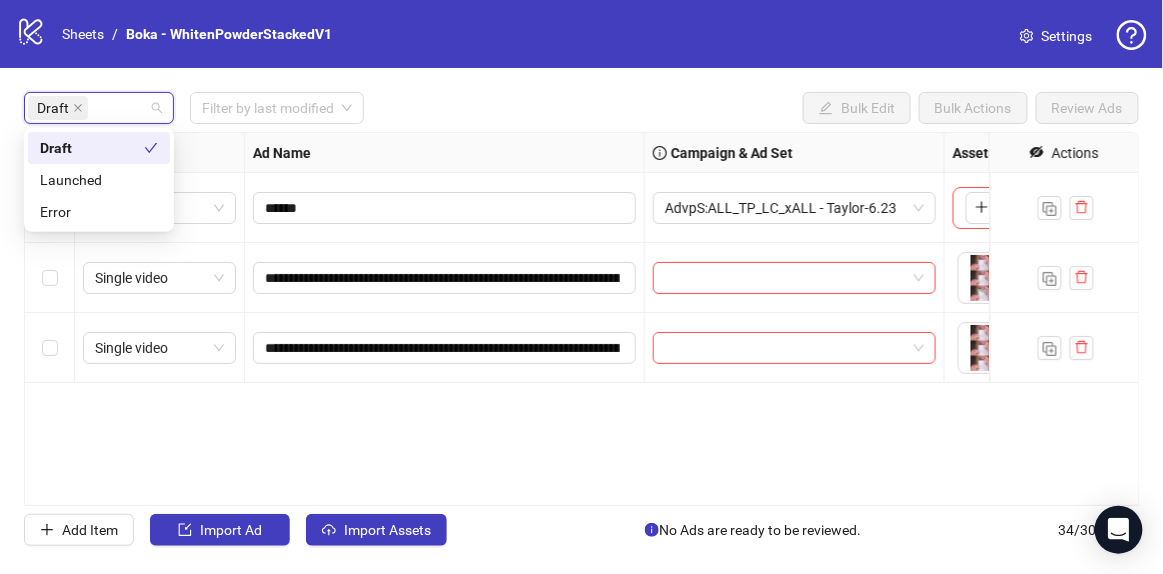 click on "Draft   Filter by last modified Bulk Edit Bulk Actions Review Ads" at bounding box center [581, 34] 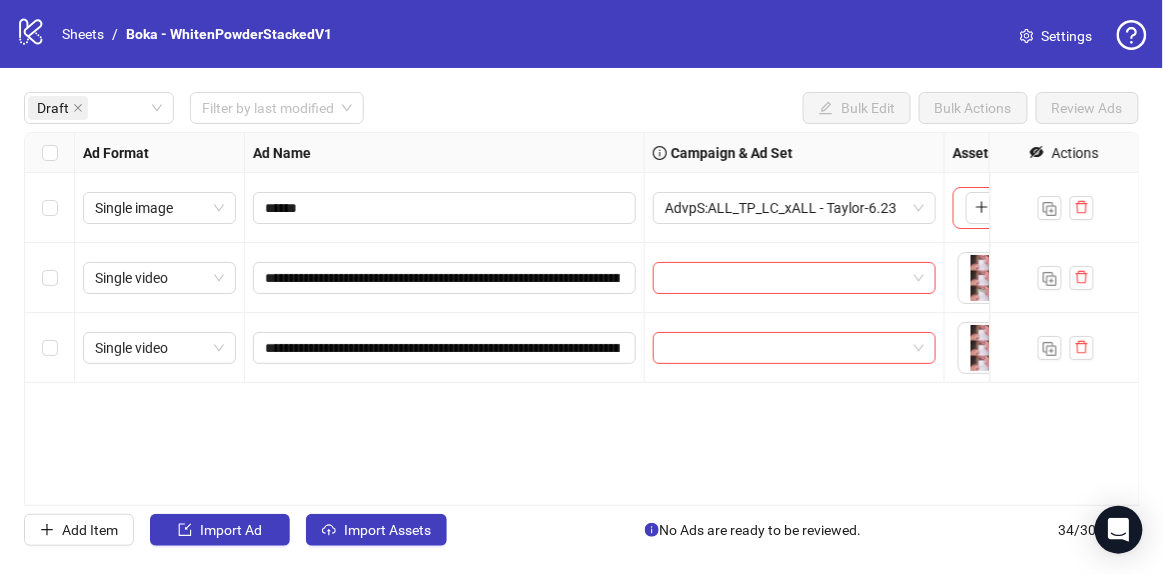 click at bounding box center [50, 153] 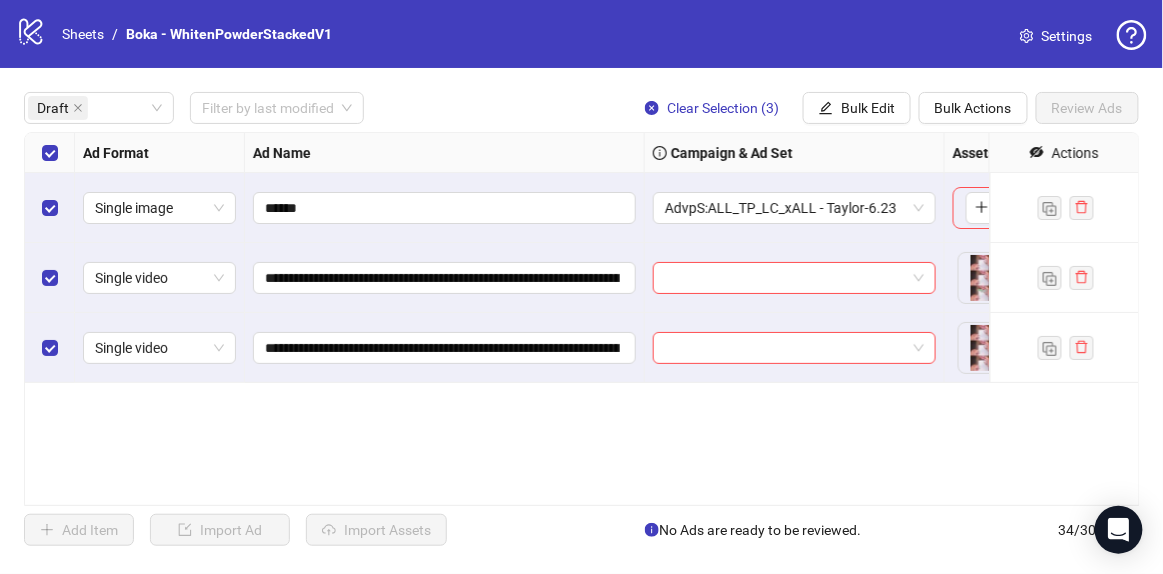 click at bounding box center [50, 208] 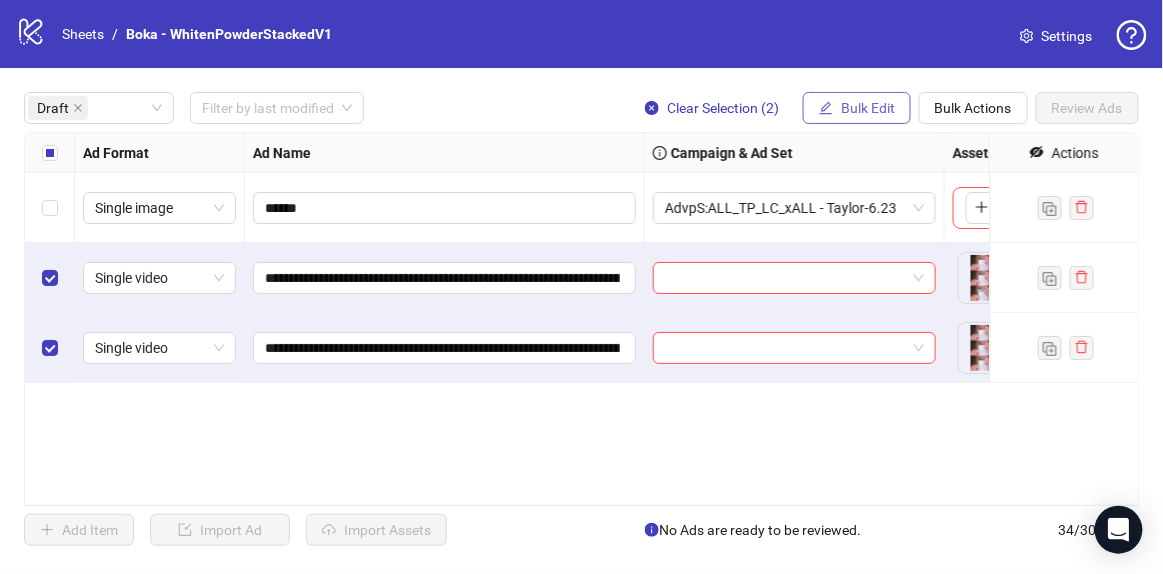 click on "Bulk Edit" at bounding box center (857, 108) 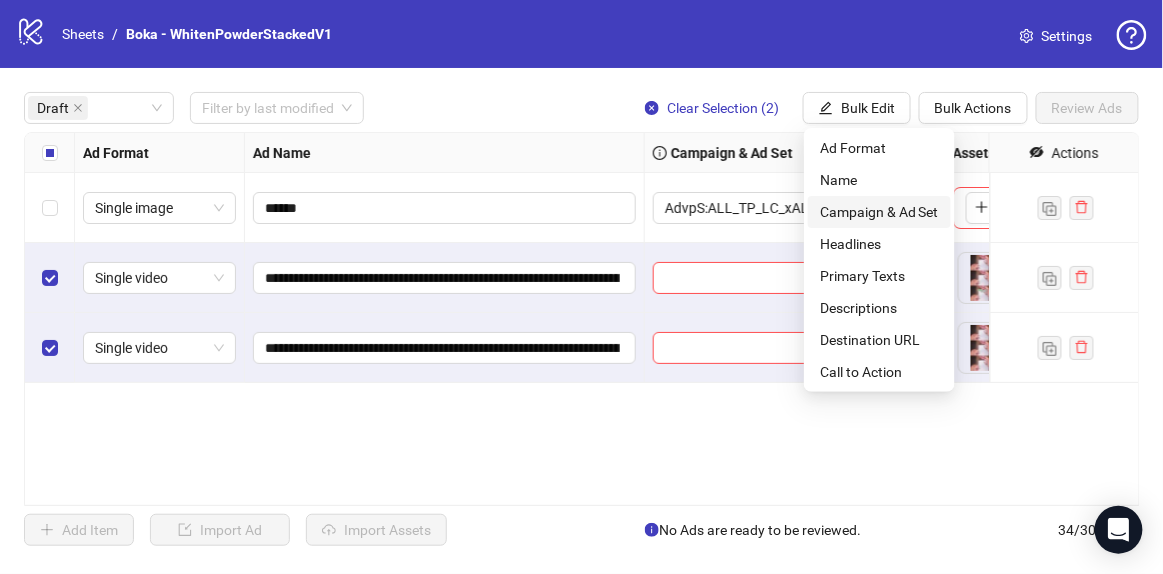 click on "Campaign & Ad Set" at bounding box center (879, 212) 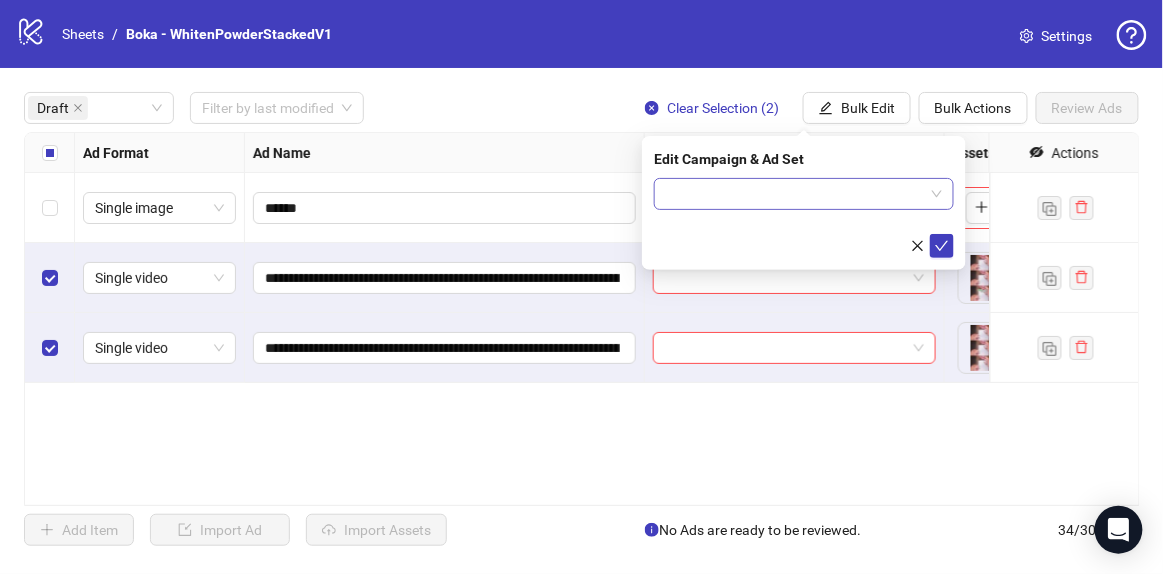 click at bounding box center [795, 194] 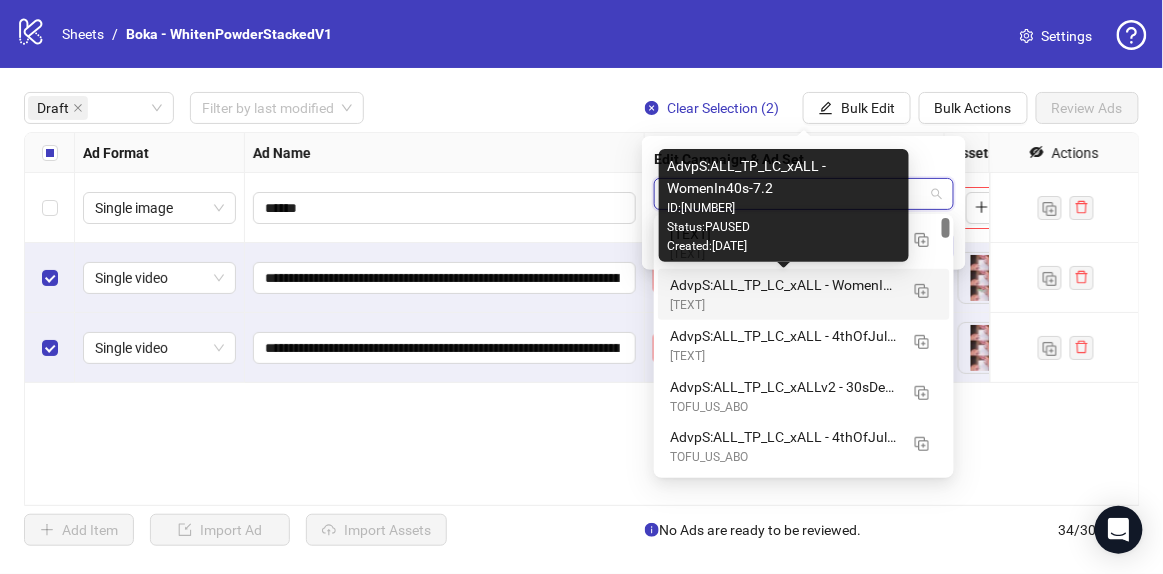 click on "AdvpS:ALL_TP_LC_xALL - WomenIn40s-7.2" at bounding box center (784, 285) 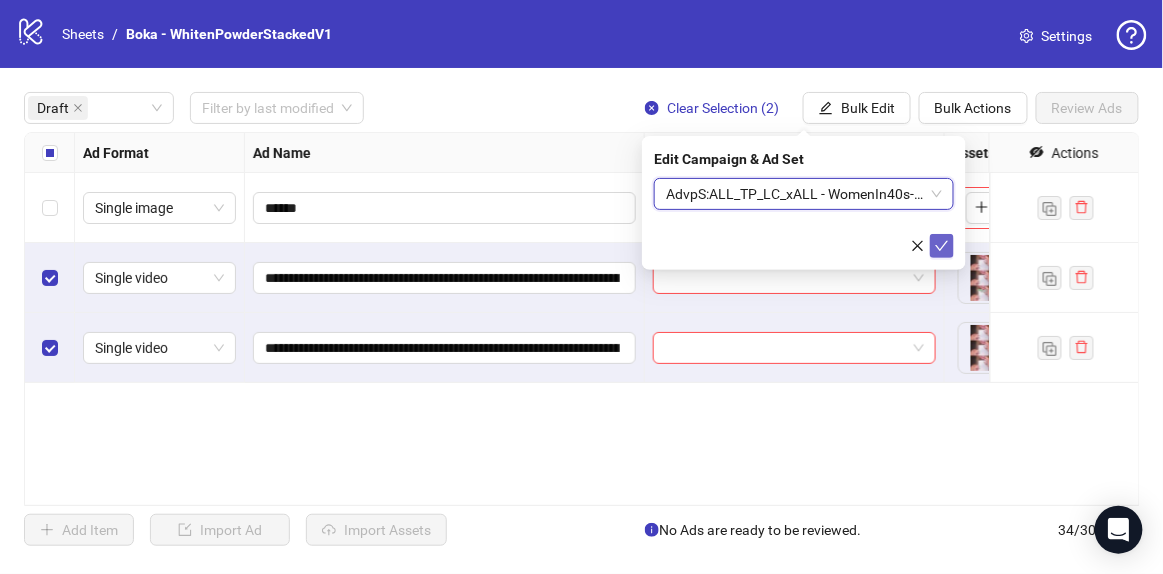 click at bounding box center [942, 246] 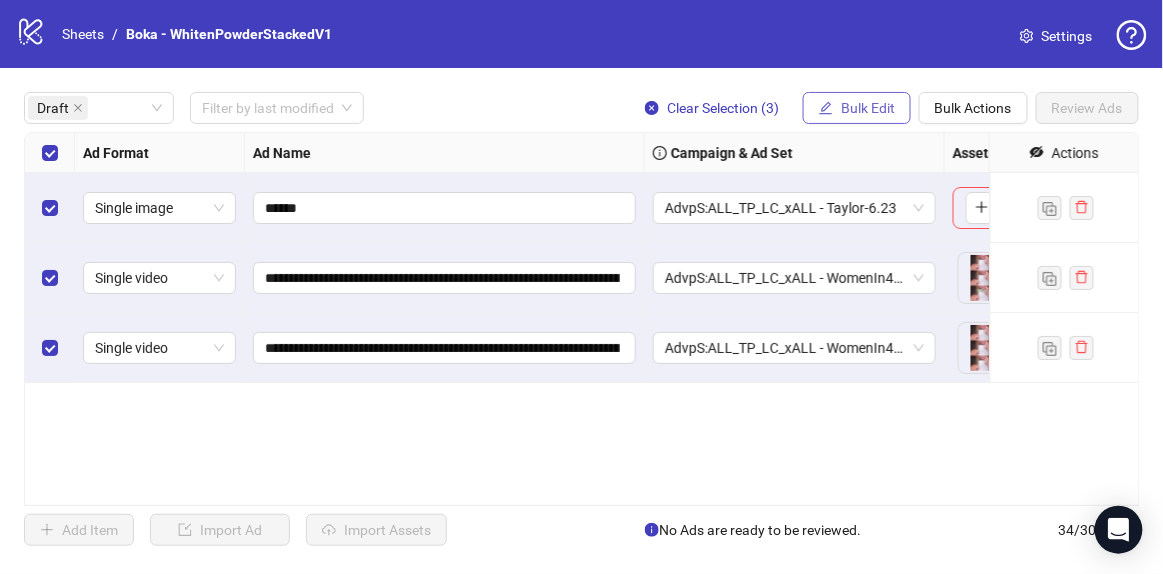 click on "Bulk Edit" at bounding box center [868, 108] 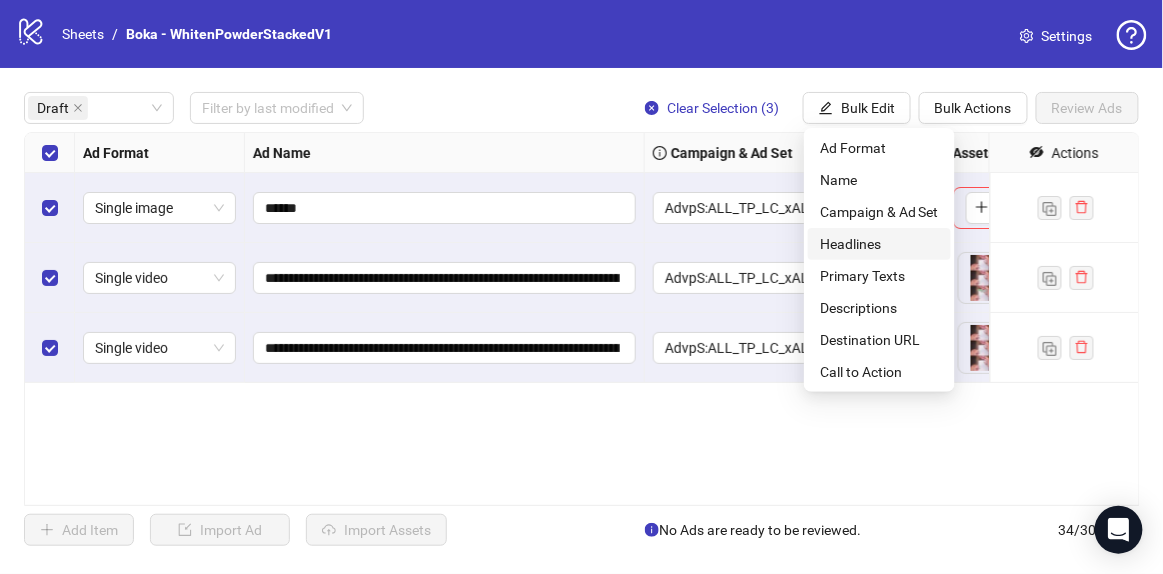 click on "Headlines" at bounding box center [879, 244] 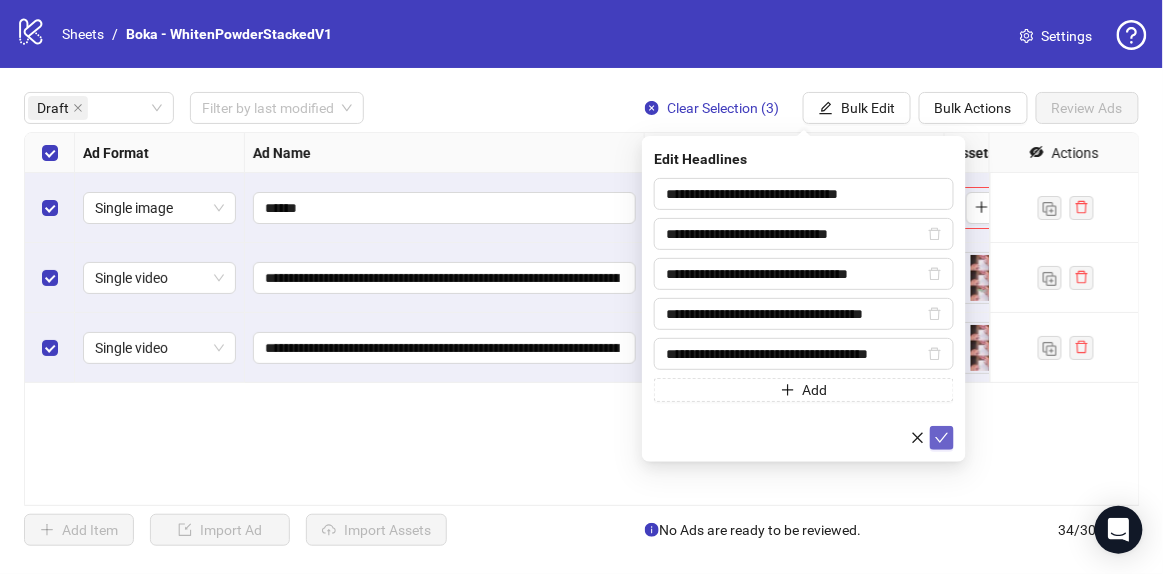 click at bounding box center [942, 438] 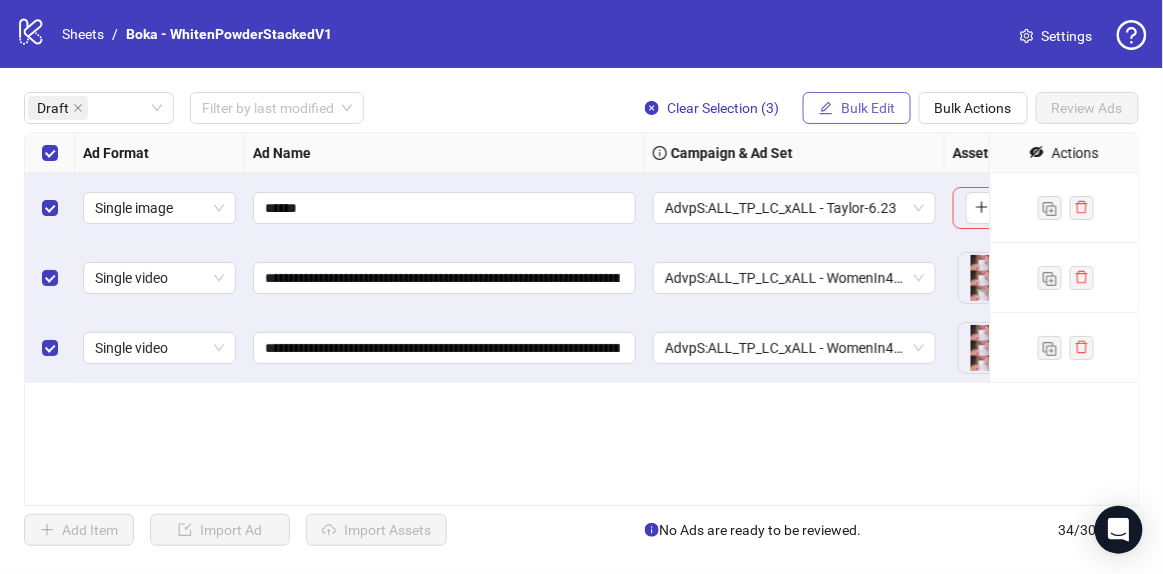 click on "Bulk Edit" at bounding box center [868, 108] 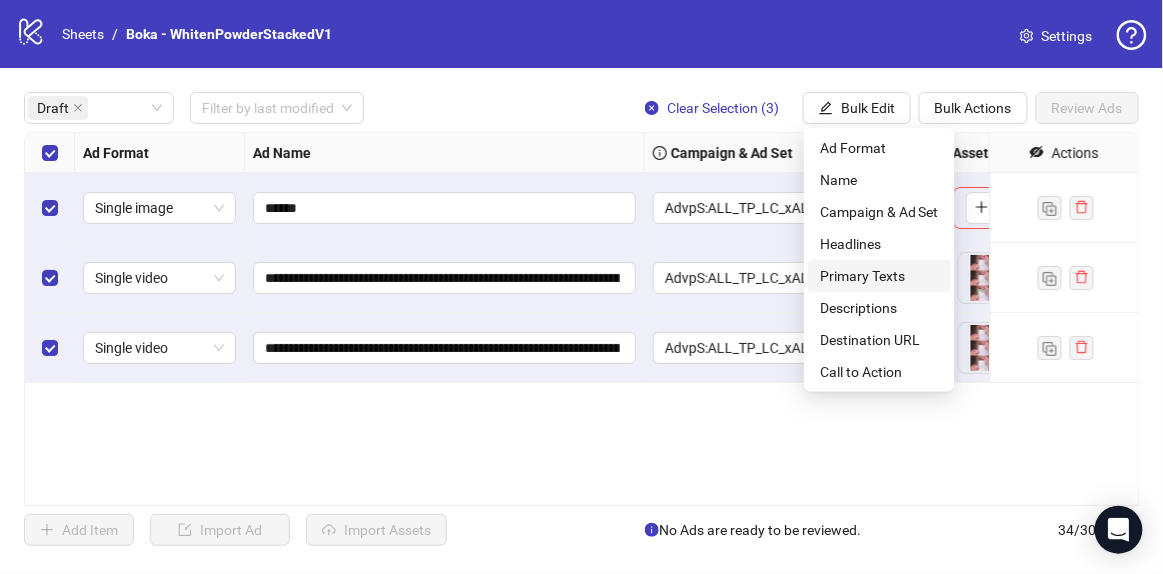 click on "Primary Texts" at bounding box center [879, 276] 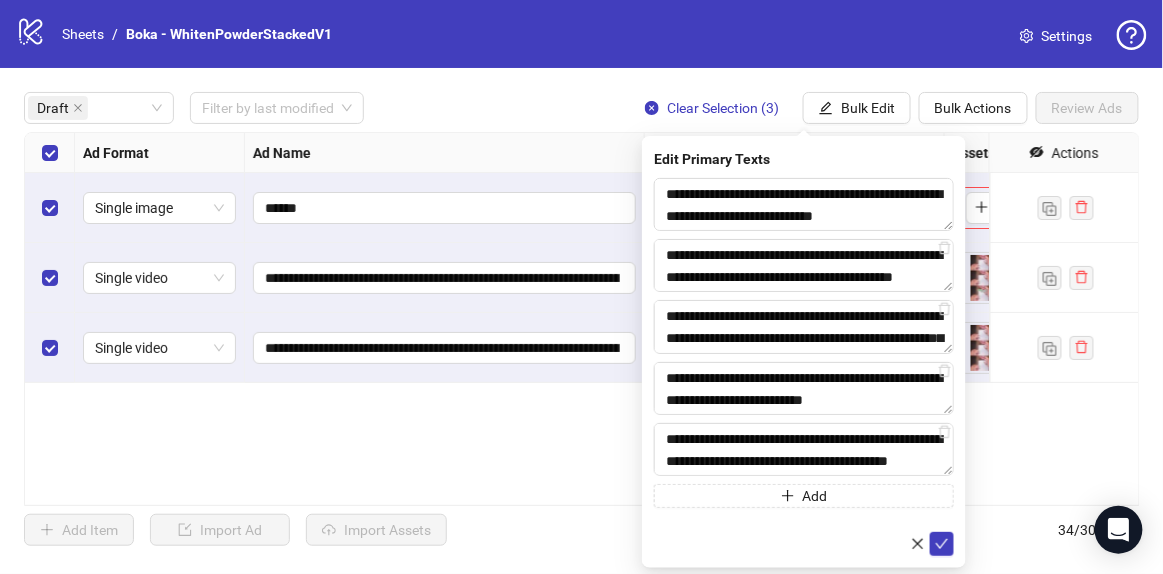 click at bounding box center (804, 544) 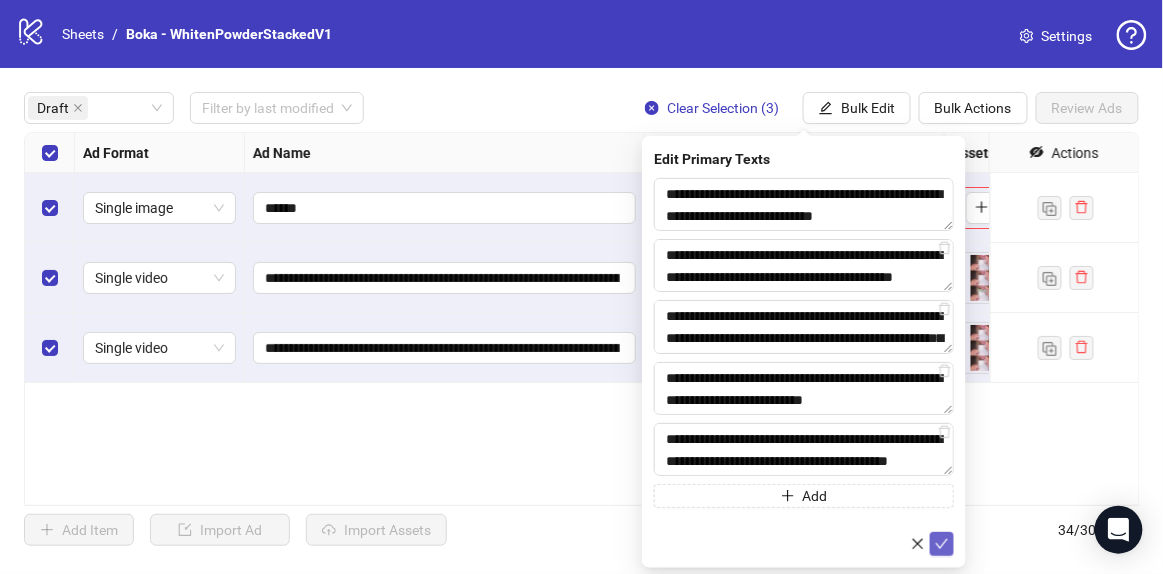 click at bounding box center [942, 544] 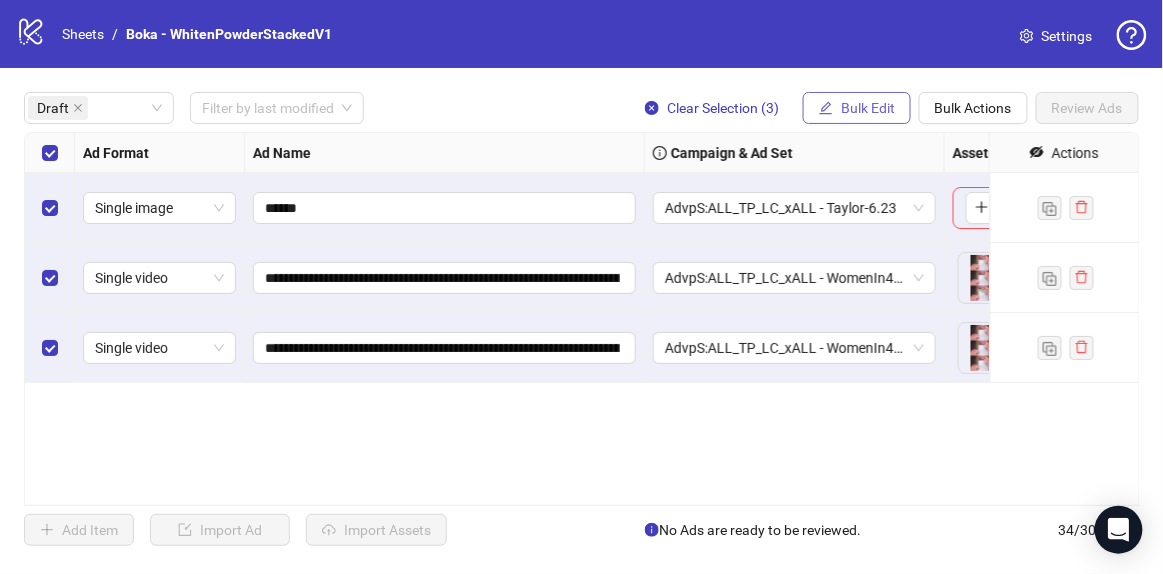 click on "Bulk Edit" at bounding box center (868, 108) 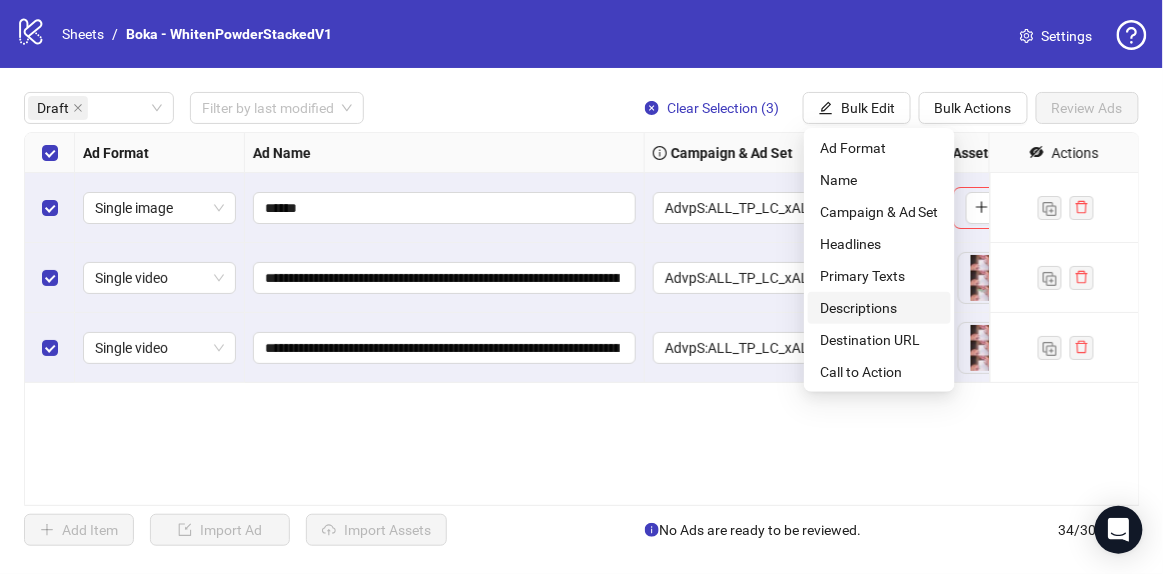 click on "Descriptions" at bounding box center [879, 308] 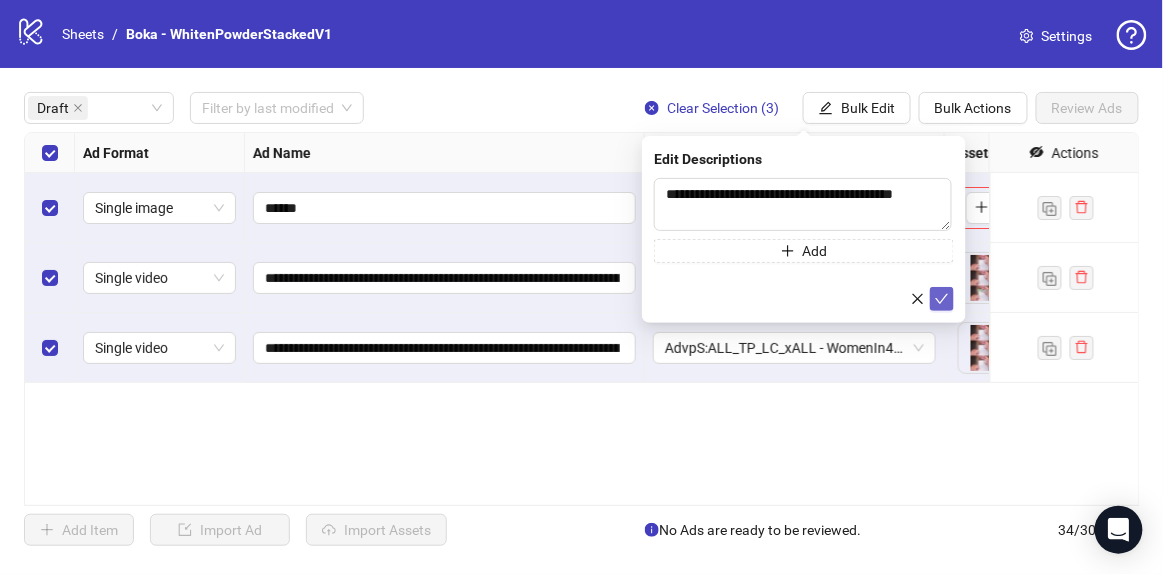 click at bounding box center (942, 299) 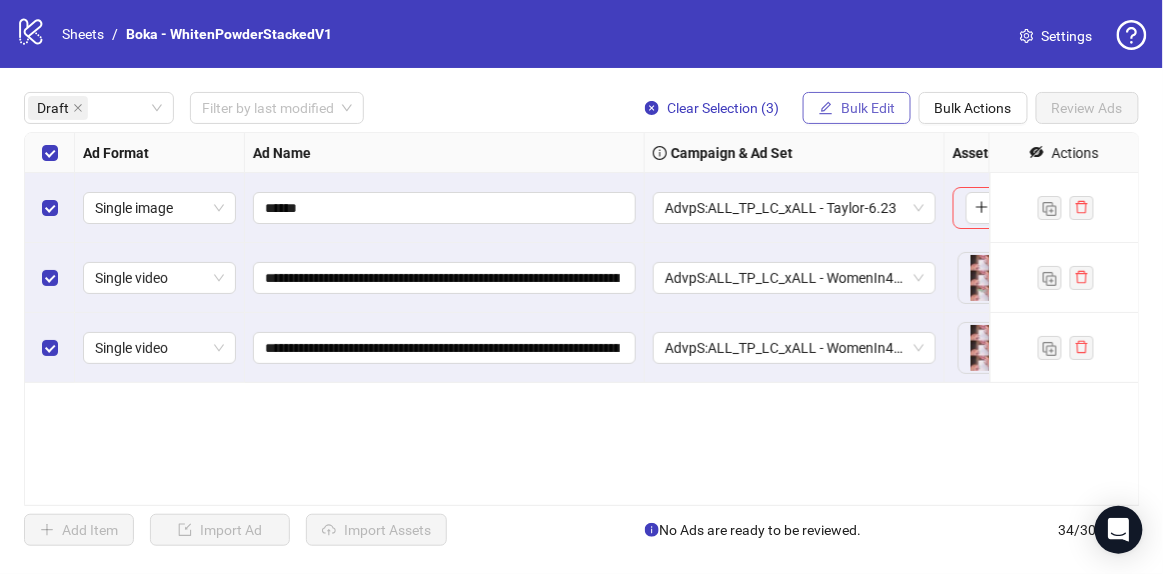 click on "Bulk Edit" at bounding box center (857, 108) 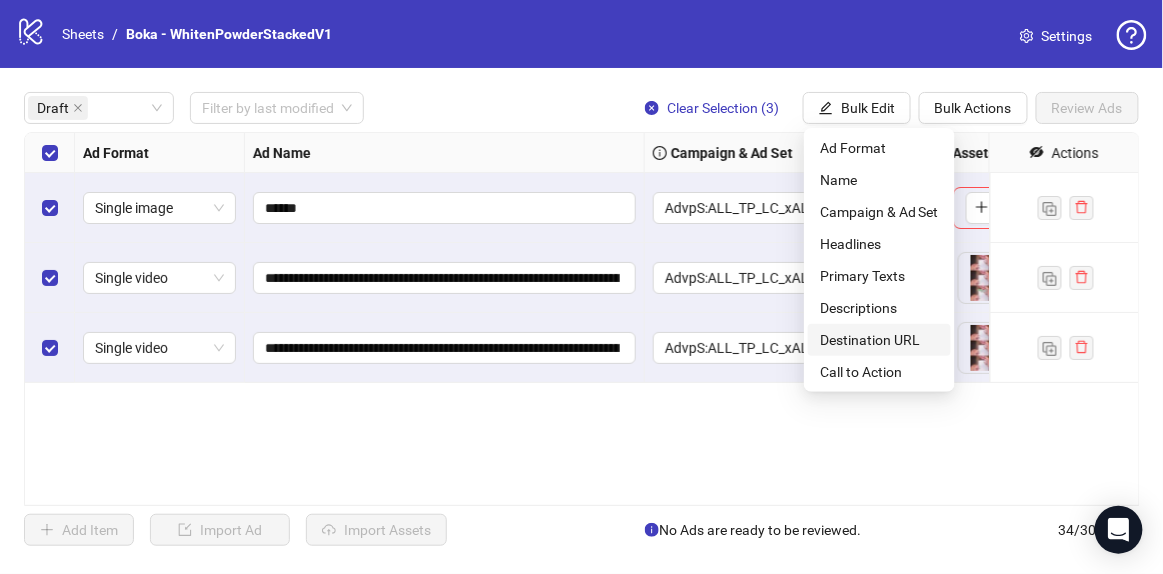 click on "Destination URL" at bounding box center (879, 340) 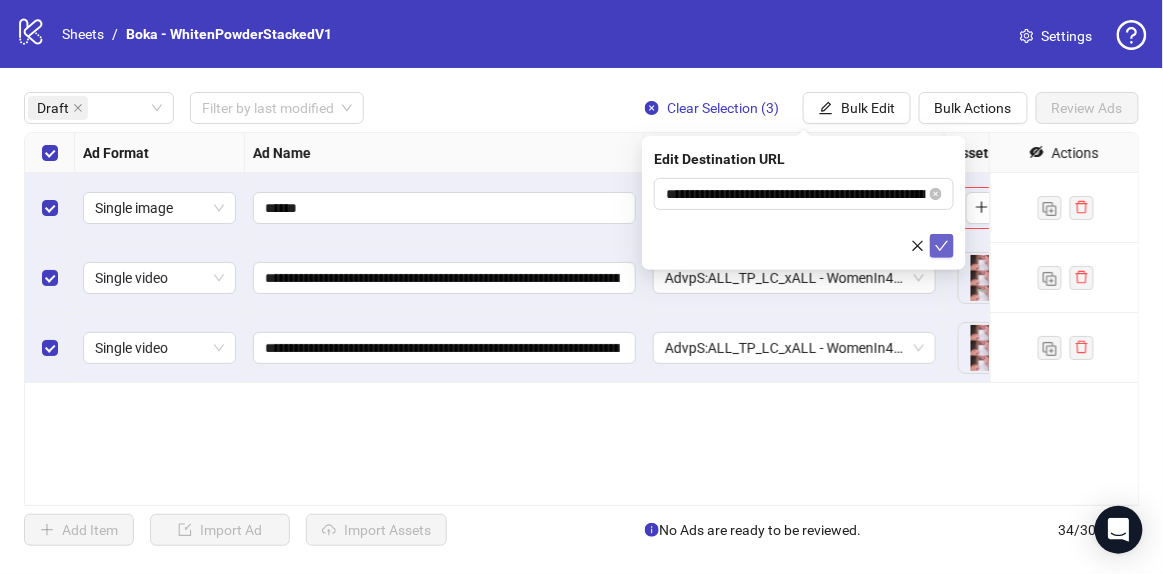 click at bounding box center (942, 246) 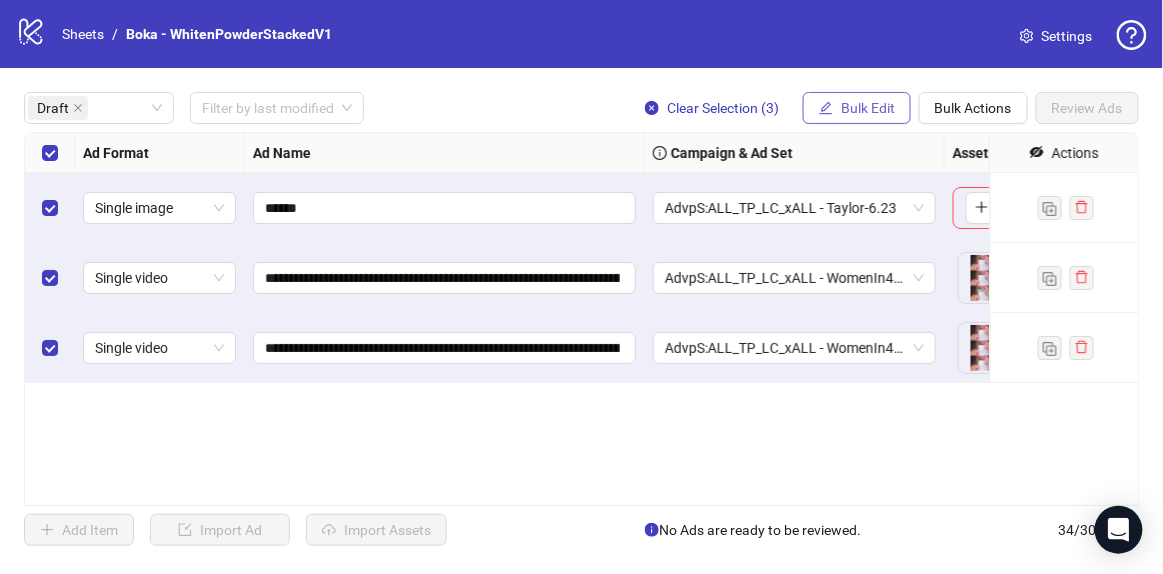 click on "Bulk Edit" at bounding box center (868, 108) 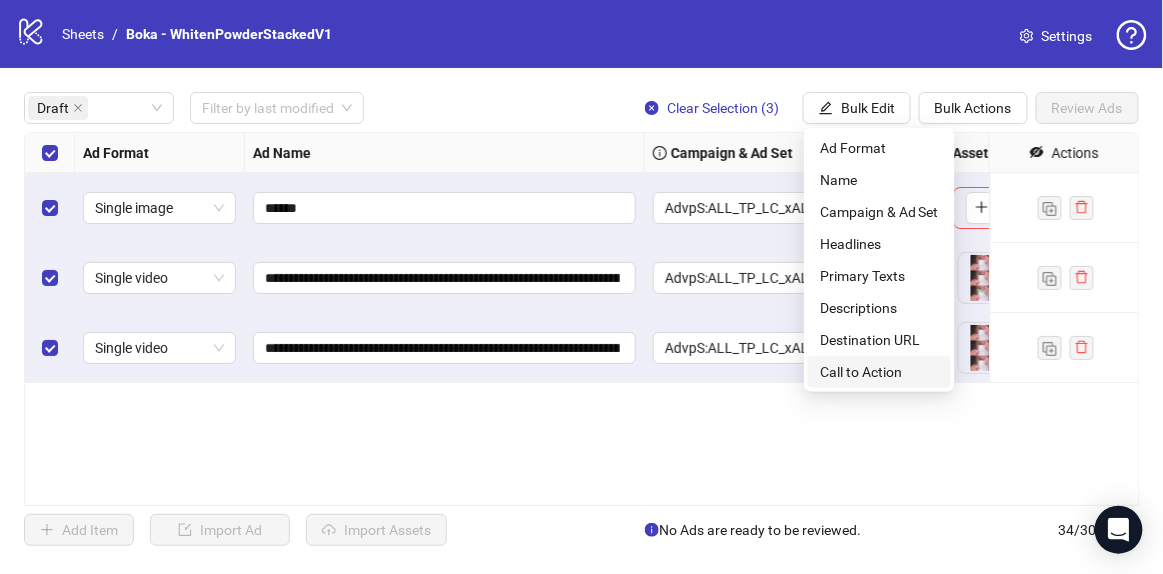 click on "Call to Action" at bounding box center [879, 372] 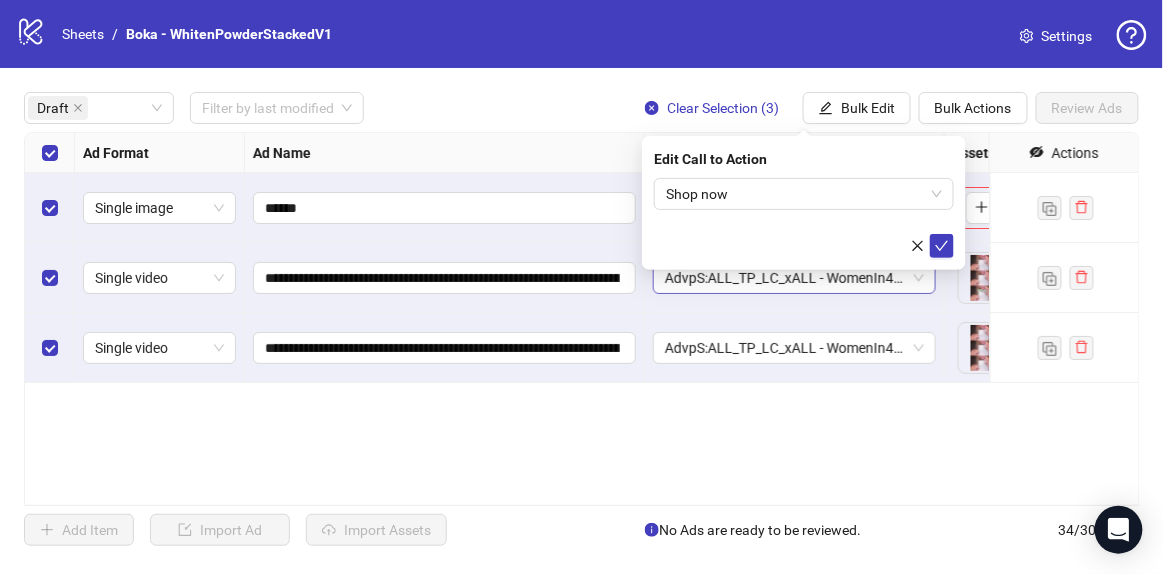 drag, startPoint x: 950, startPoint y: 245, endPoint x: 935, endPoint y: 270, distance: 29.15476 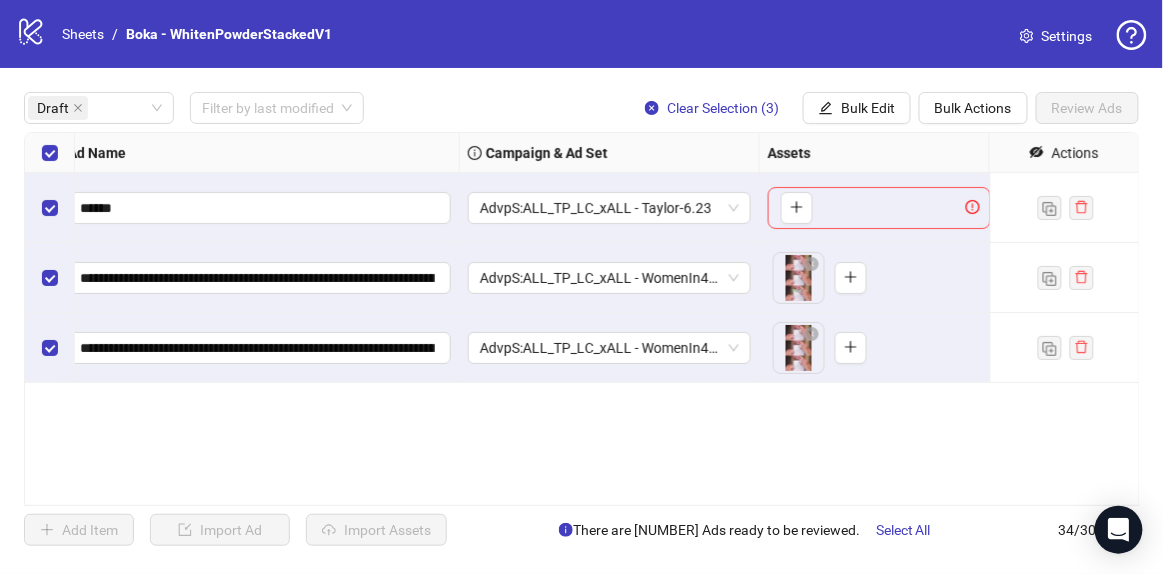 scroll, scrollTop: 0, scrollLeft: 0, axis: both 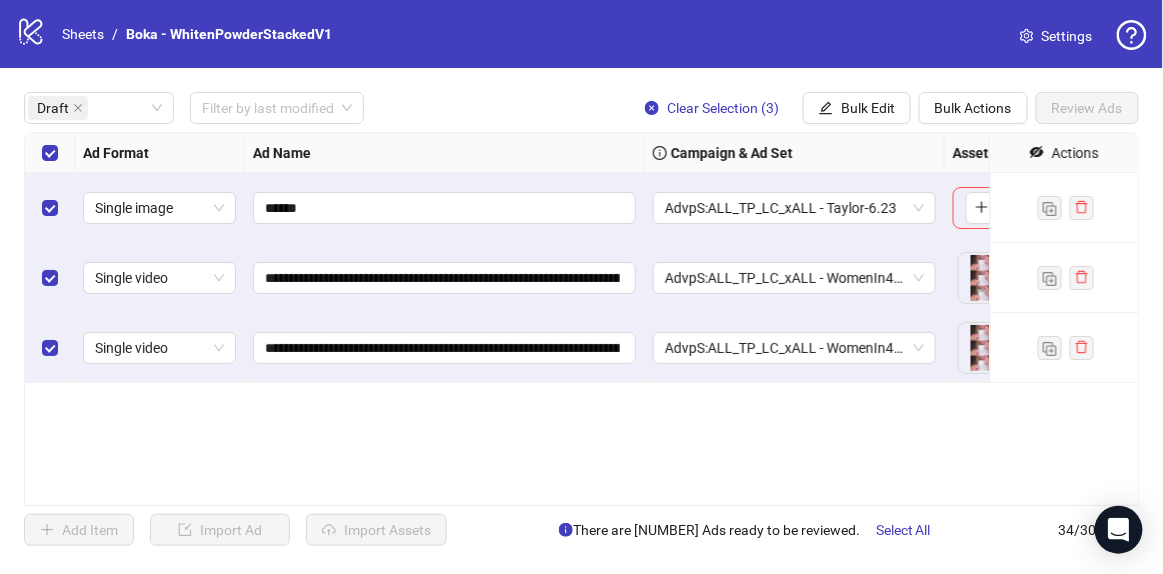 click at bounding box center [50, 208] 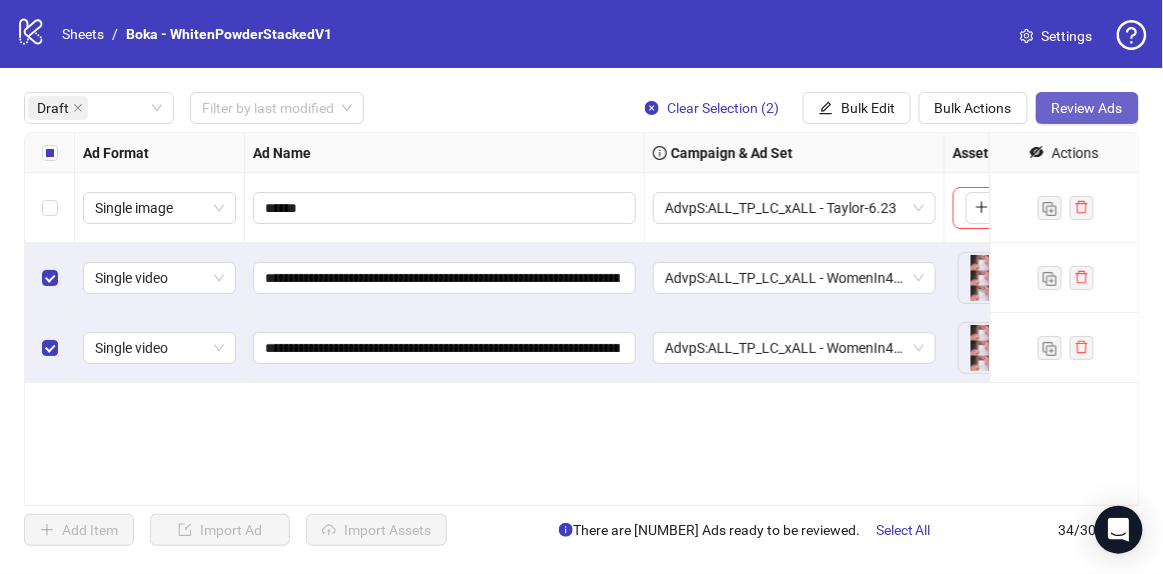click on "Review Ads" at bounding box center (1087, 108) 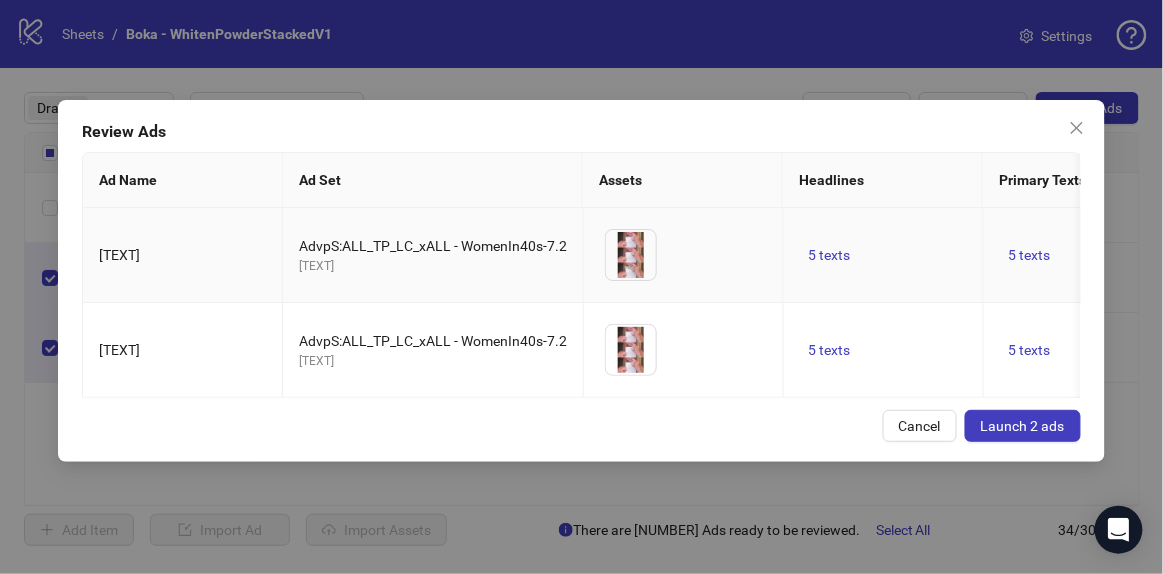 scroll, scrollTop: 0, scrollLeft: 0, axis: both 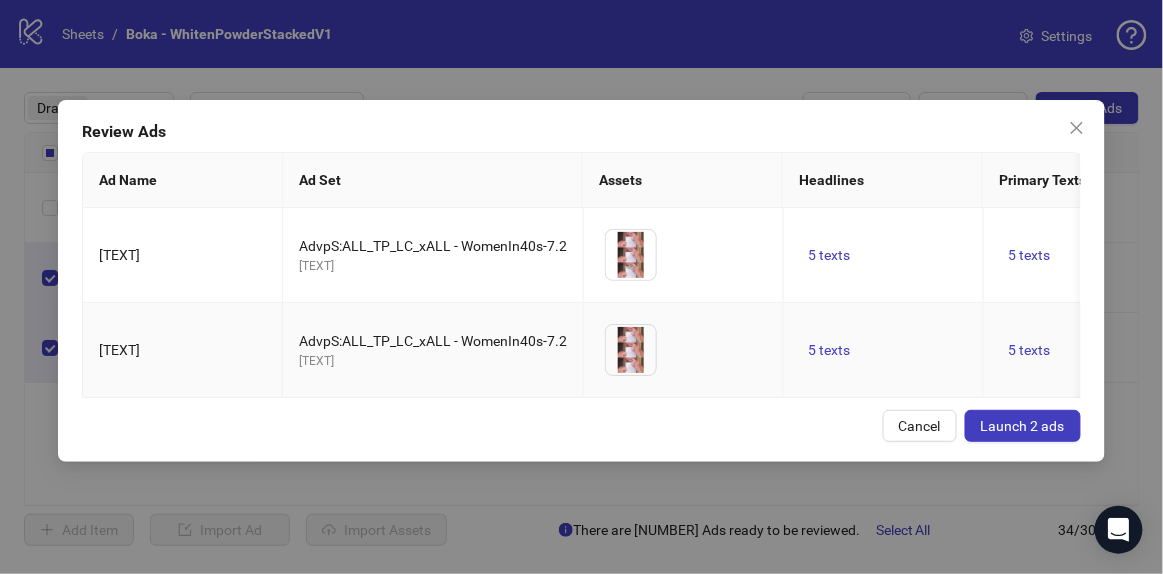 click on "AdvpS:ALL_TP_LC_xALL - WomenIn40s-7.2 UPLOAD CAMPAIGN - 2025" at bounding box center [433, 350] 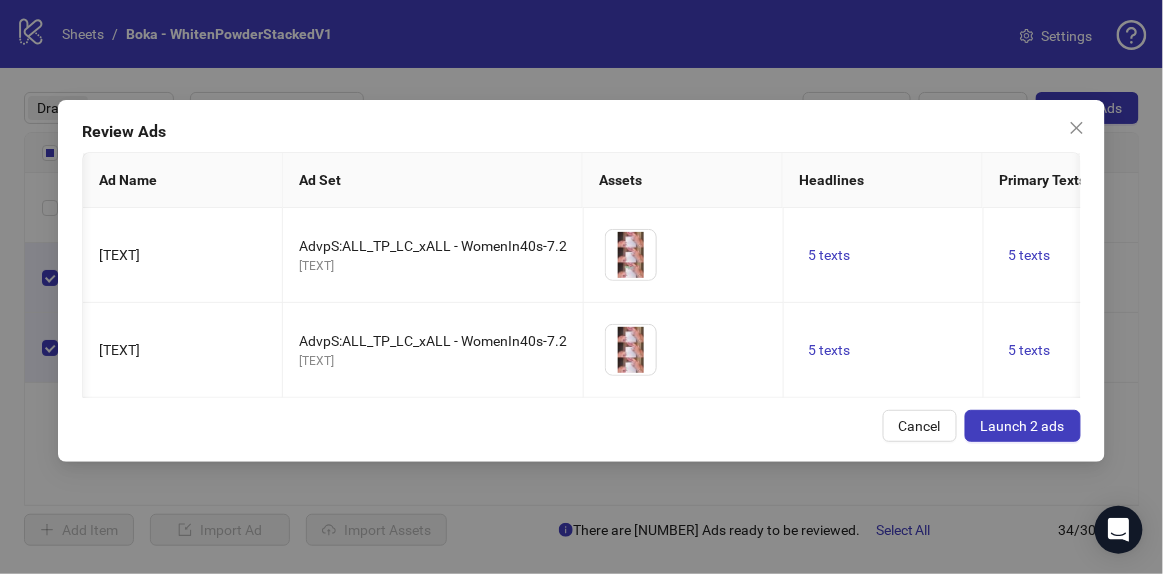 scroll, scrollTop: 0, scrollLeft: 183, axis: horizontal 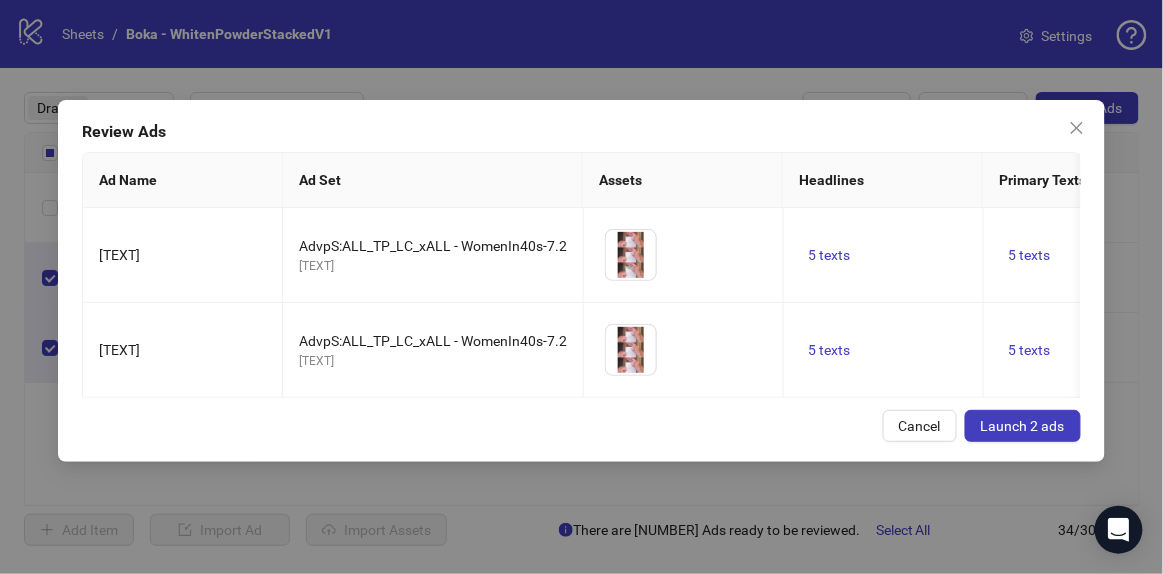 click on "Launch 2 ads" at bounding box center [1023, 426] 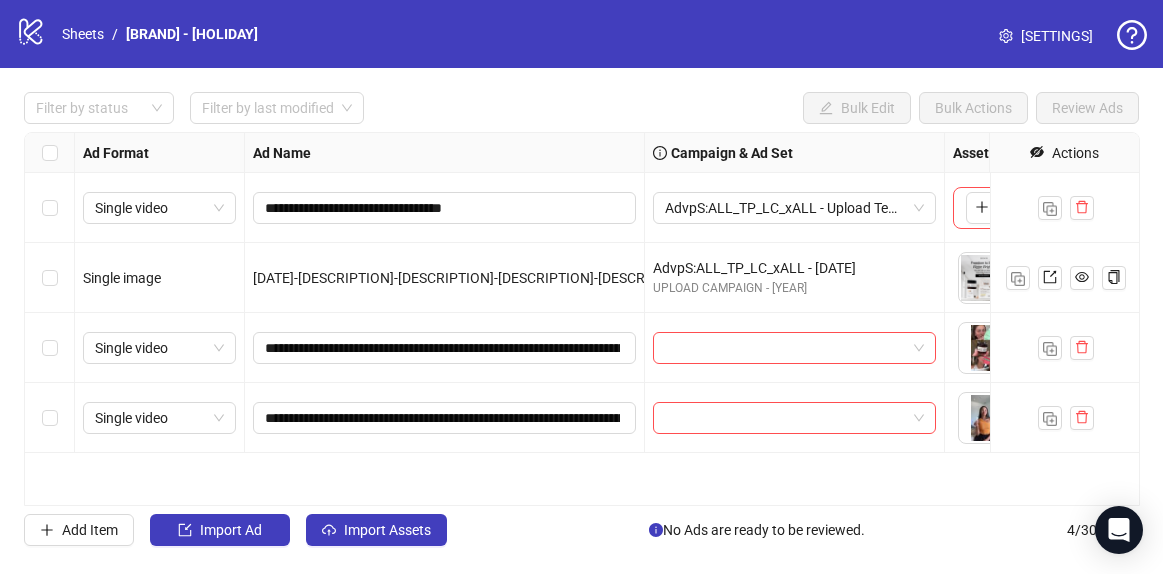scroll, scrollTop: 0, scrollLeft: 0, axis: both 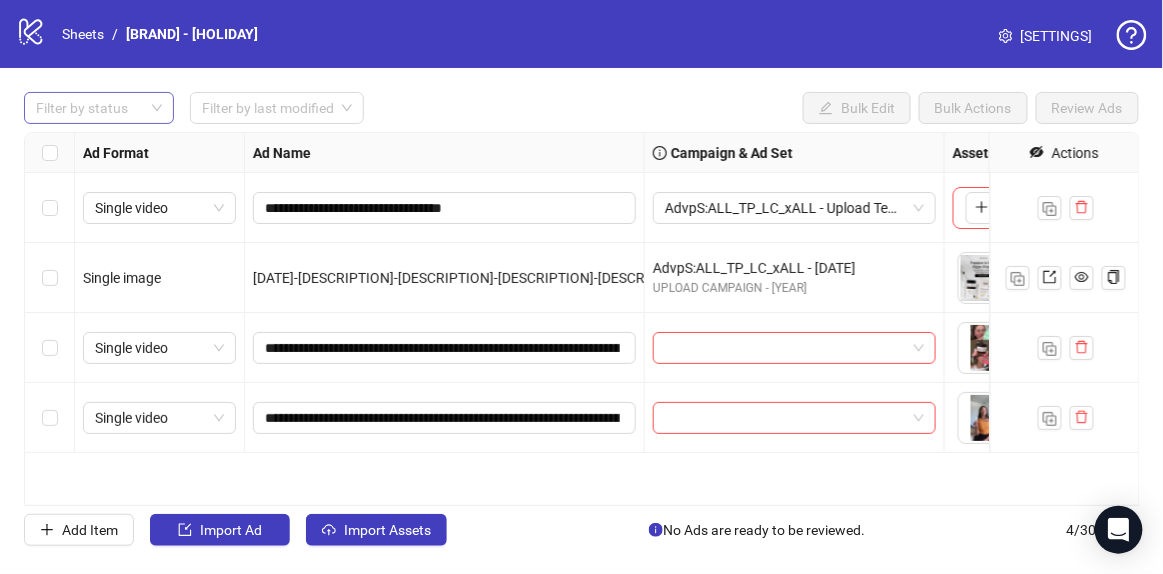 click at bounding box center [88, 108] 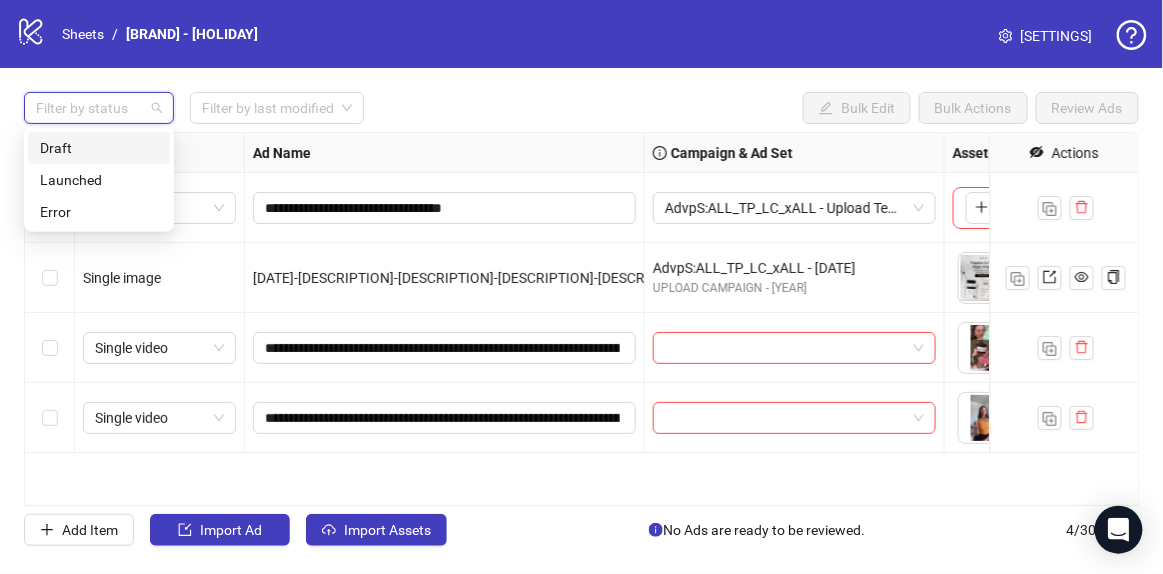 click on "Draft" at bounding box center [99, 148] 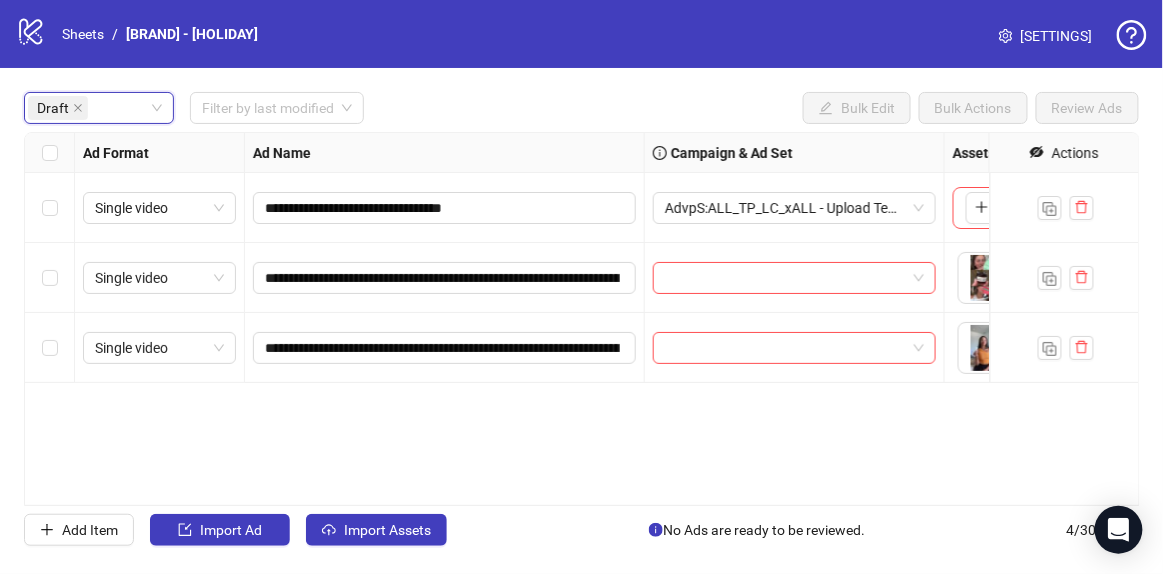 click on "Draft Draft   Filter by last modified Bulk Edit Bulk Actions Review Ads" at bounding box center [581, 34] 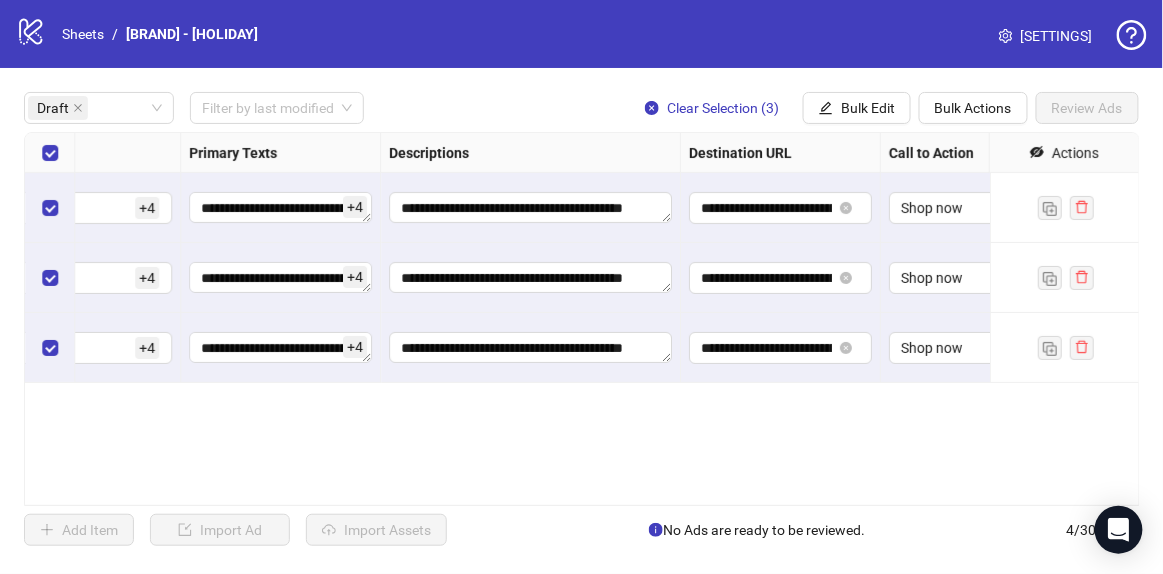 scroll, scrollTop: 0, scrollLeft: 0, axis: both 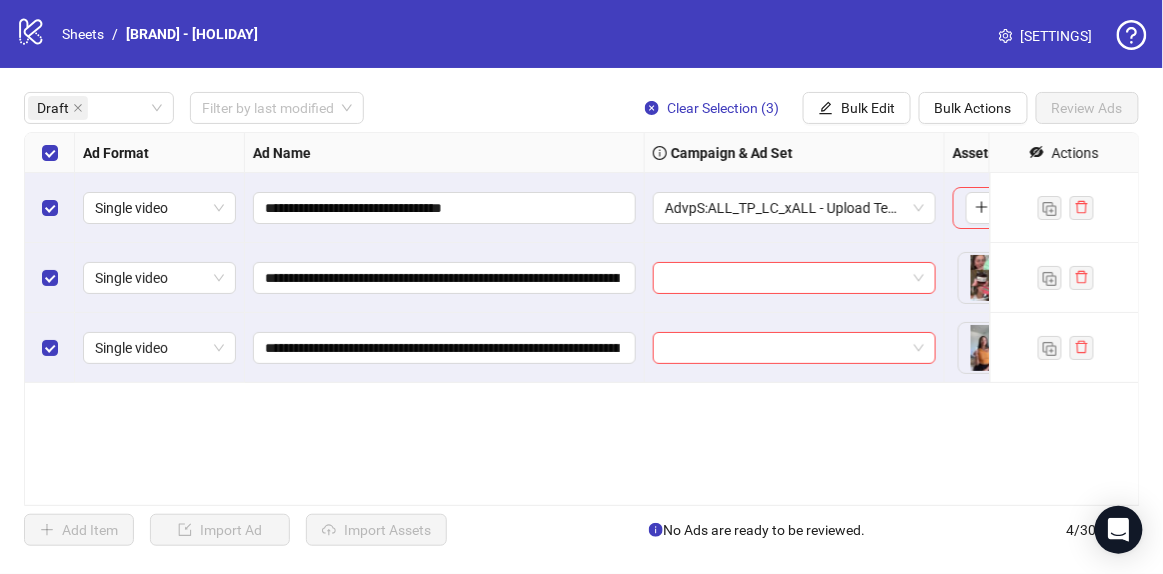 click on "**********" at bounding box center (581, 319) 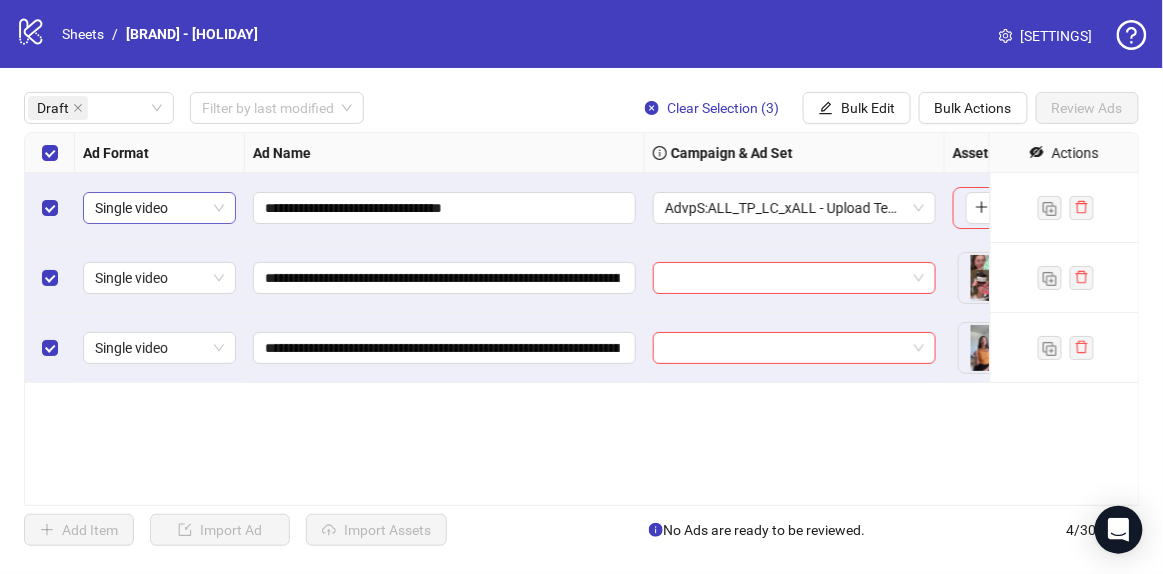 drag, startPoint x: 38, startPoint y: 206, endPoint x: 104, endPoint y: 207, distance: 66.007576 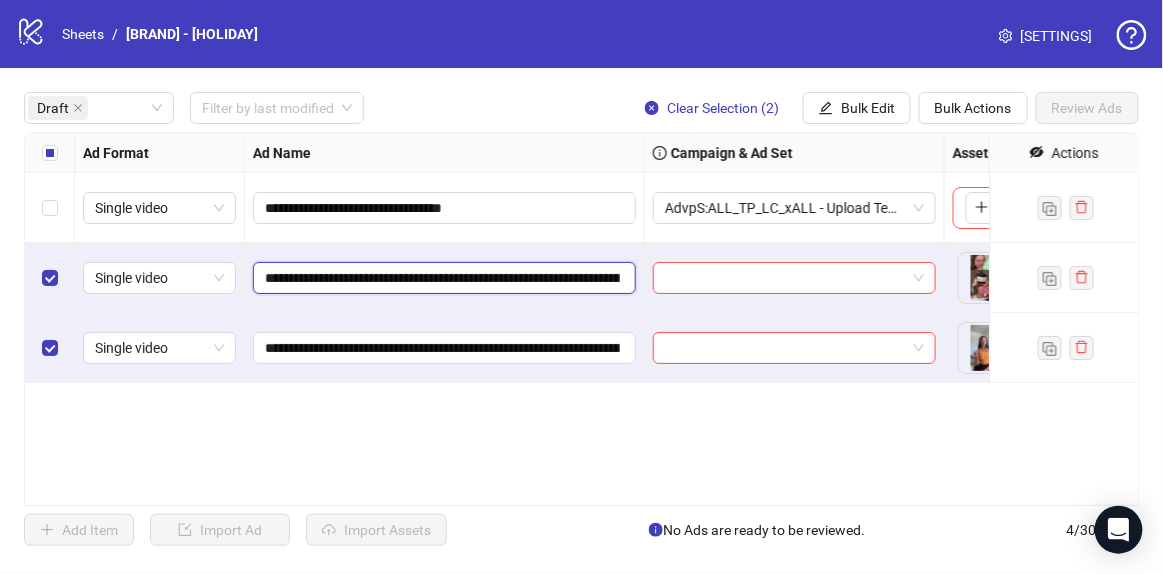 click on "**********" at bounding box center (442, 278) 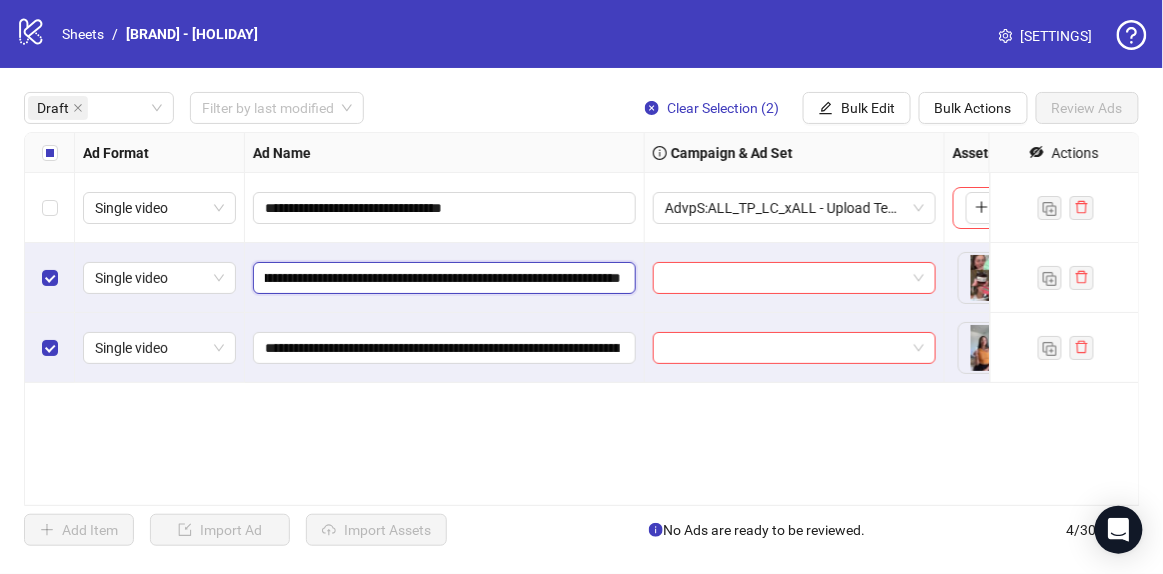 scroll, scrollTop: 0, scrollLeft: 0, axis: both 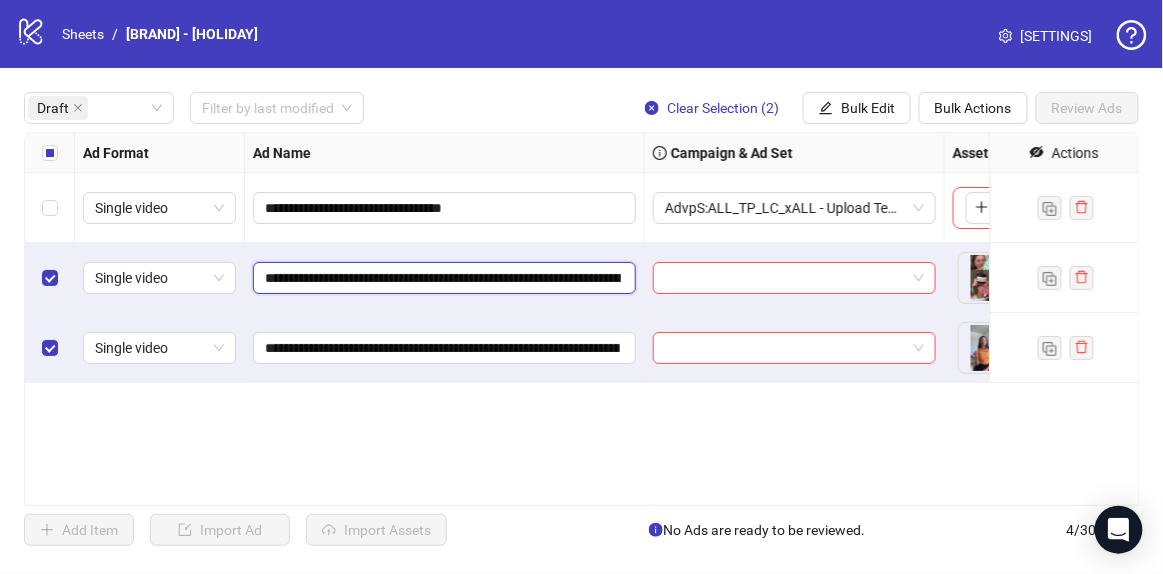 drag, startPoint x: 296, startPoint y: 256, endPoint x: 141, endPoint y: 259, distance: 155.02902 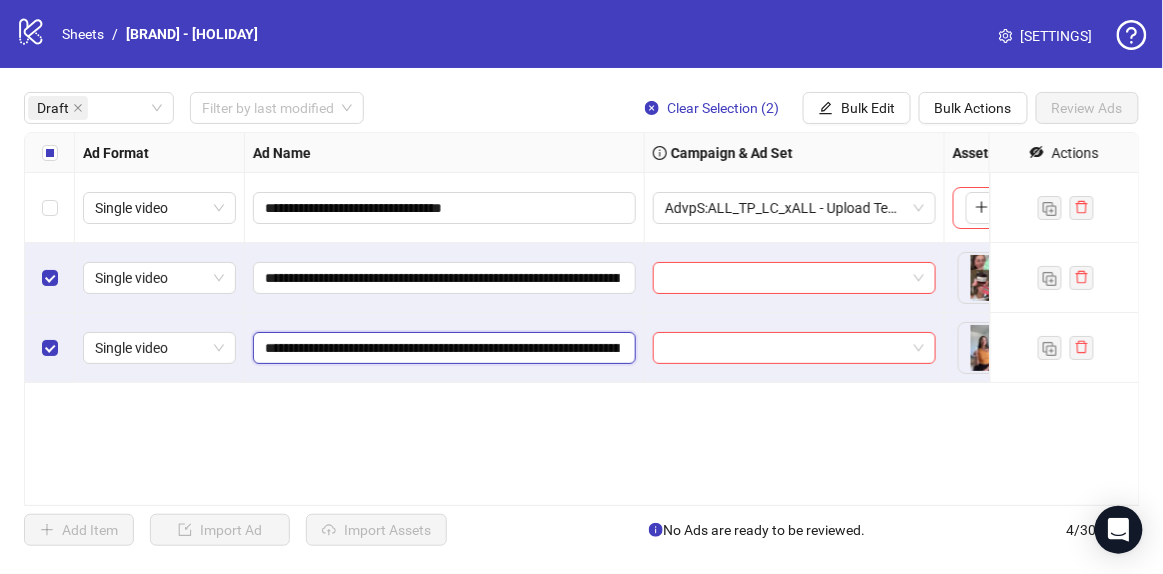 click on "**********" at bounding box center [442, 348] 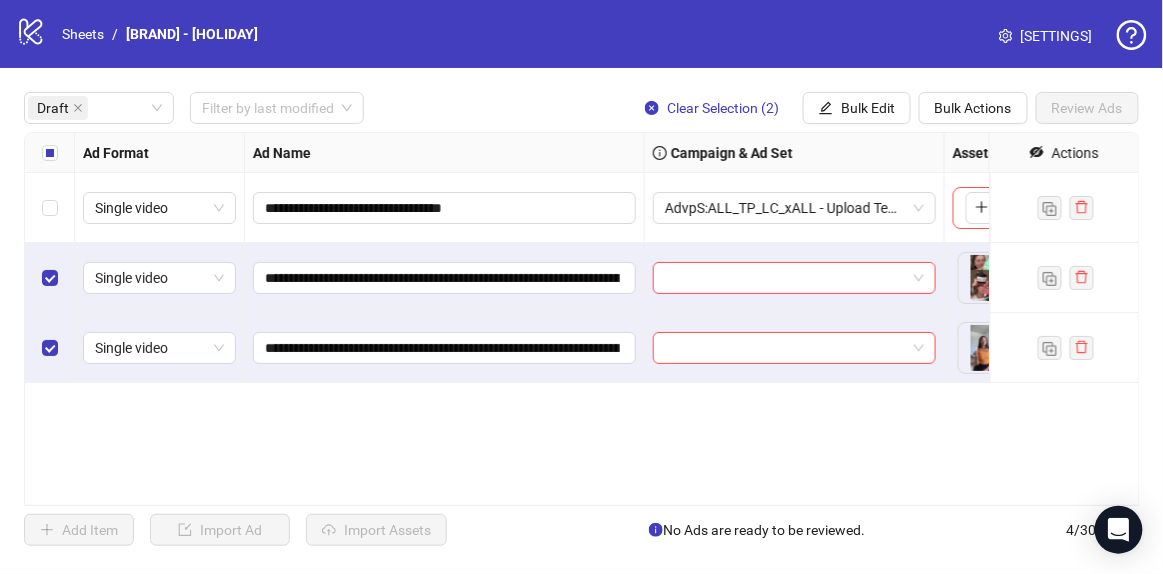 click on "**********" at bounding box center [582, 319] 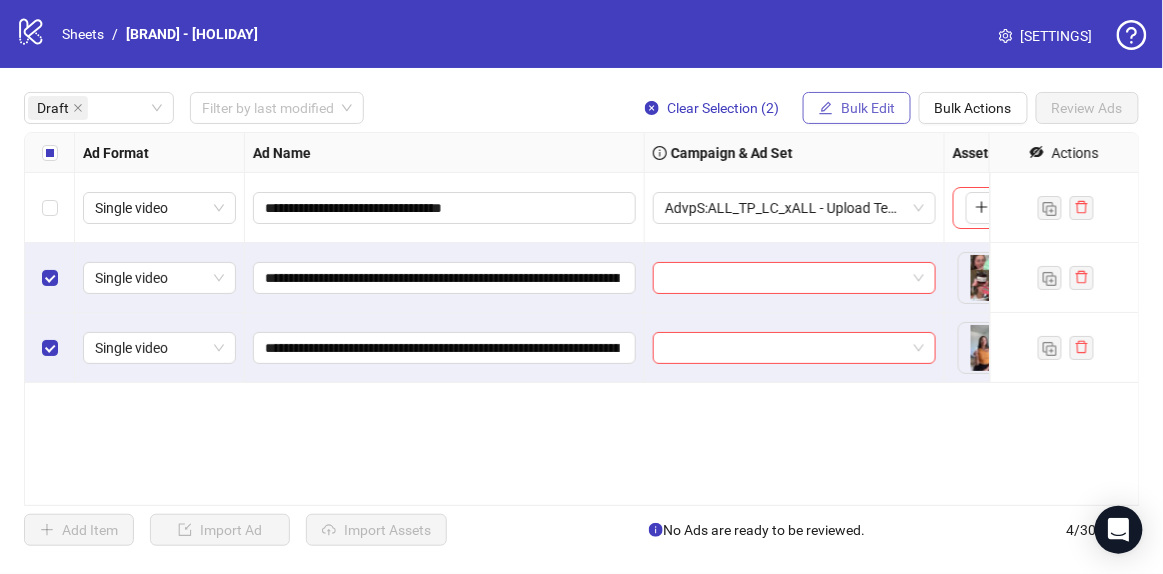 click on "Bulk Edit" at bounding box center (868, 108) 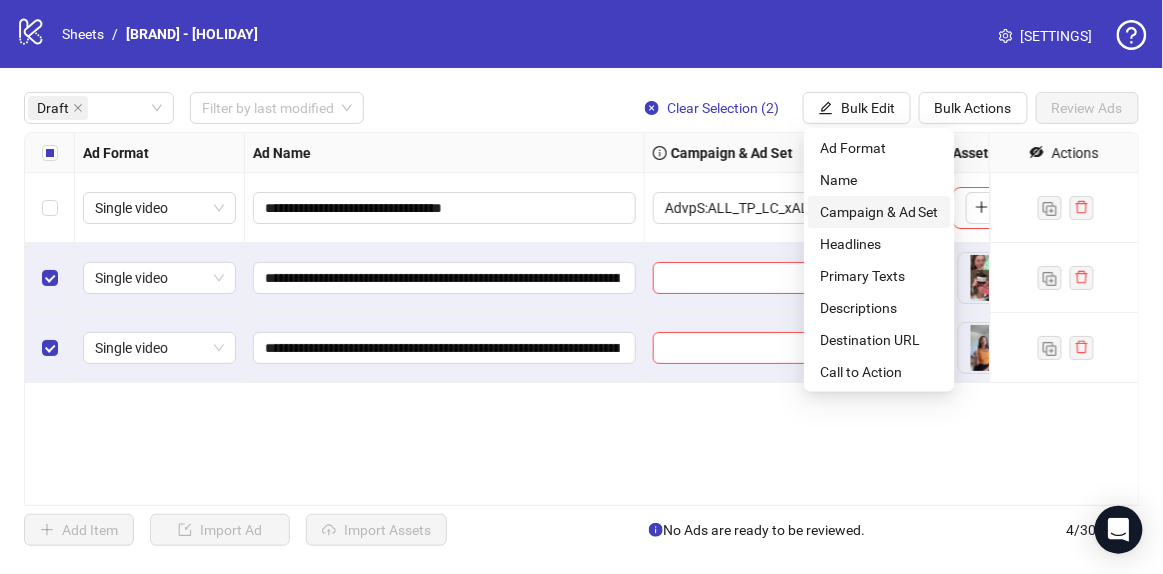click on "Campaign & Ad Set" at bounding box center (879, 212) 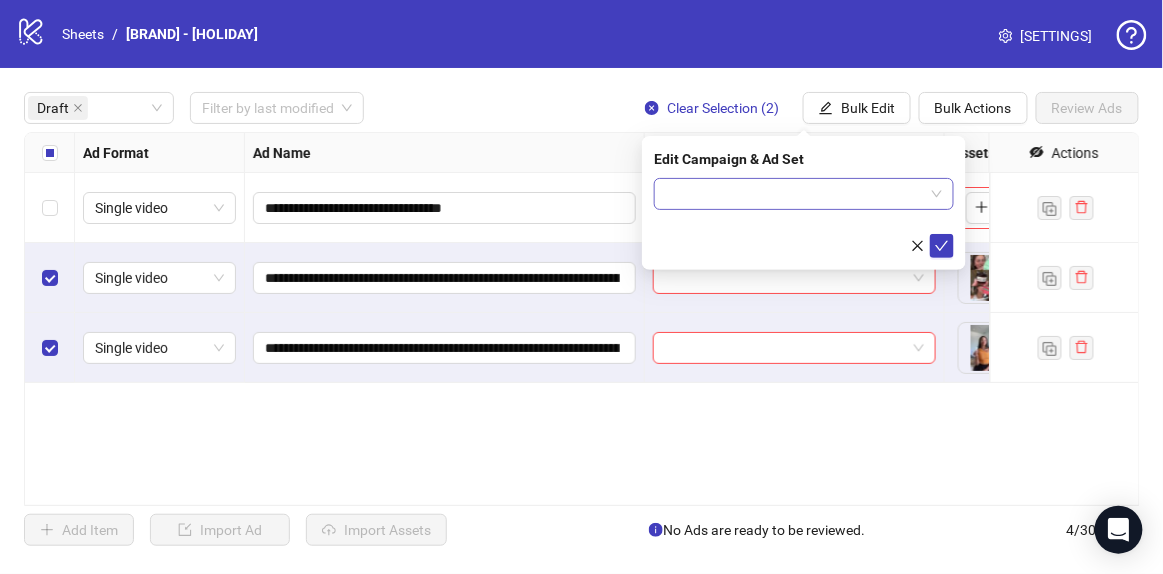 click at bounding box center [795, 194] 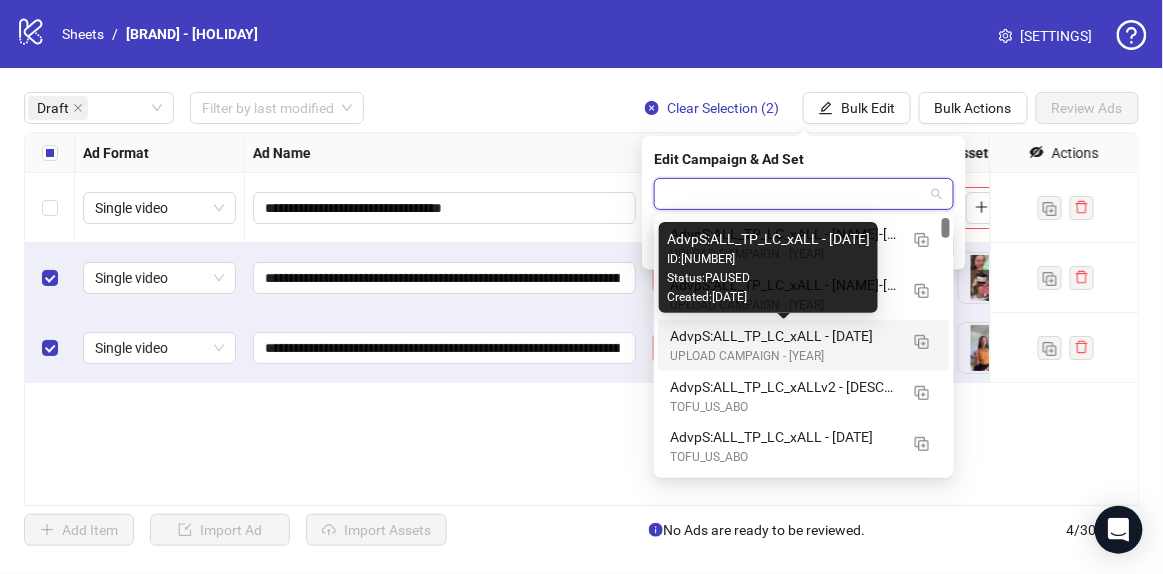 click on "AdvpS:ALL_TP_LC_xALL - 4thOfJuly-7.2" at bounding box center [784, 336] 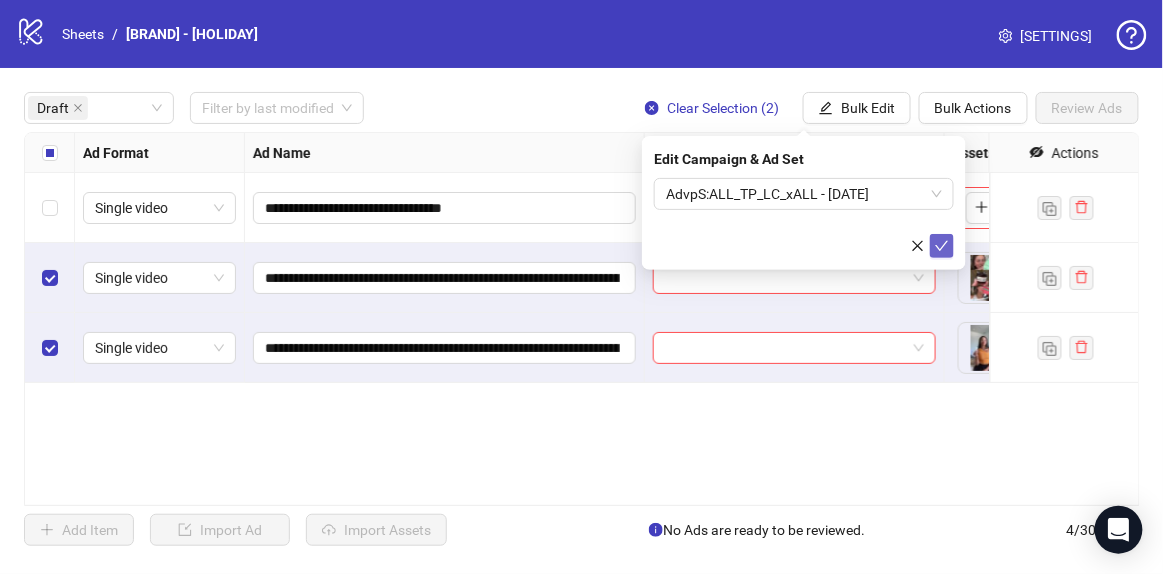 click at bounding box center [942, 246] 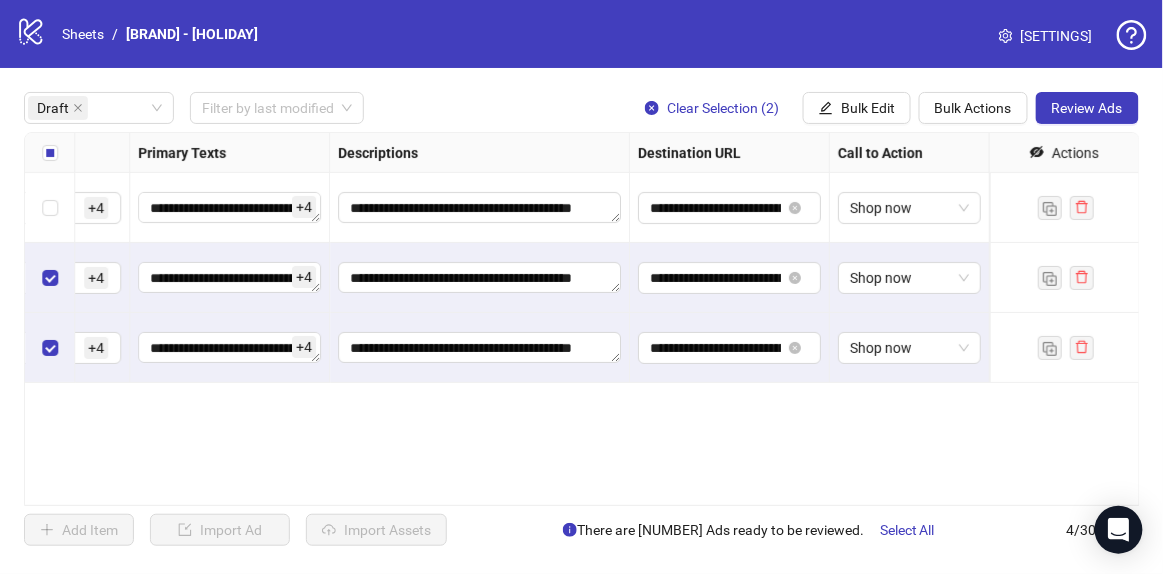 scroll, scrollTop: 0, scrollLeft: 0, axis: both 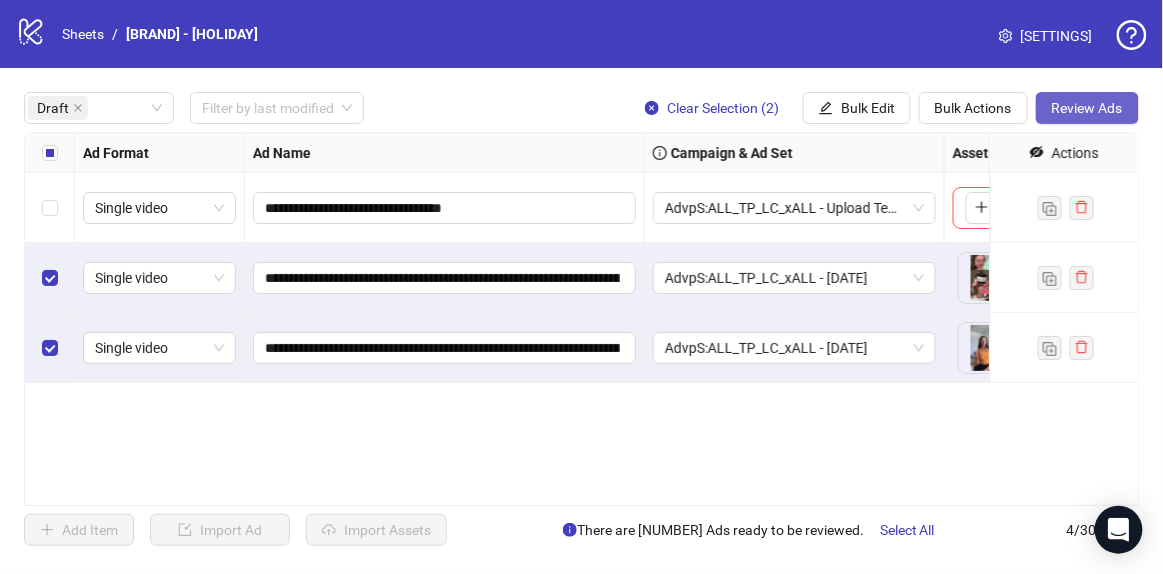 click on "Review Ads" at bounding box center (1087, 108) 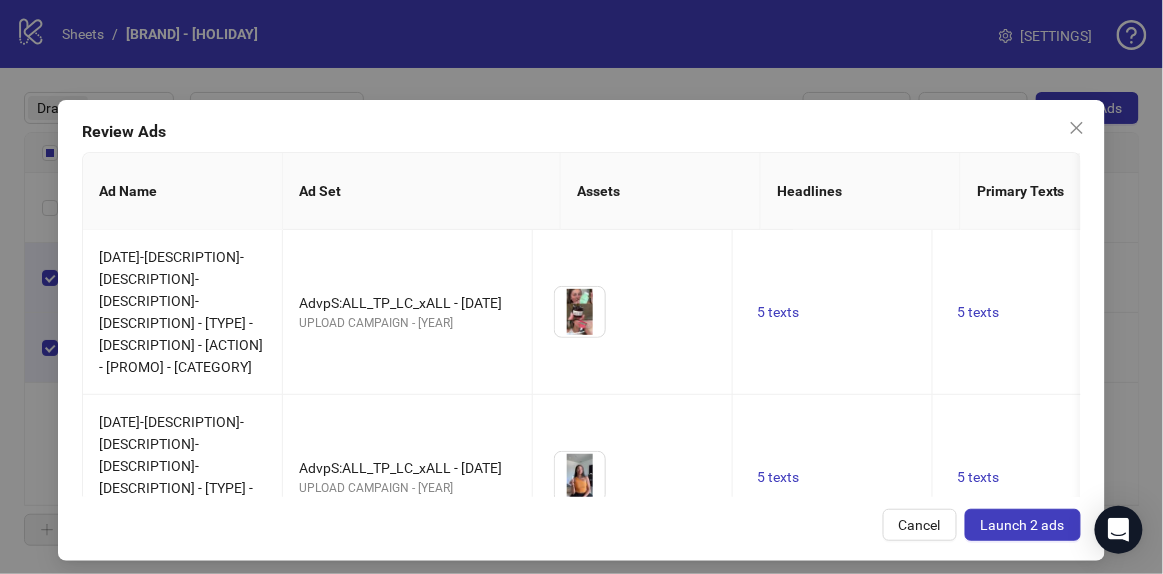 click on "Launch 2 ads" at bounding box center (1023, 525) 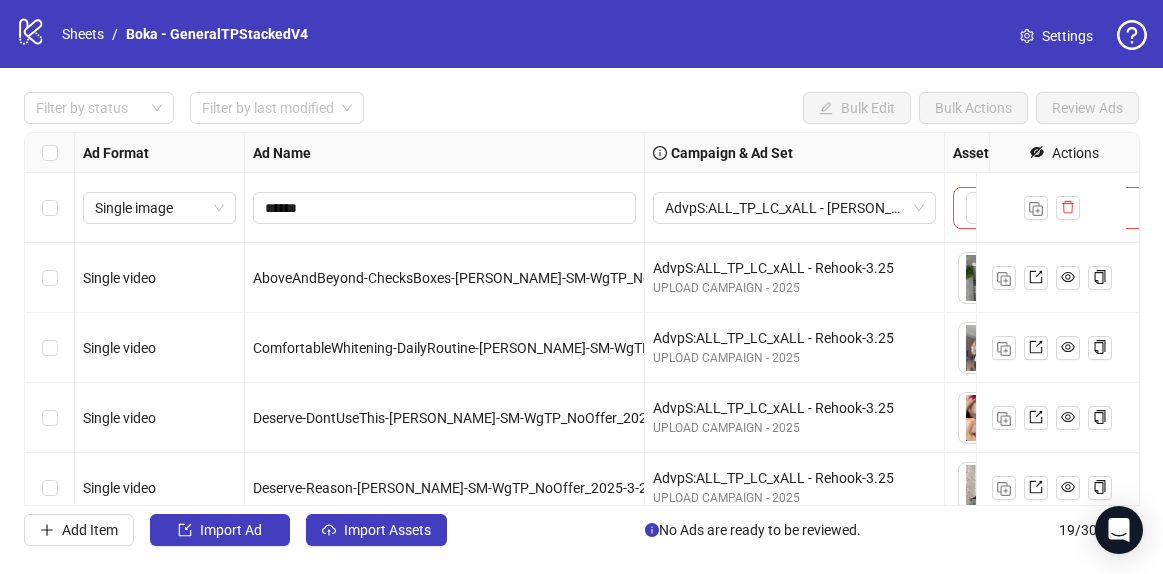 scroll, scrollTop: 0, scrollLeft: 0, axis: both 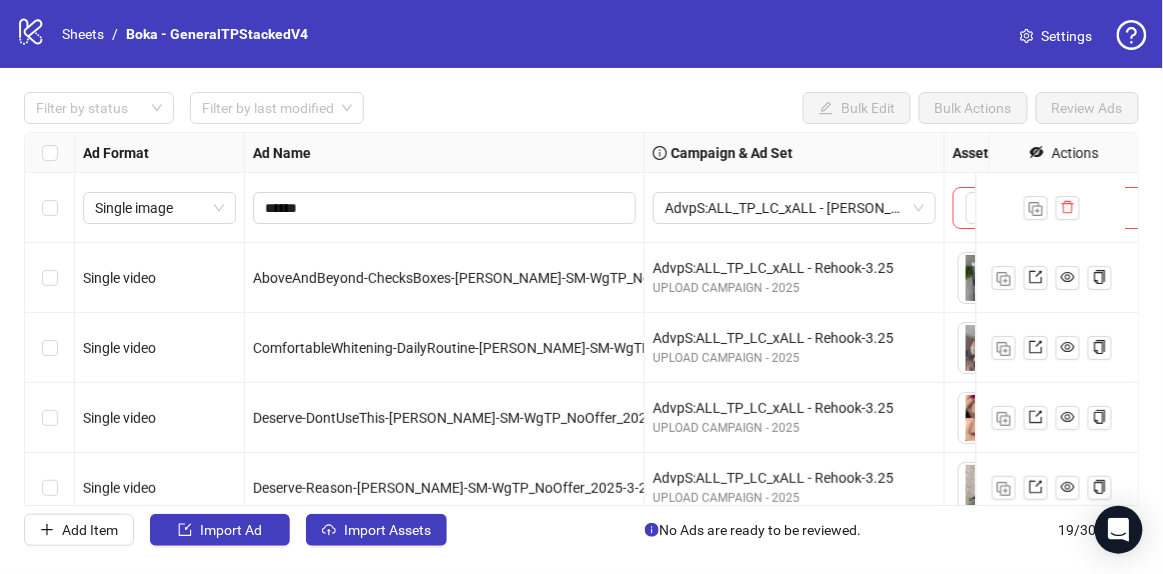 click on "**********" at bounding box center [581, 319] 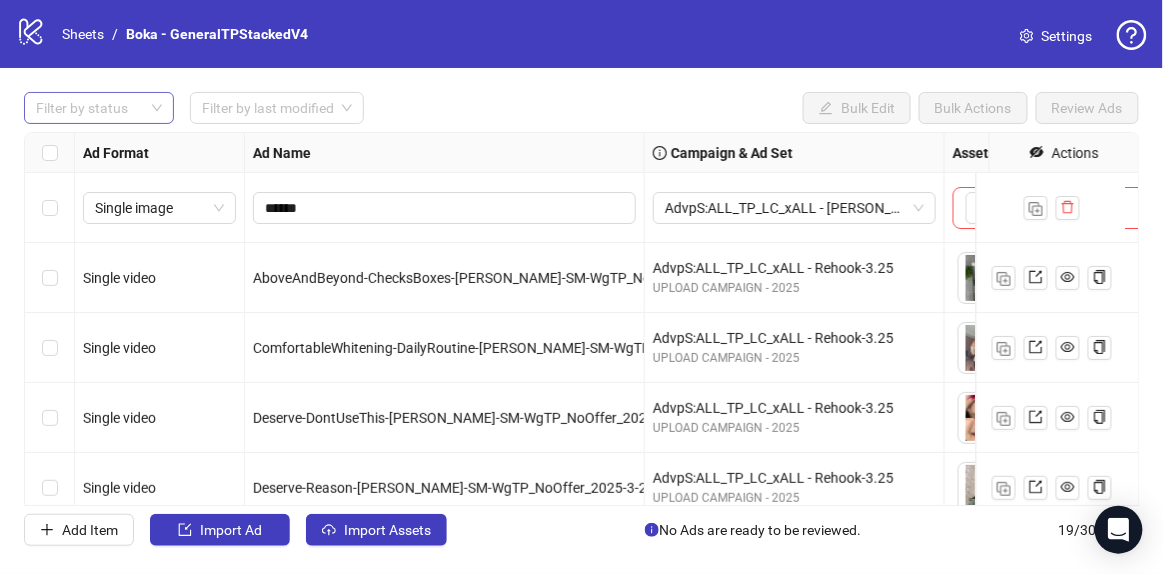 click at bounding box center (88, 108) 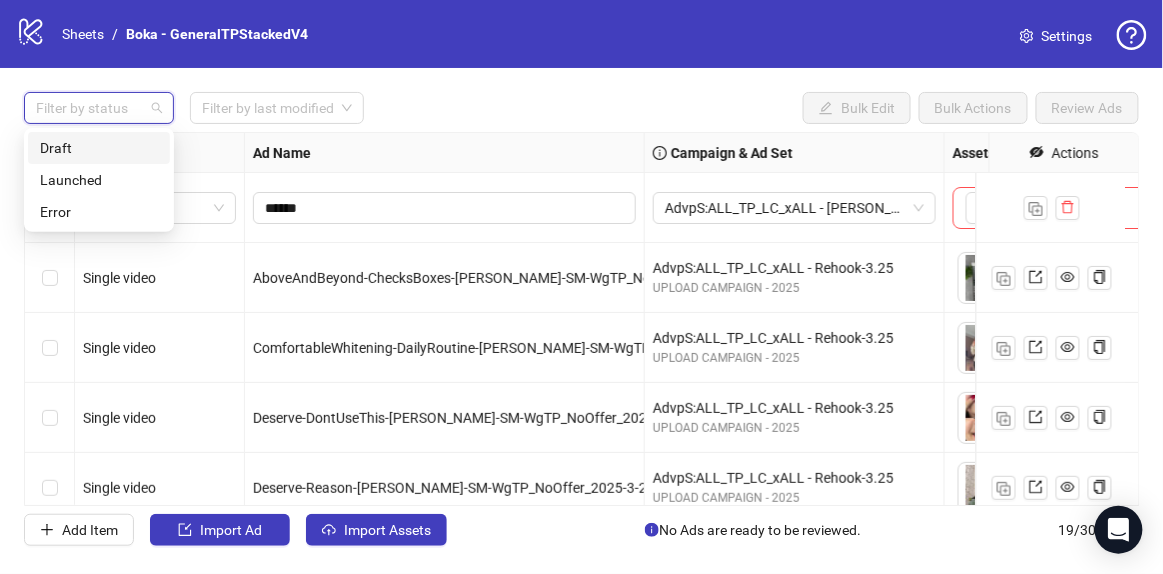 click on "Draft" at bounding box center (99, 148) 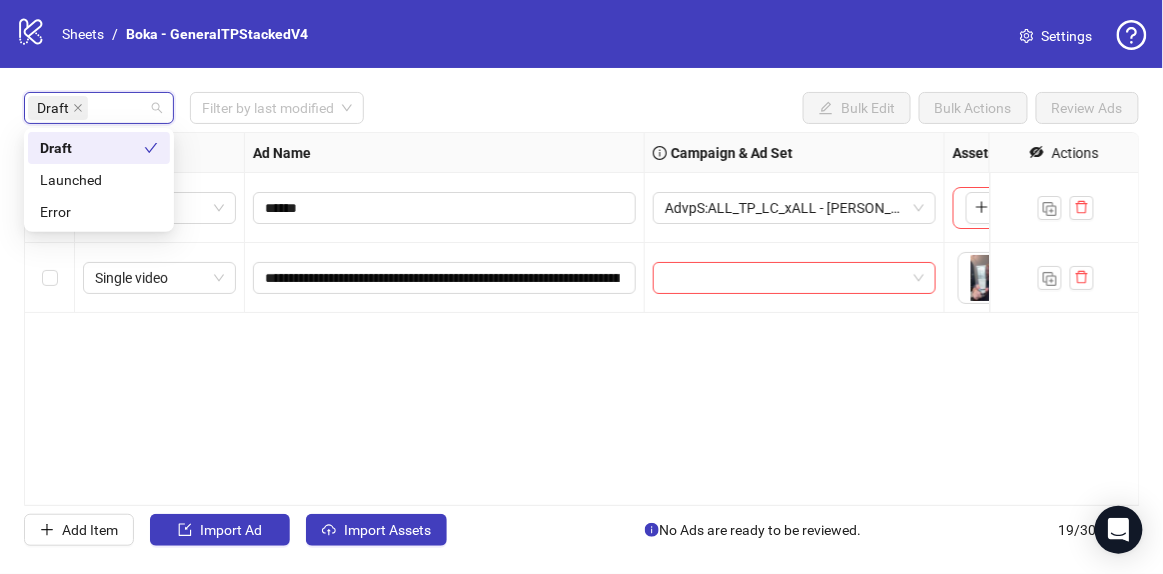 click on "Draft   Filter by last modified Bulk Edit Bulk Actions Review Ads" at bounding box center [581, 34] 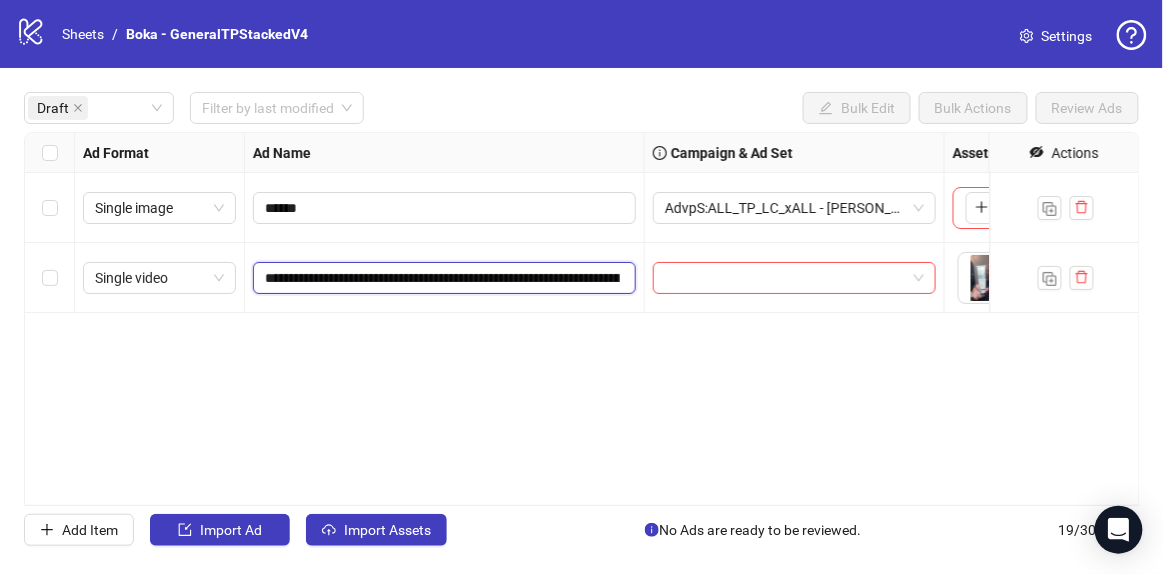 click on "**********" at bounding box center [442, 278] 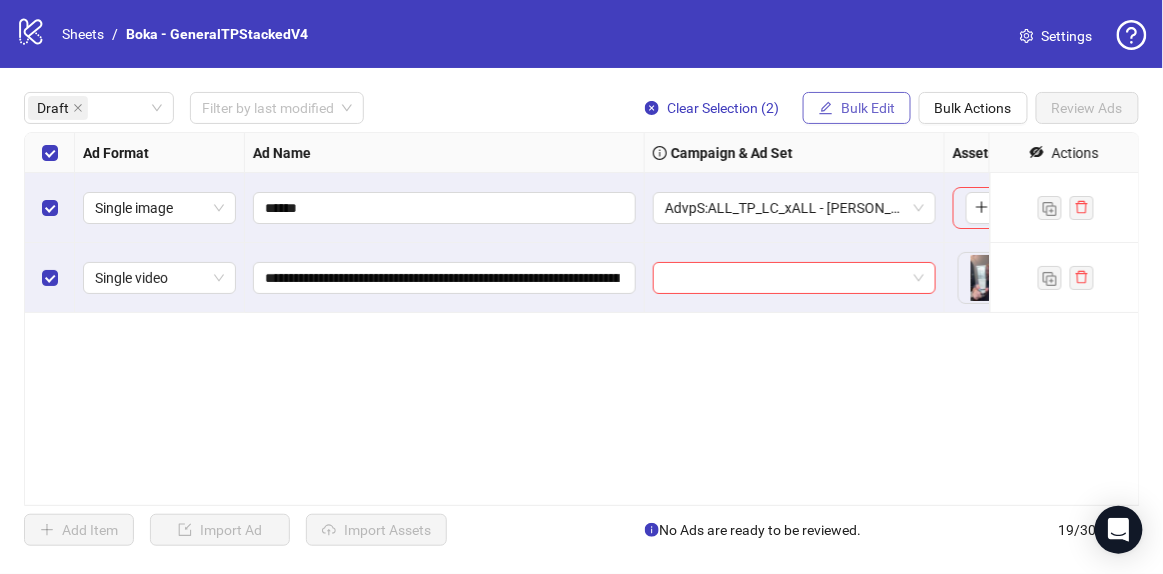 click on "Bulk Edit" at bounding box center (857, 108) 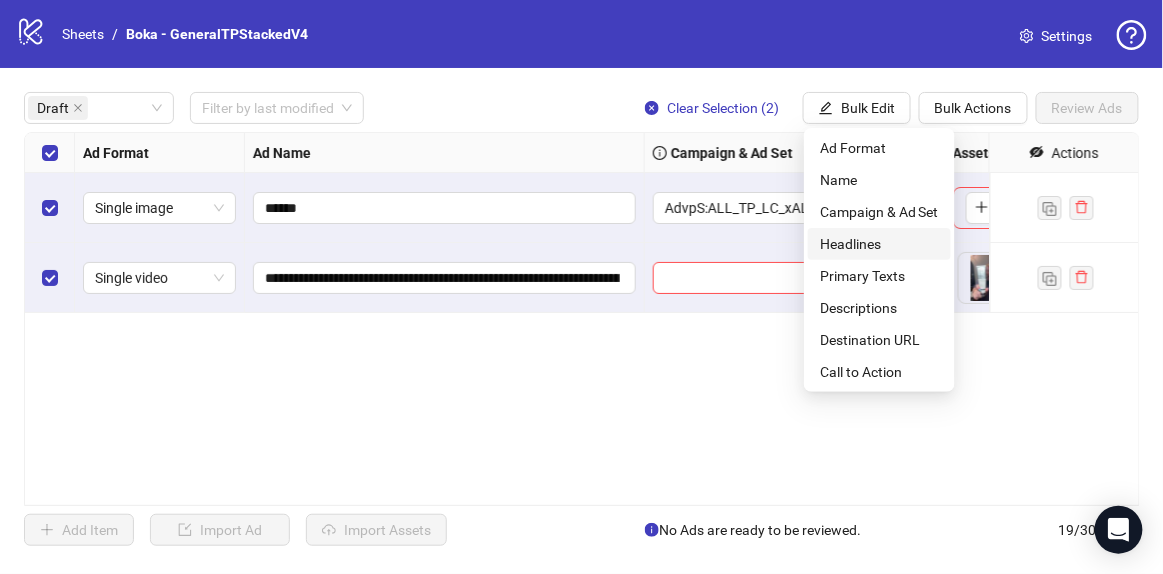 click on "Headlines" at bounding box center (879, 244) 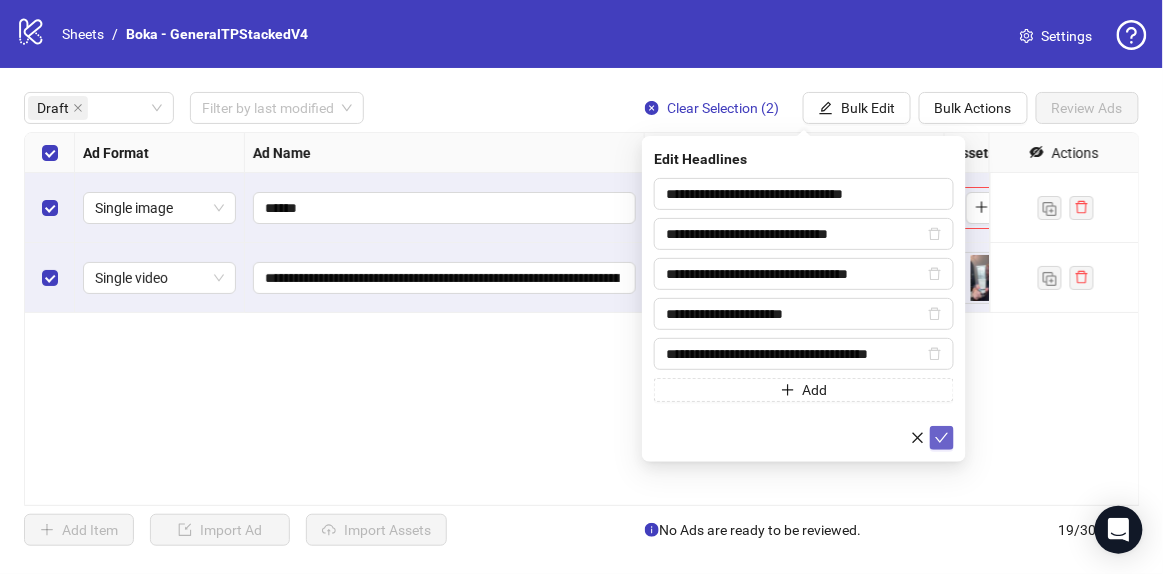 click at bounding box center [942, 438] 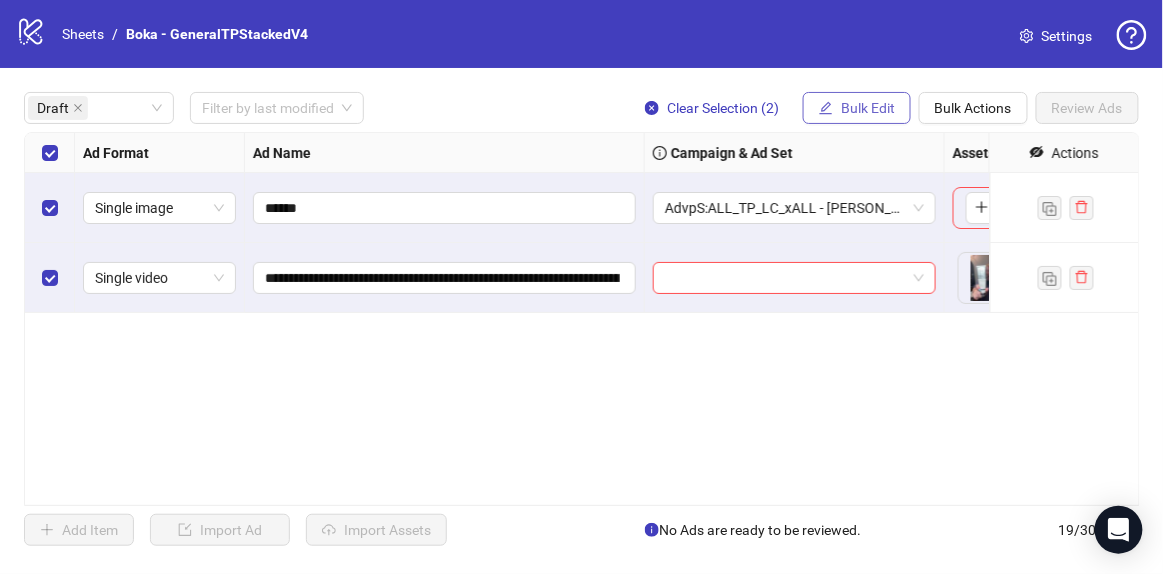 click on "Bulk Edit" at bounding box center (868, 108) 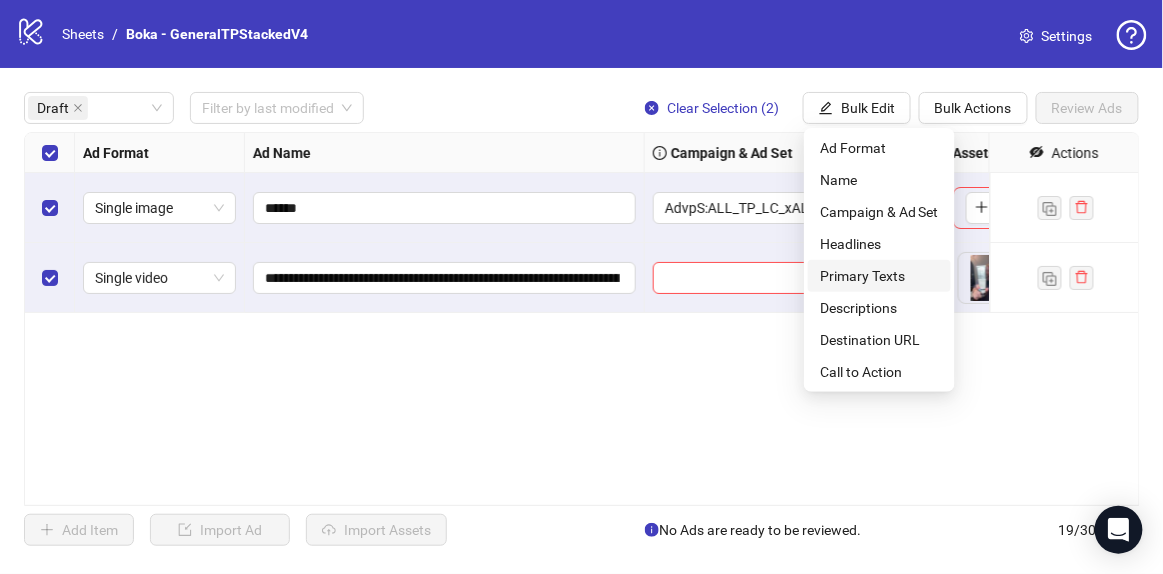 click on "Primary Texts" at bounding box center (879, 276) 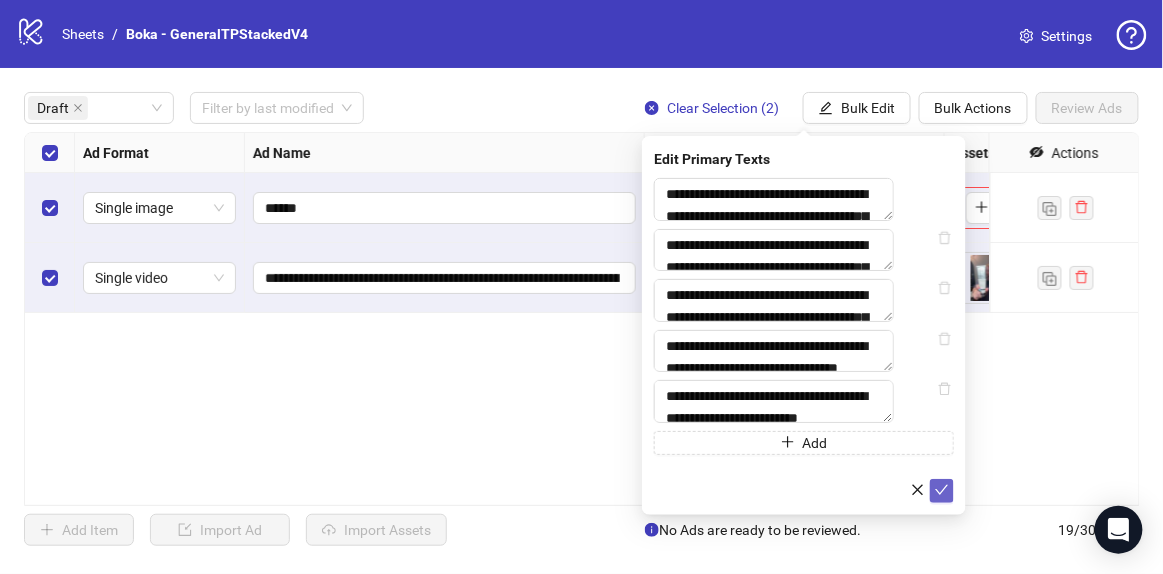 click at bounding box center [942, 491] 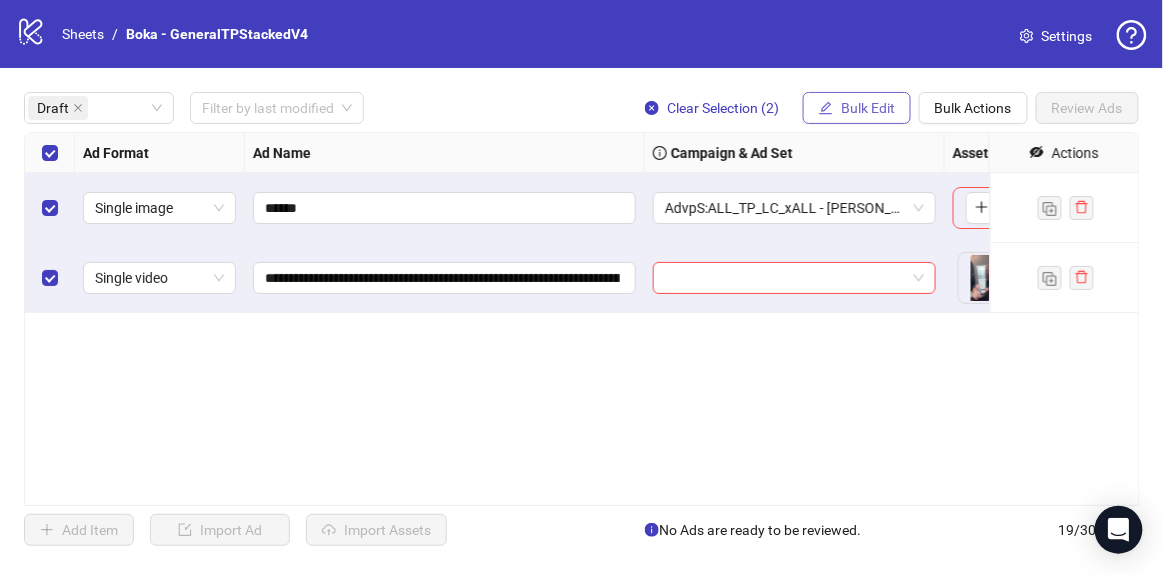 click on "Bulk Edit" at bounding box center (868, 108) 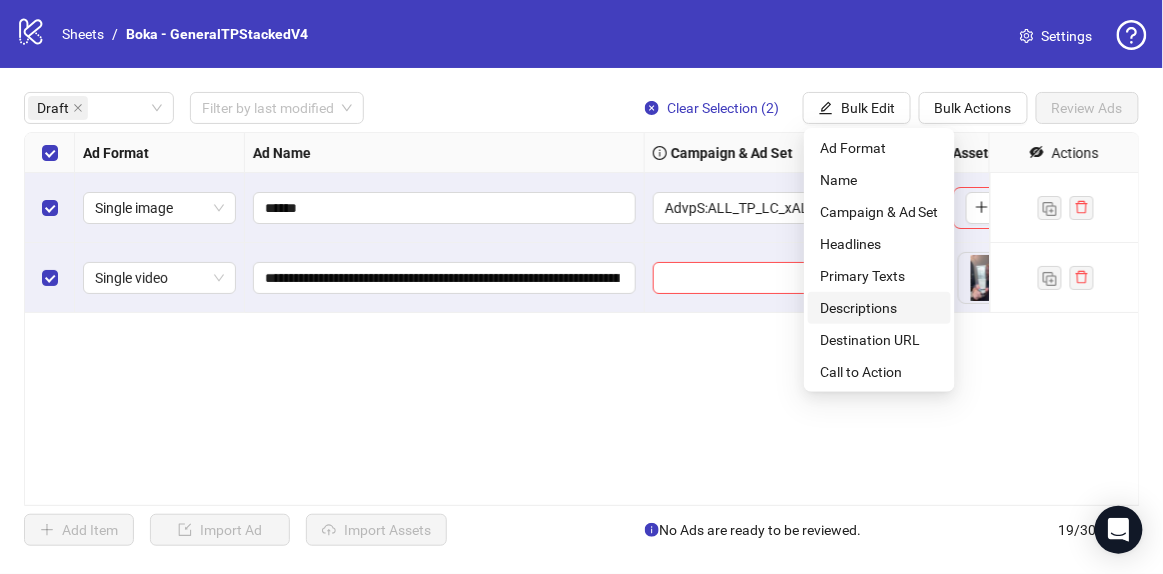 click on "Descriptions" at bounding box center (879, 308) 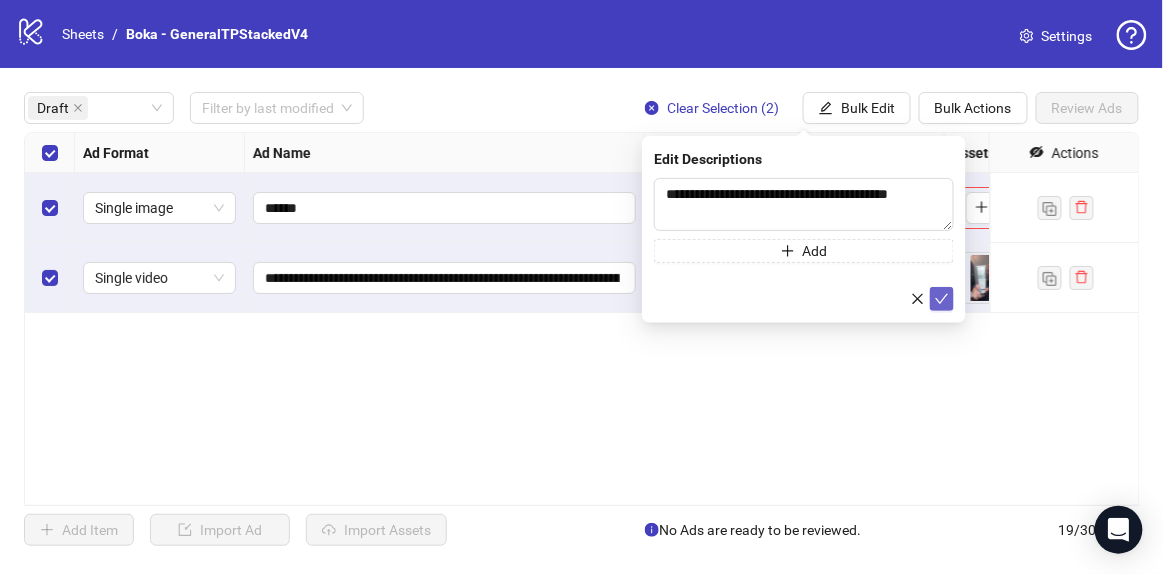 click at bounding box center (942, 299) 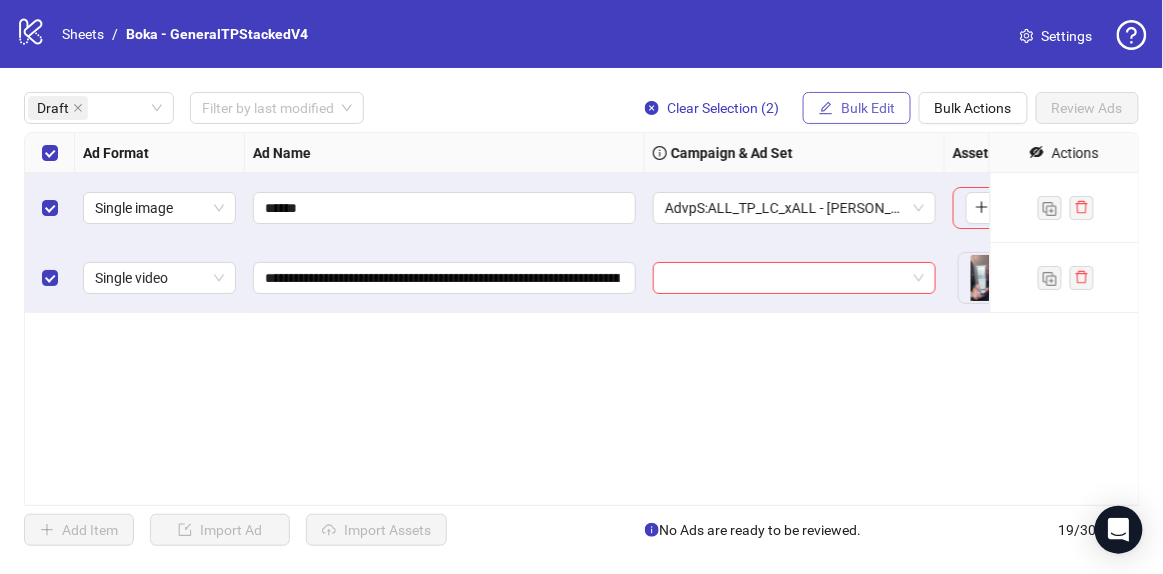 click on "Bulk Edit" at bounding box center [868, 108] 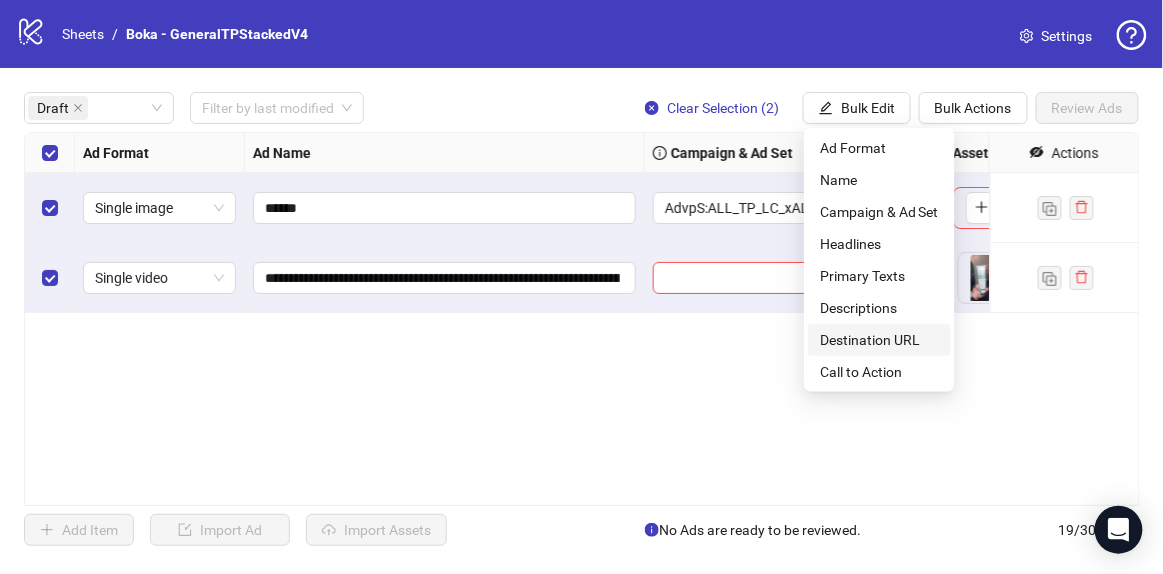 click on "Destination URL" at bounding box center [879, 340] 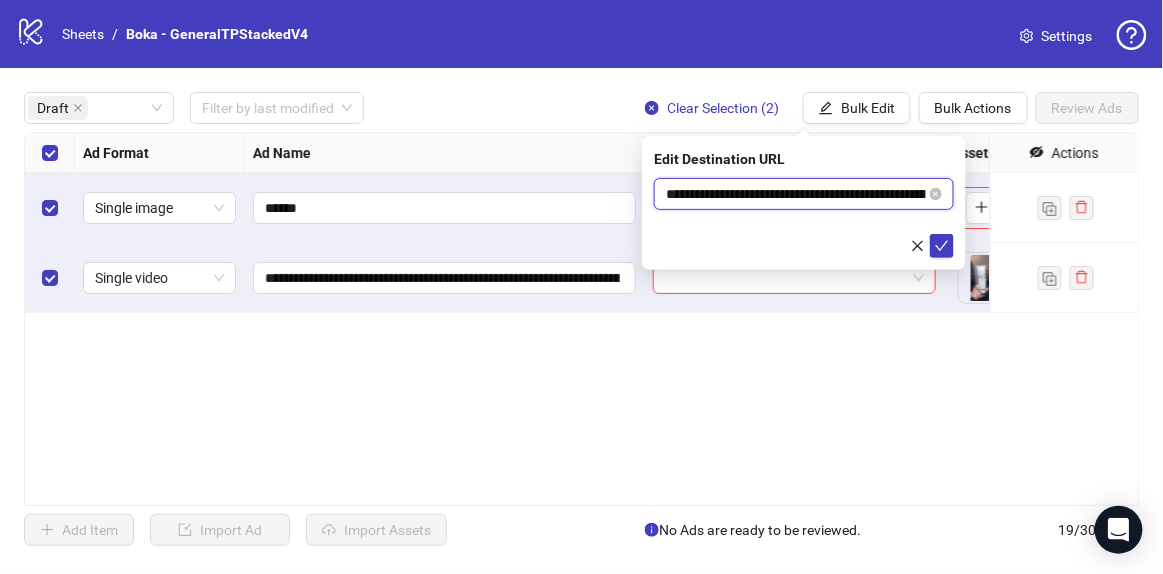 scroll, scrollTop: 0, scrollLeft: 158, axis: horizontal 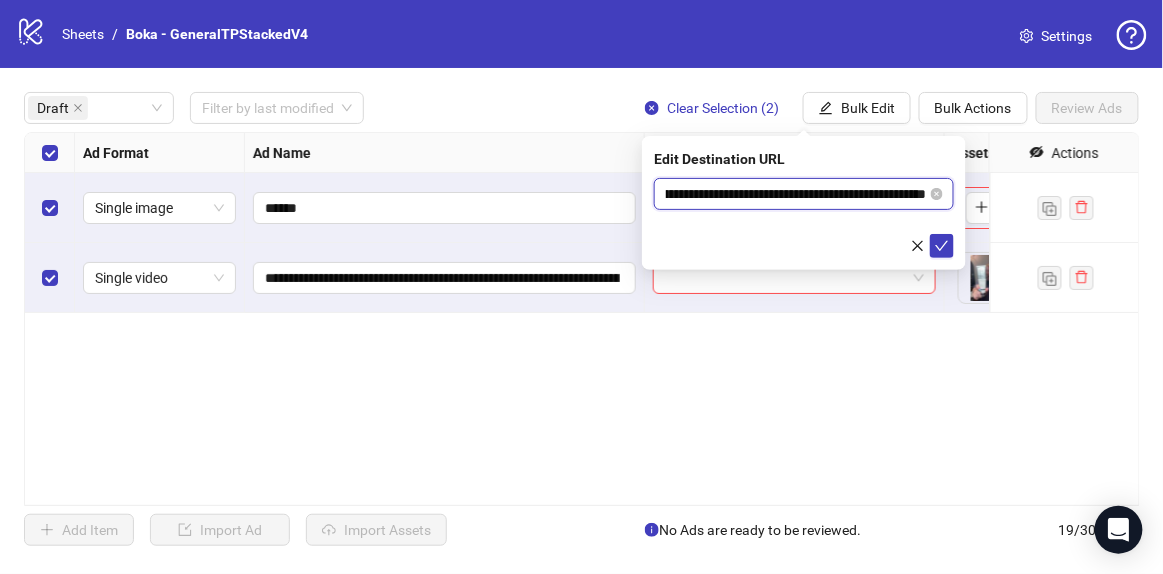drag, startPoint x: 846, startPoint y: 202, endPoint x: 1028, endPoint y: 205, distance: 182.02472 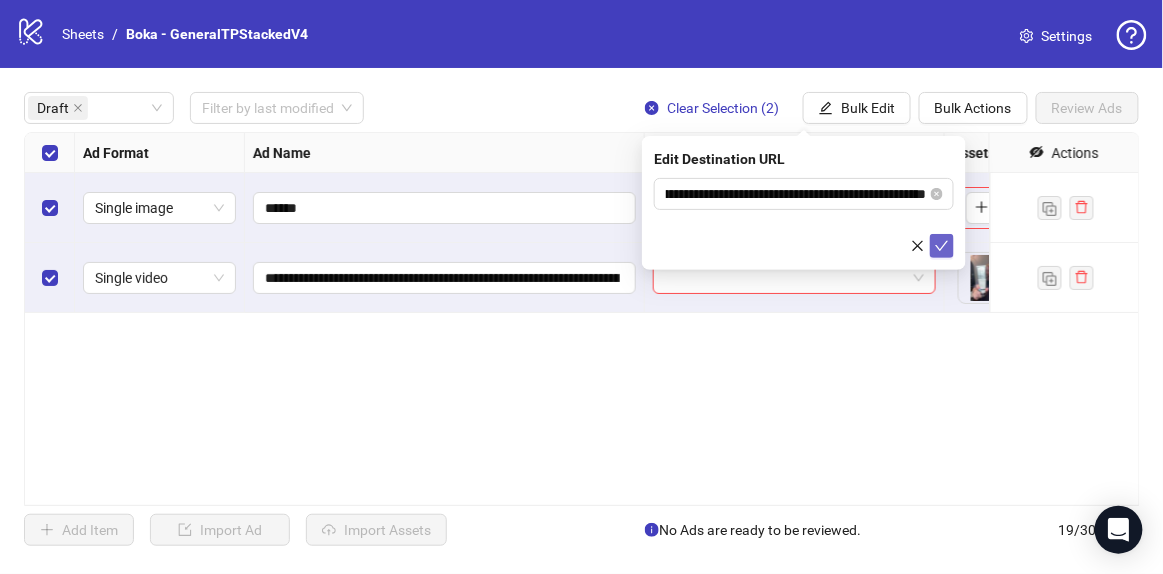 click at bounding box center [942, 246] 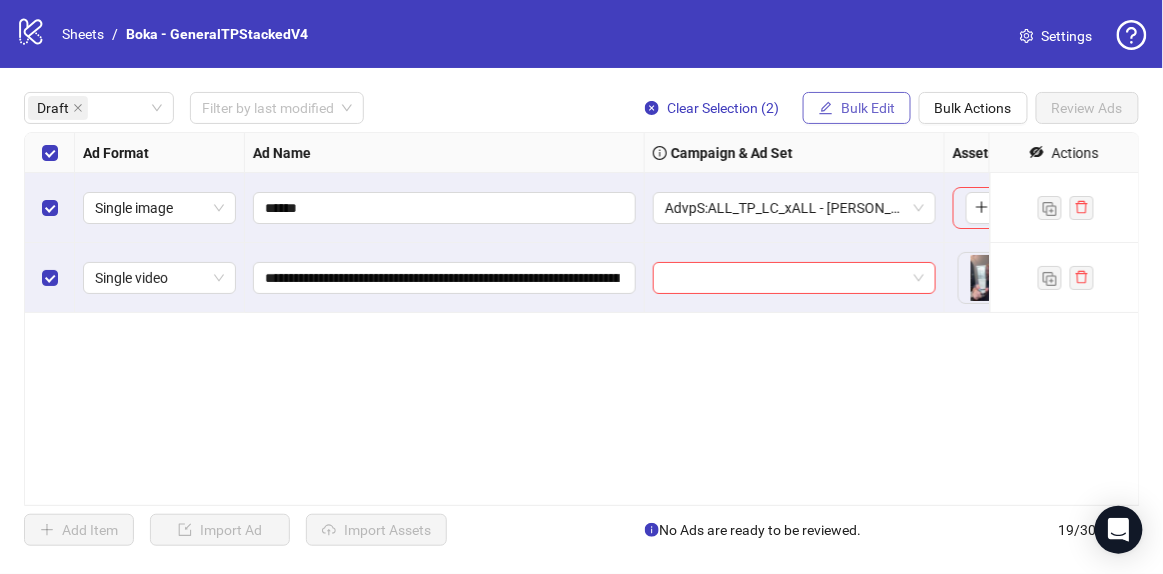 click on "Bulk Edit" at bounding box center (868, 108) 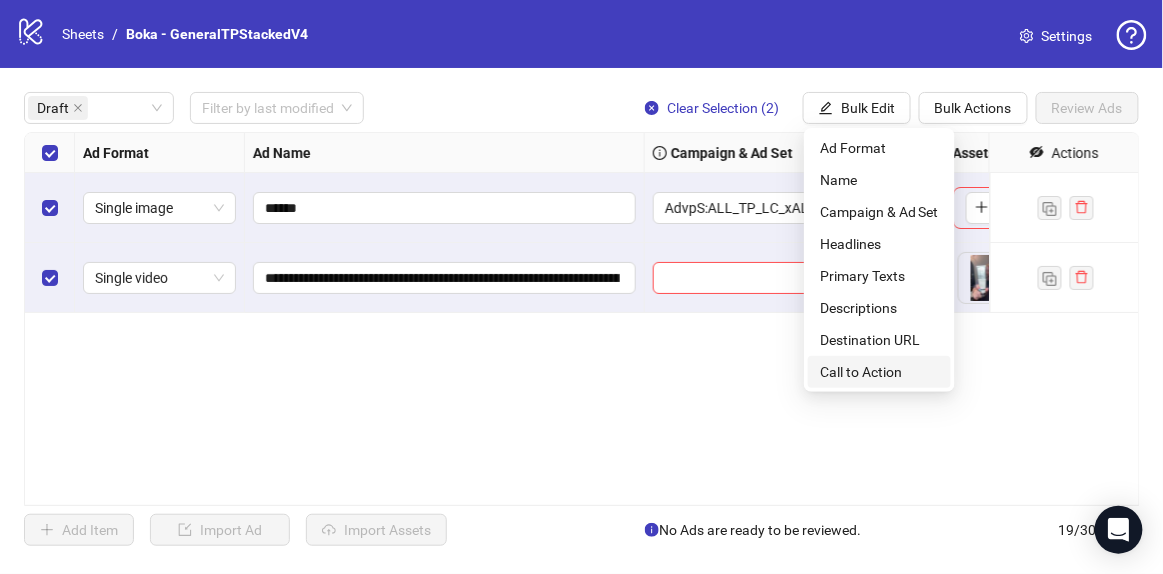 click on "Call to Action" at bounding box center [879, 372] 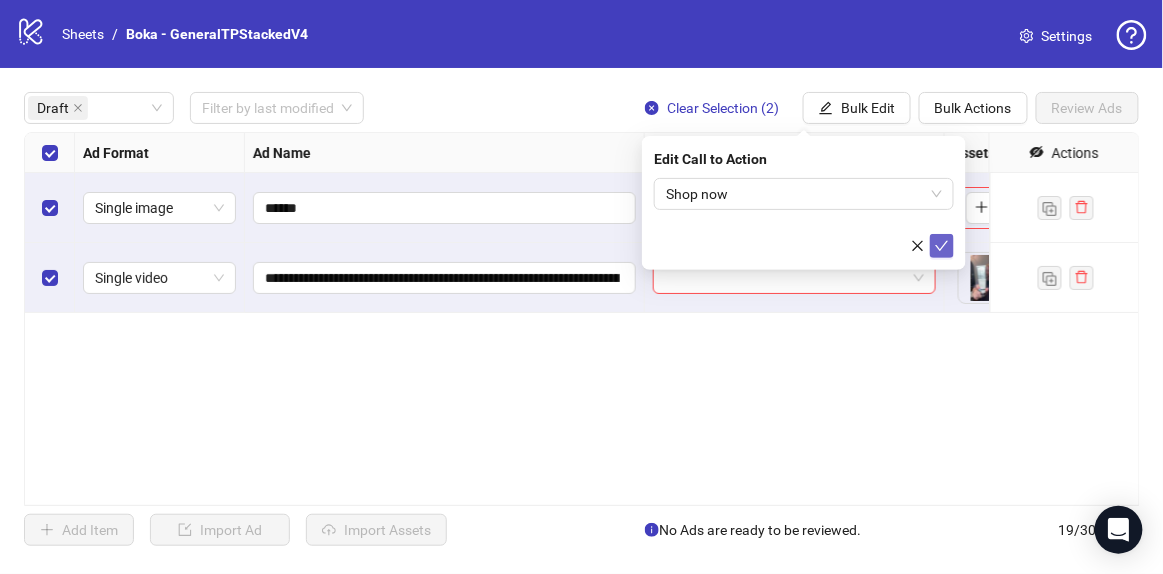 click at bounding box center (942, 246) 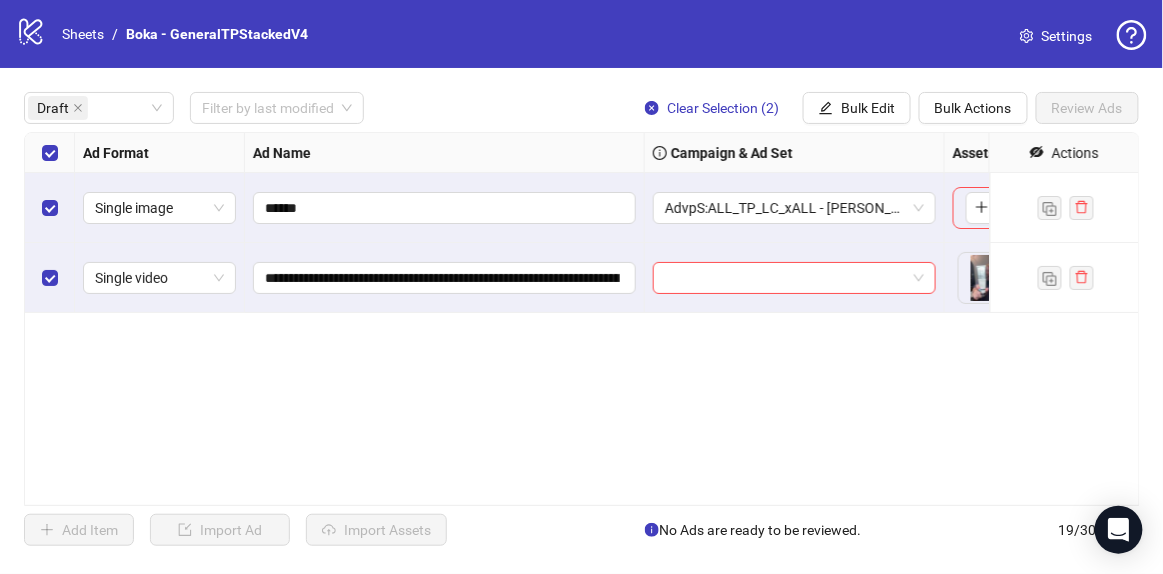 click at bounding box center (795, 278) 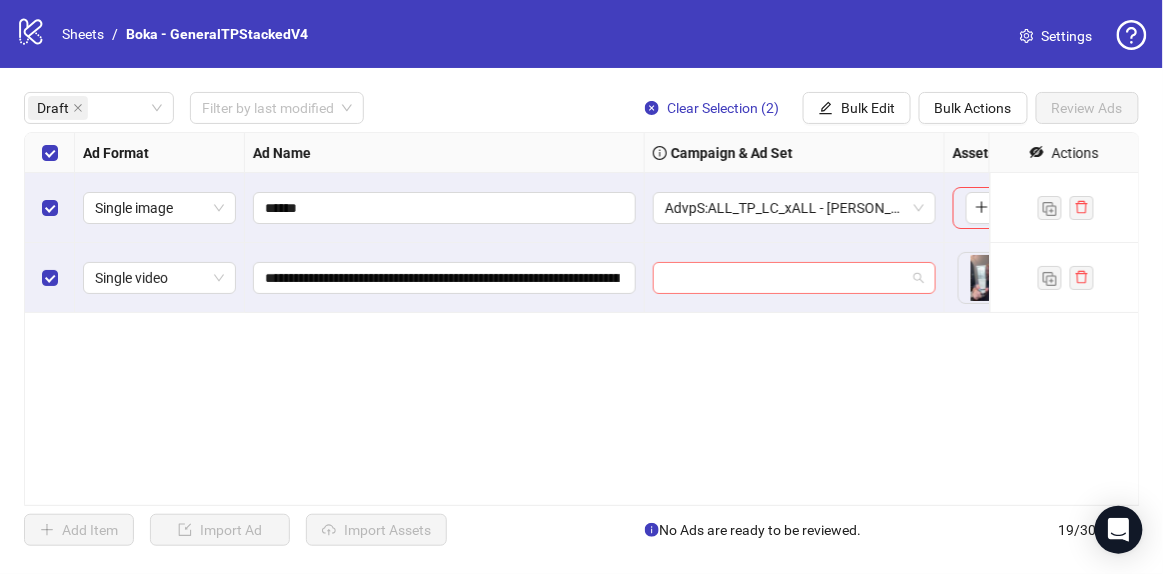 drag, startPoint x: 785, startPoint y: 283, endPoint x: 786, endPoint y: 272, distance: 11.045361 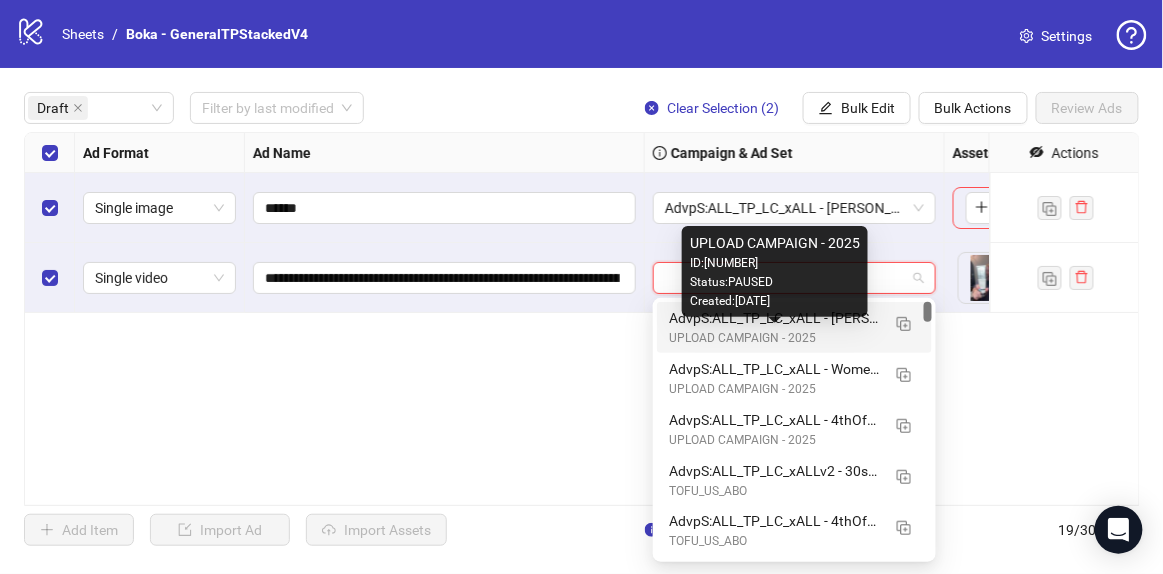 click on "AdvpS:ALL_TP_LC_xALL - [PERSON_NAME]-7.2" at bounding box center (774, 318) 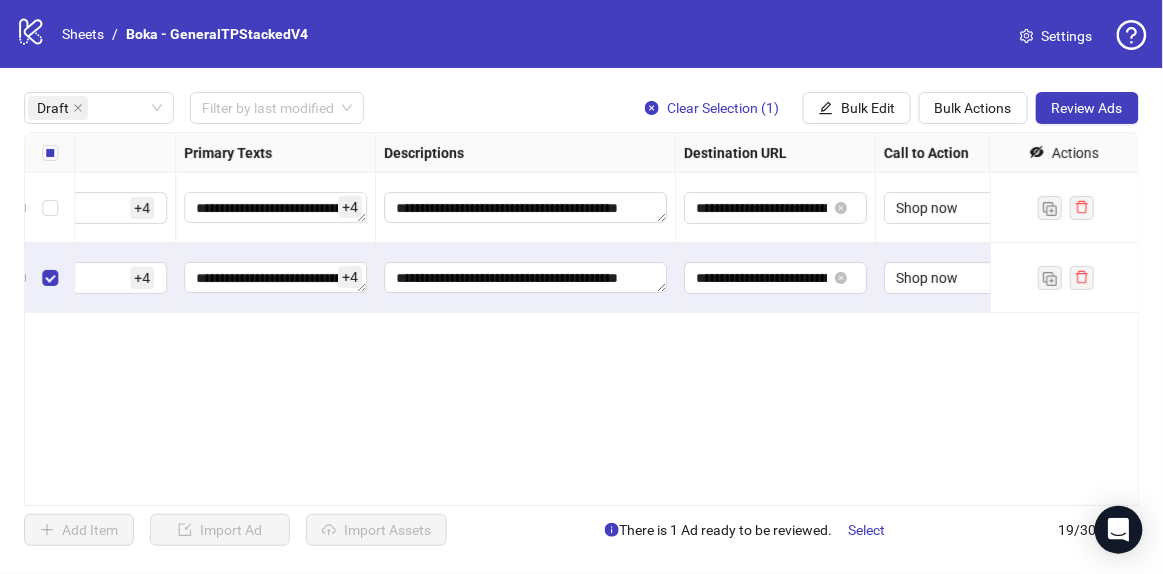 scroll, scrollTop: 0, scrollLeft: 1355, axis: horizontal 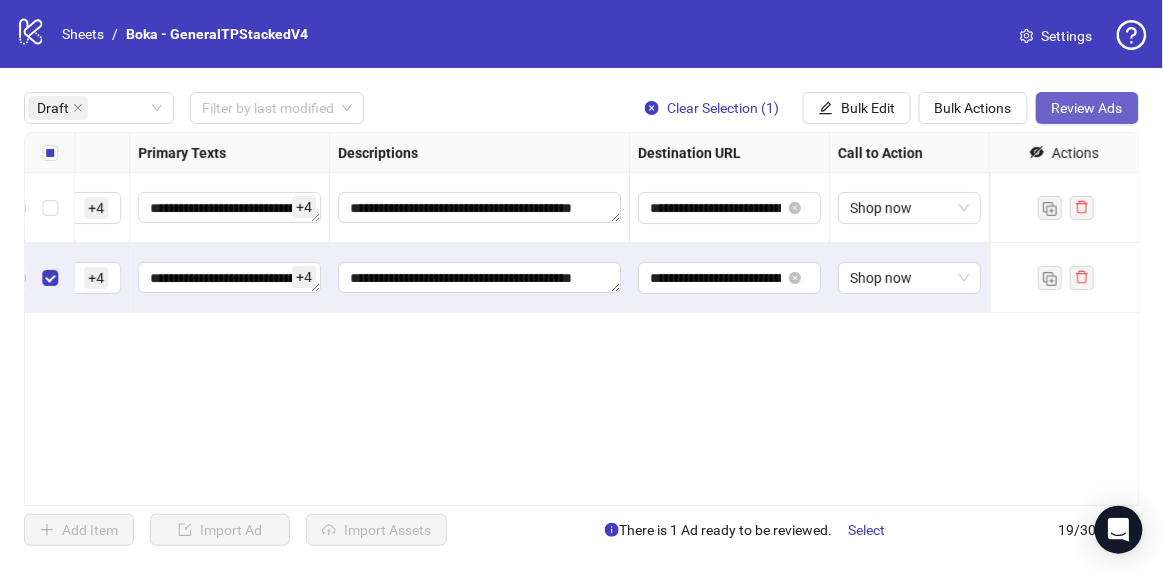 click on "Review Ads" at bounding box center [1087, 108] 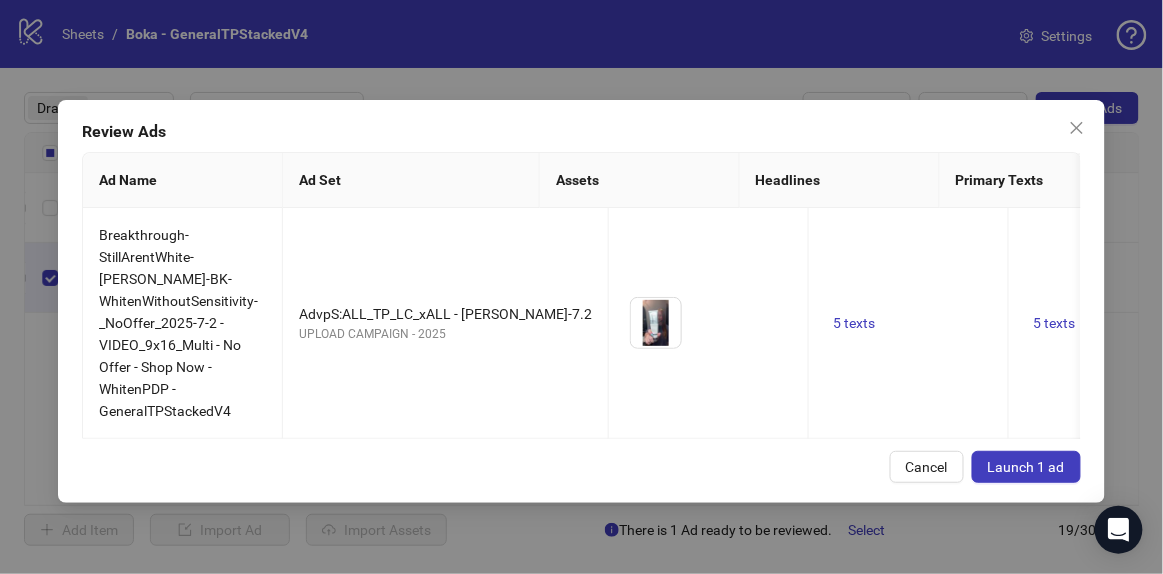 click on "Launch 1 ad" at bounding box center [1026, 467] 